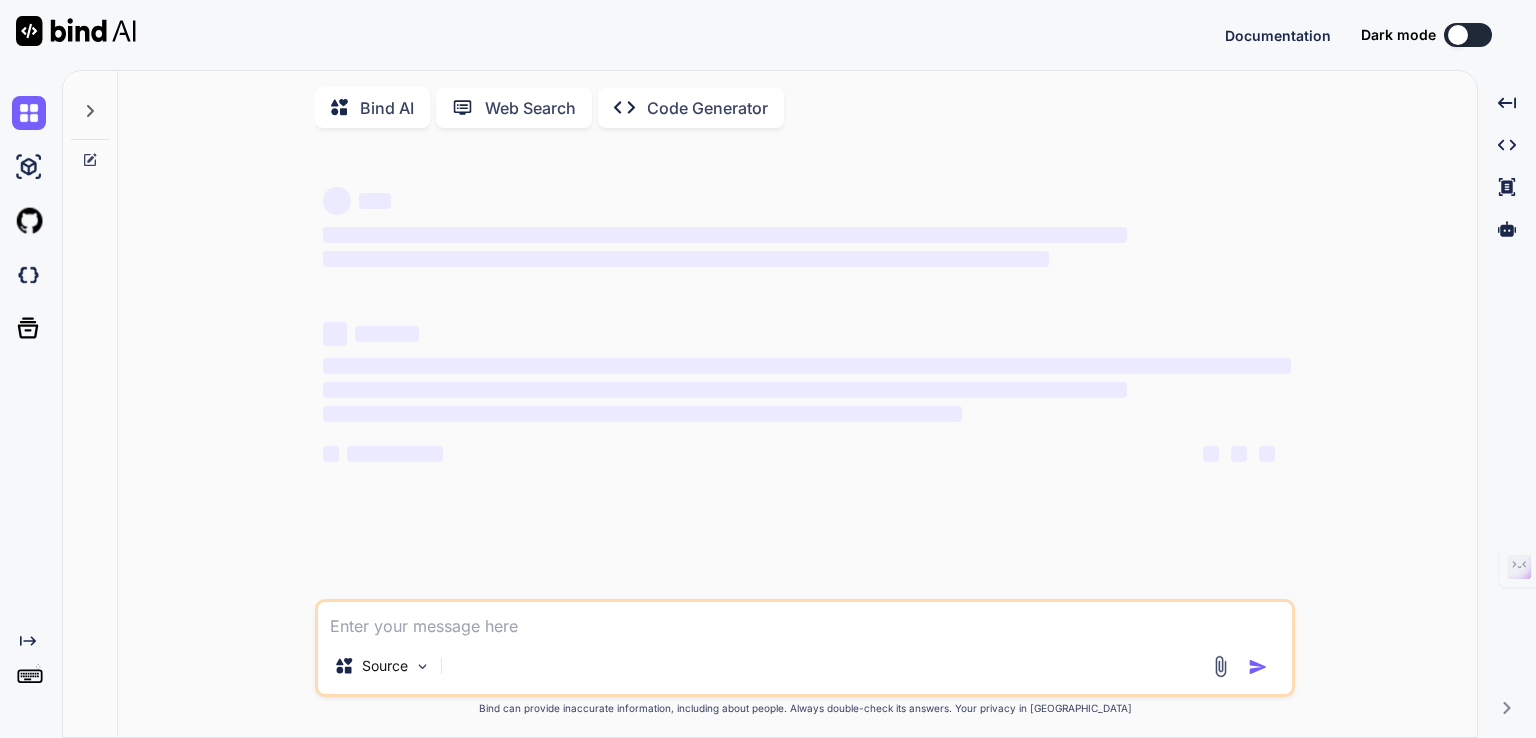 type on "x" 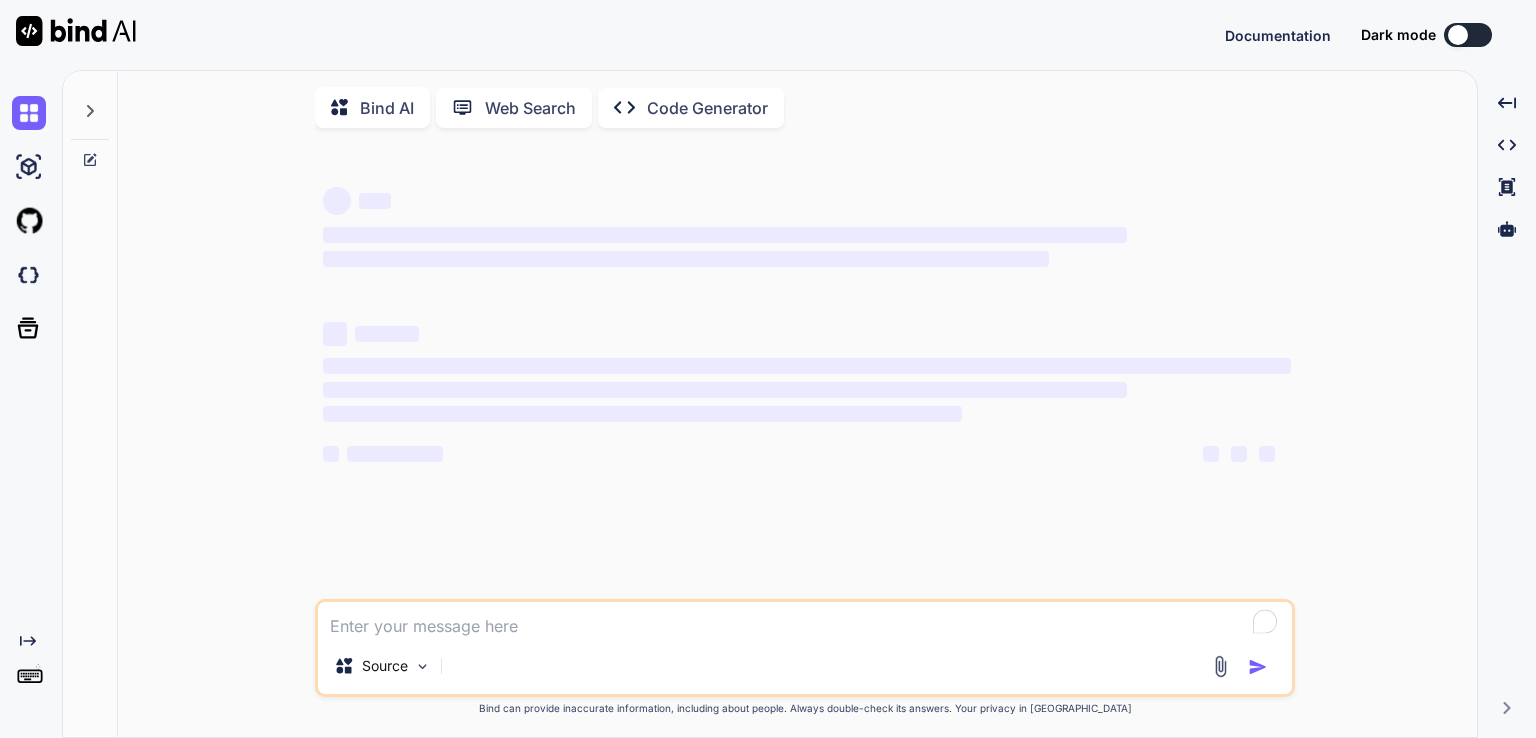 scroll, scrollTop: 0, scrollLeft: 0, axis: both 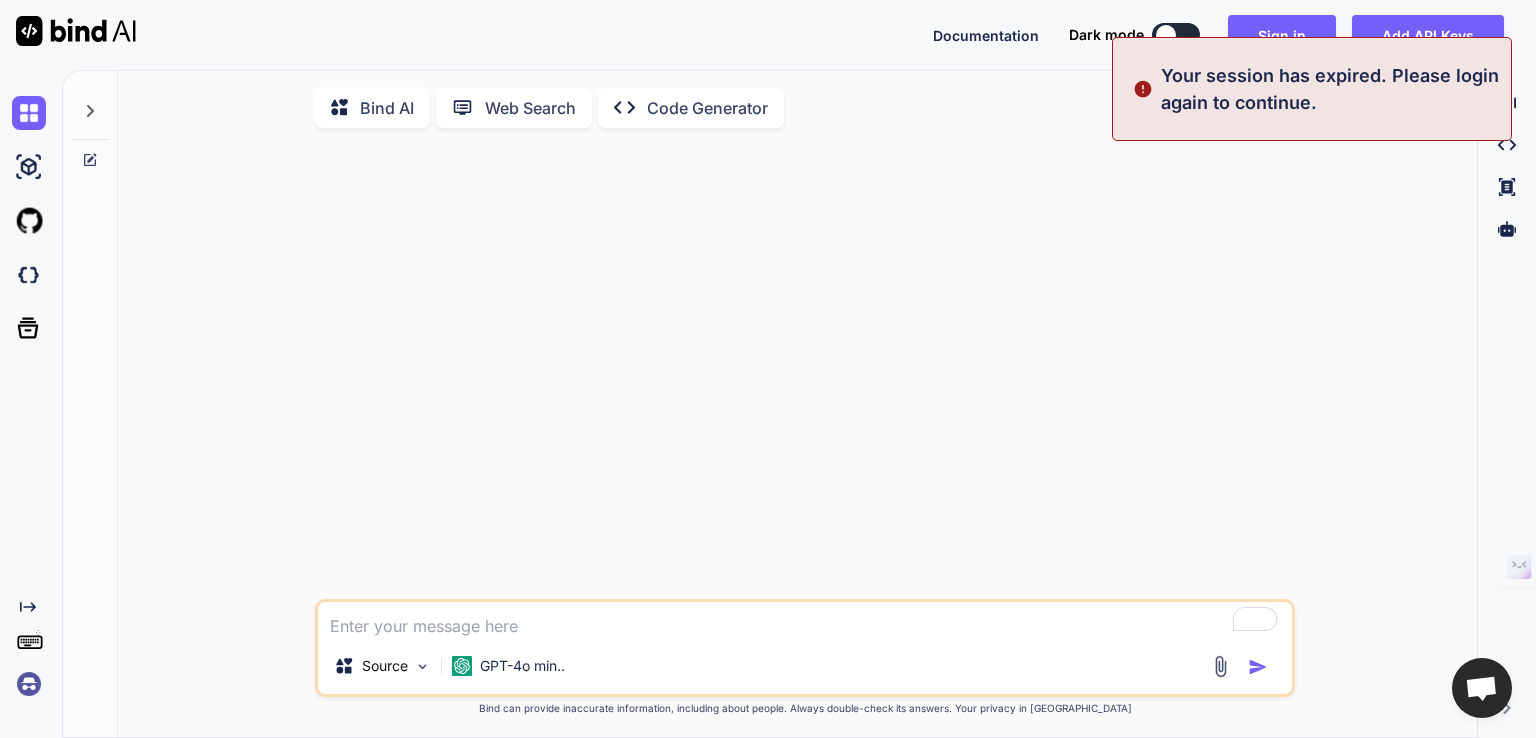 drag, startPoint x: 1223, startPoint y: 293, endPoint x: 1275, endPoint y: 106, distance: 194.09534 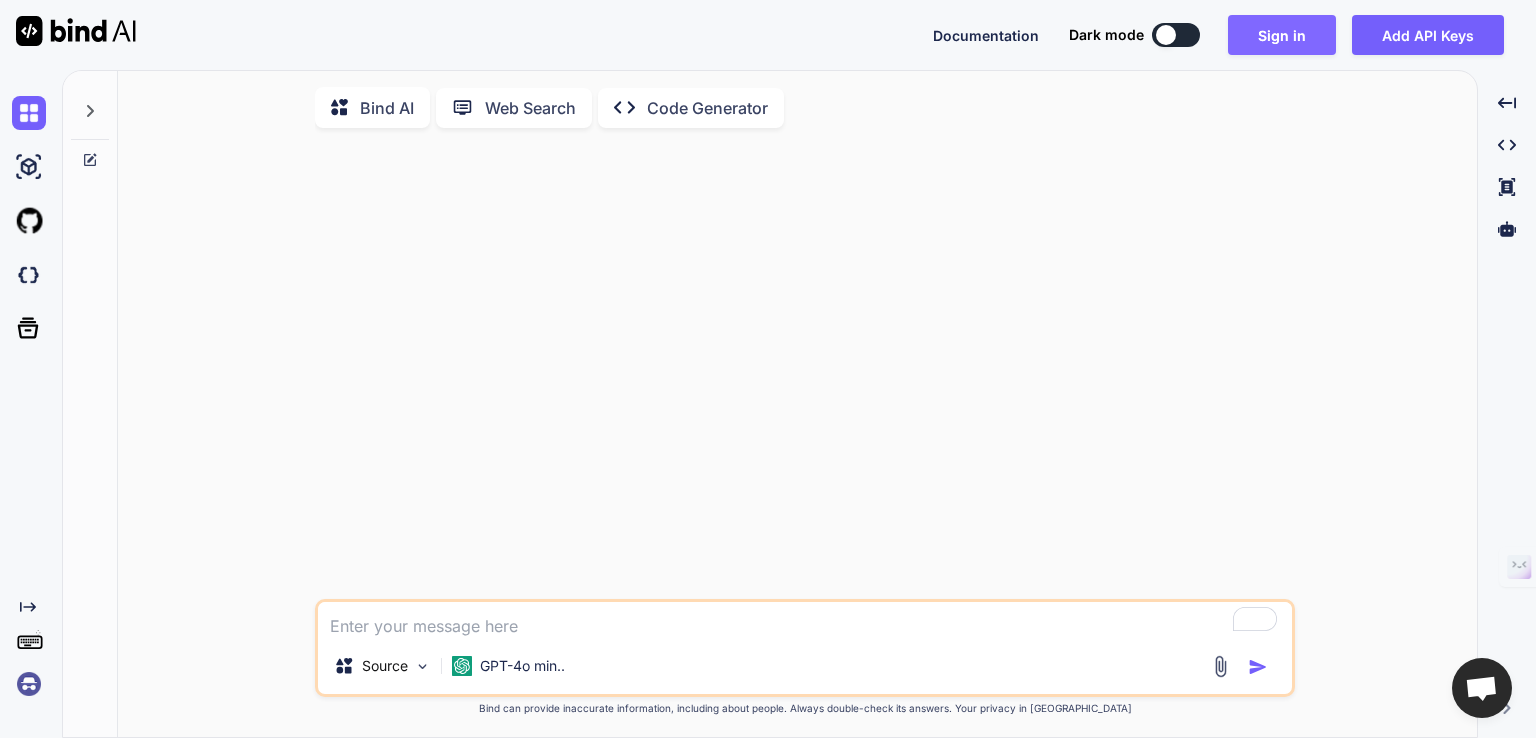 click on "Sign in" at bounding box center (1282, 35) 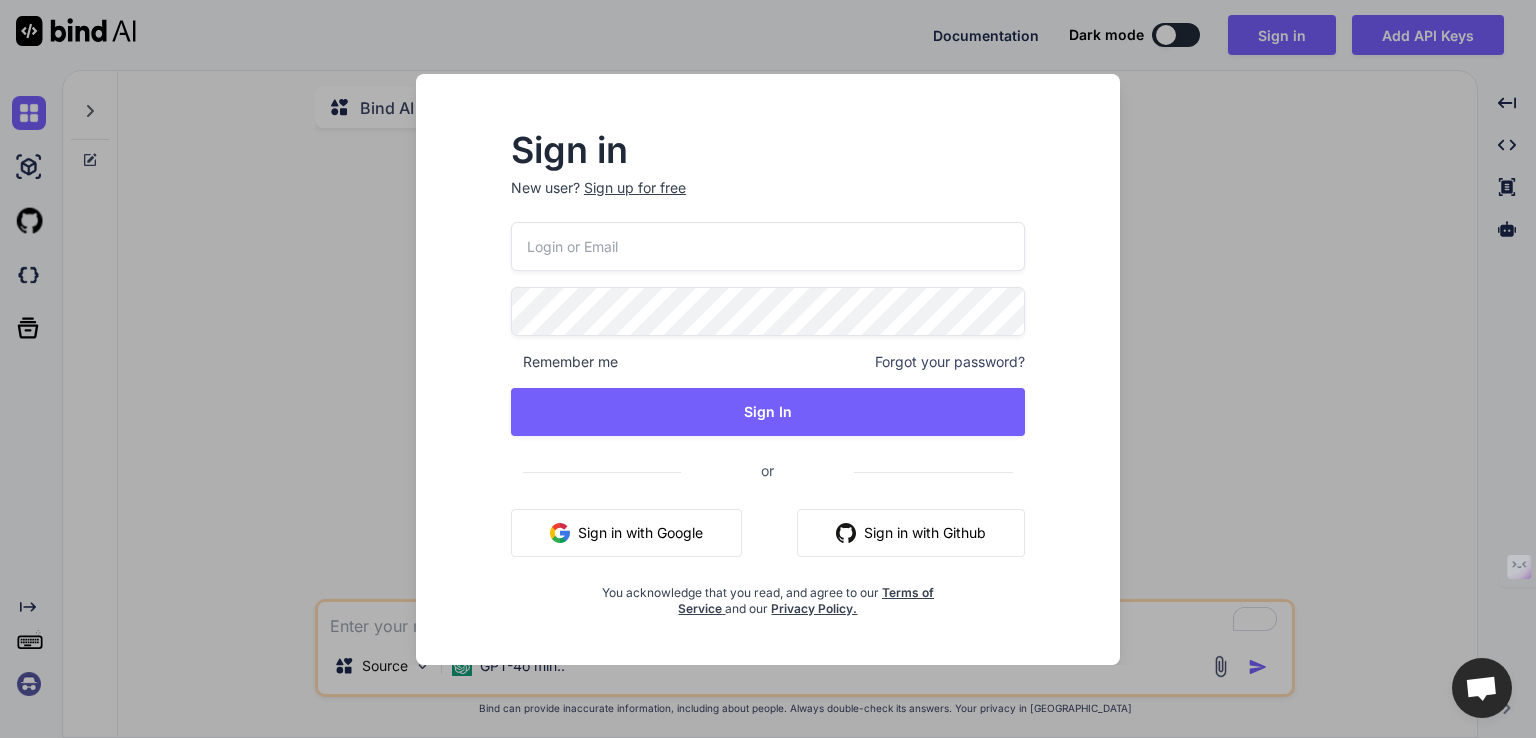 click on "Sign in with Google" at bounding box center (626, 533) 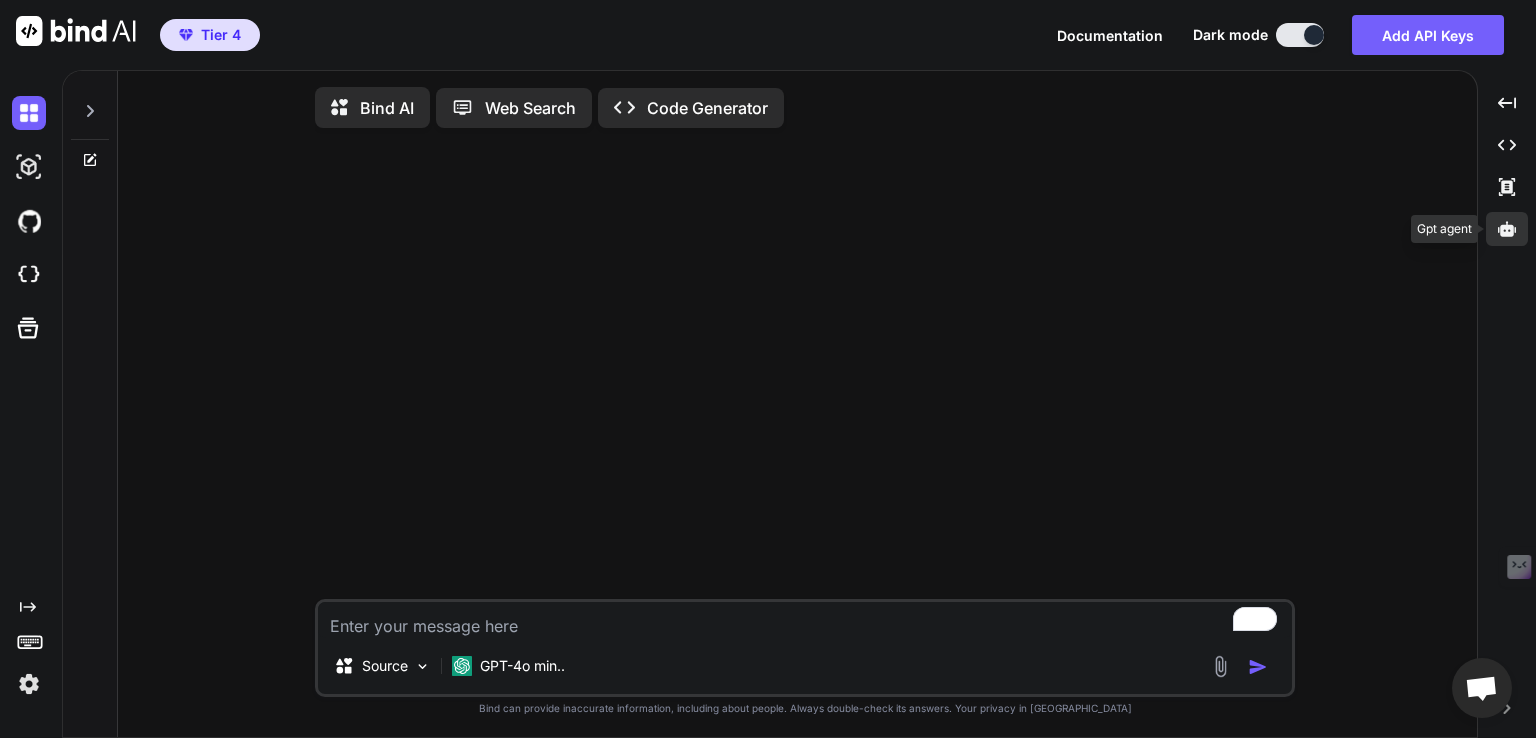 click 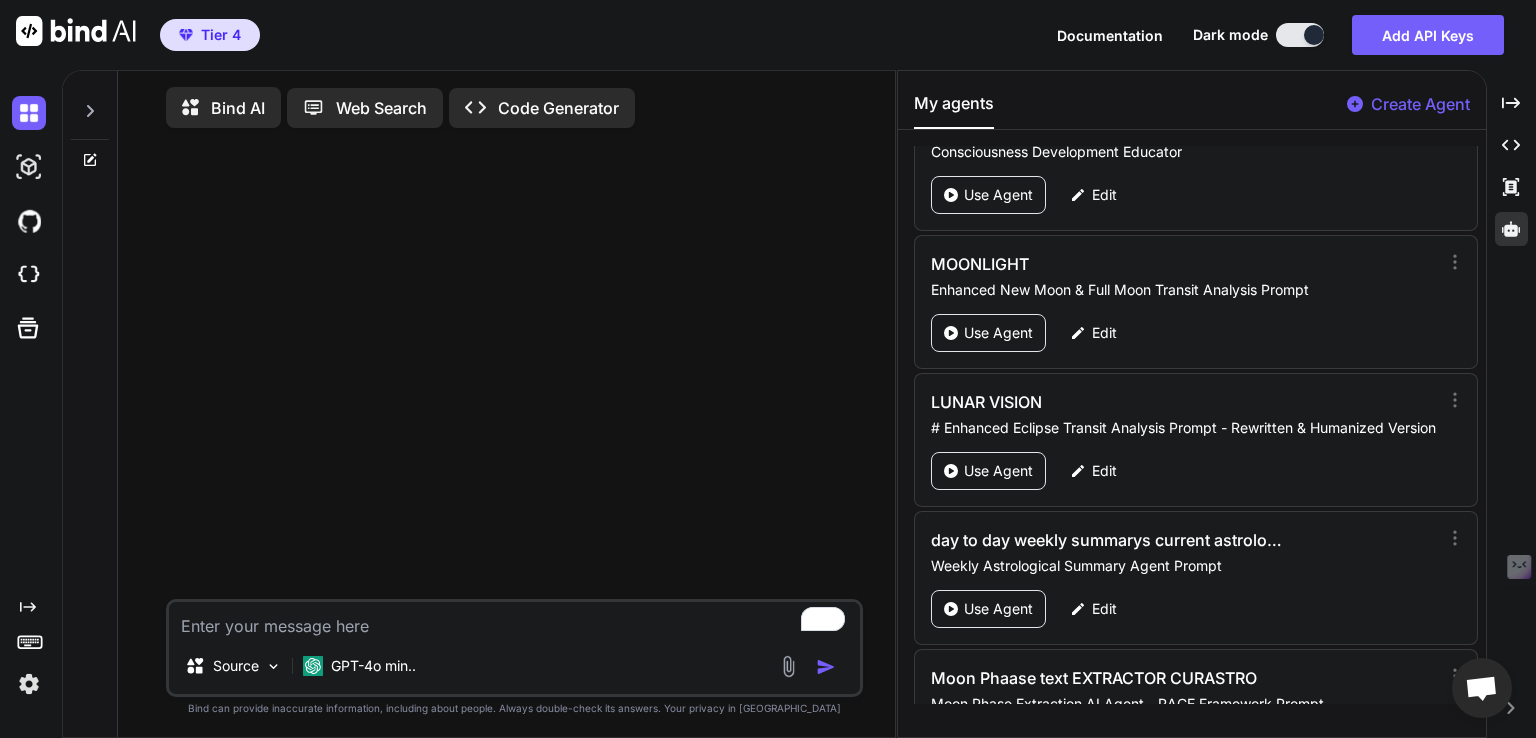 scroll, scrollTop: 5839, scrollLeft: 0, axis: vertical 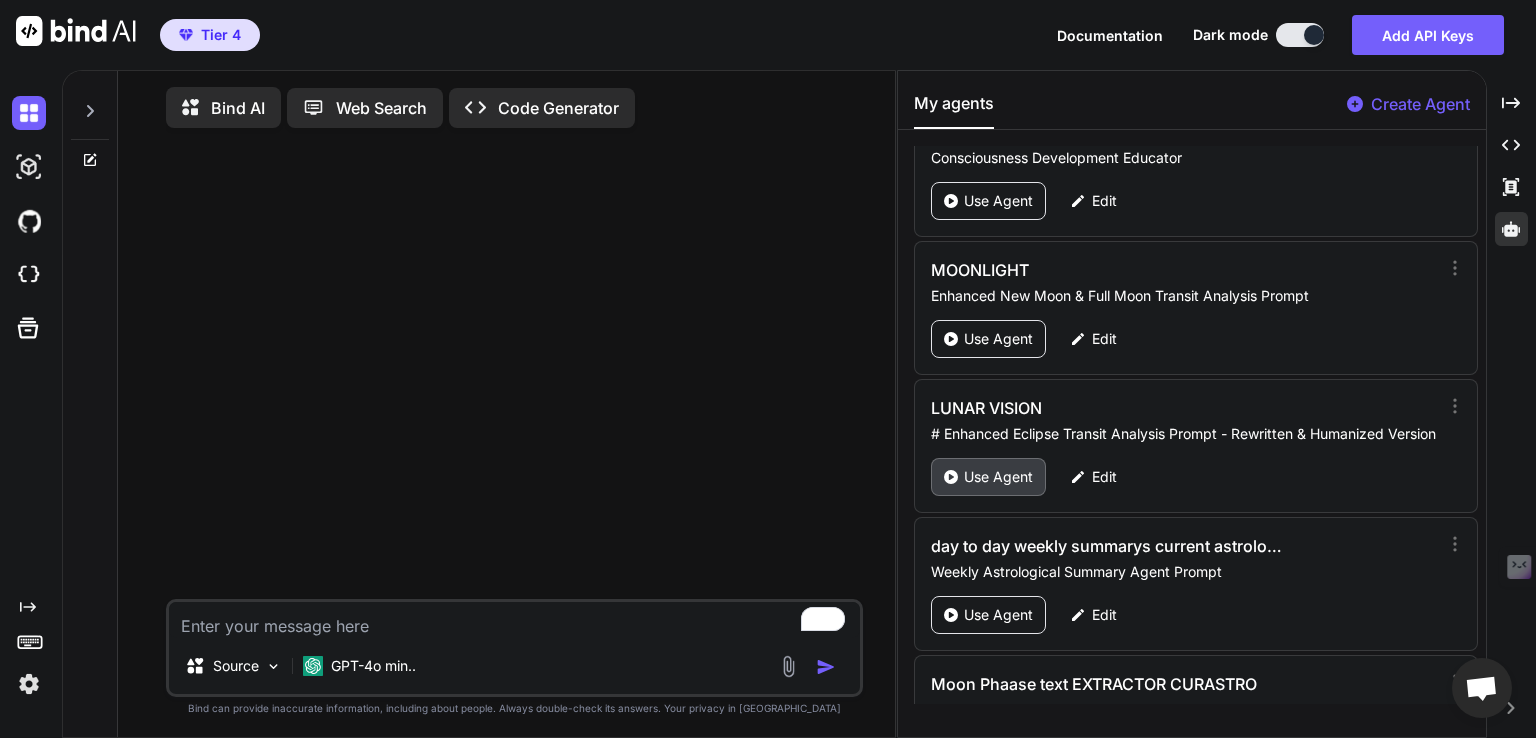 click on "Use Agent" at bounding box center (998, 477) 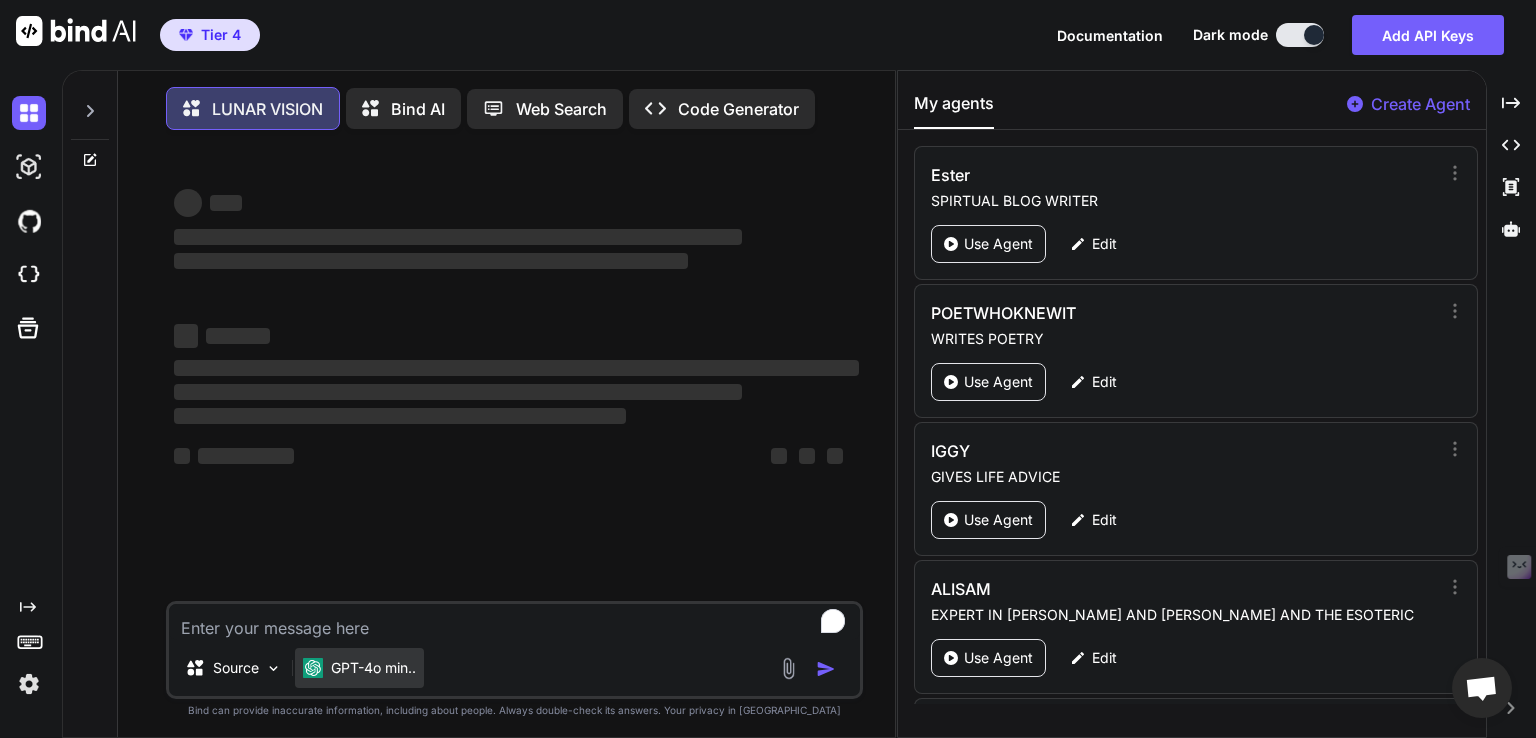 click on "GPT-4o min.." at bounding box center (373, 668) 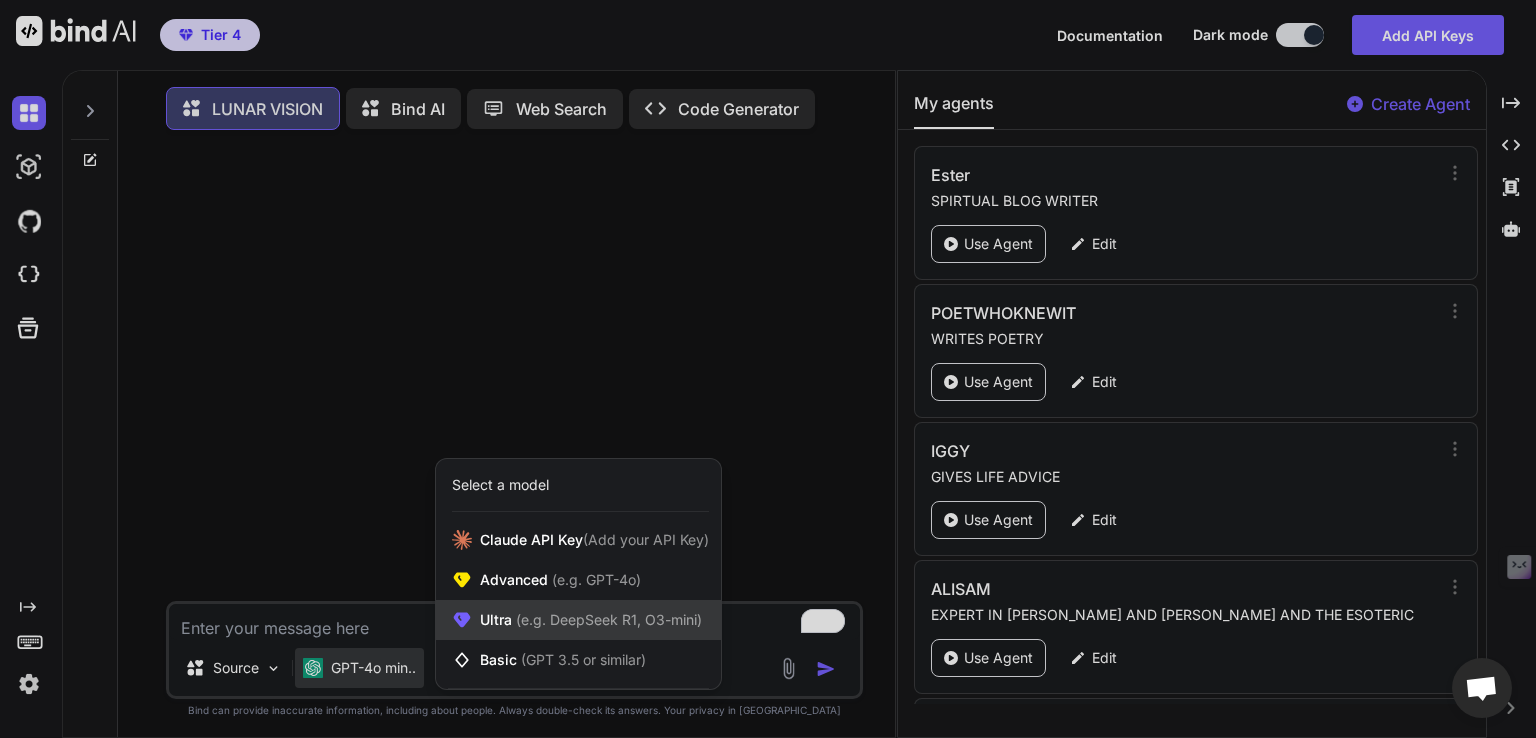 click on "(e.g. DeepSeek R1, O3-mini)" at bounding box center [607, 619] 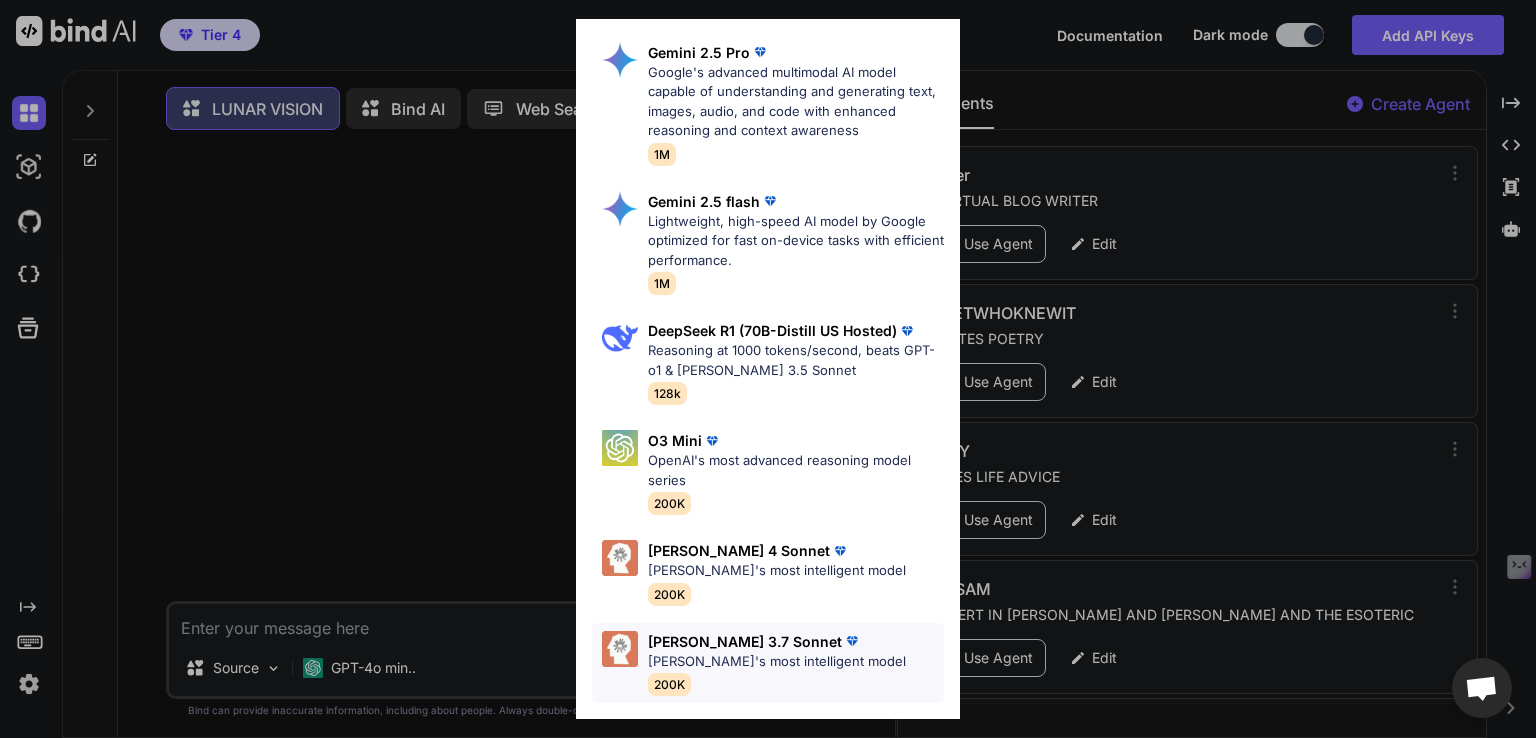scroll, scrollTop: 488, scrollLeft: 0, axis: vertical 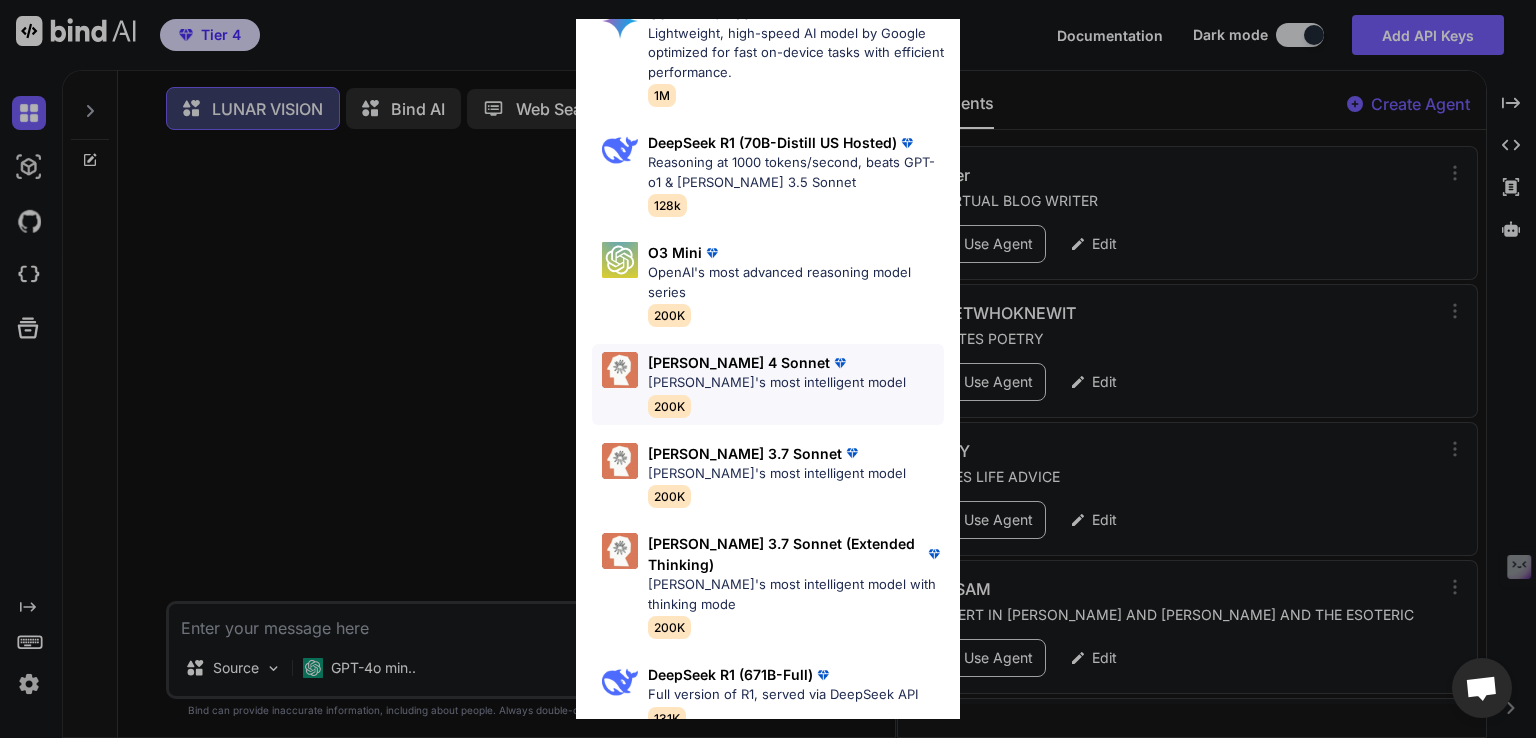 click on "Claude's most intelligent model" at bounding box center [777, 383] 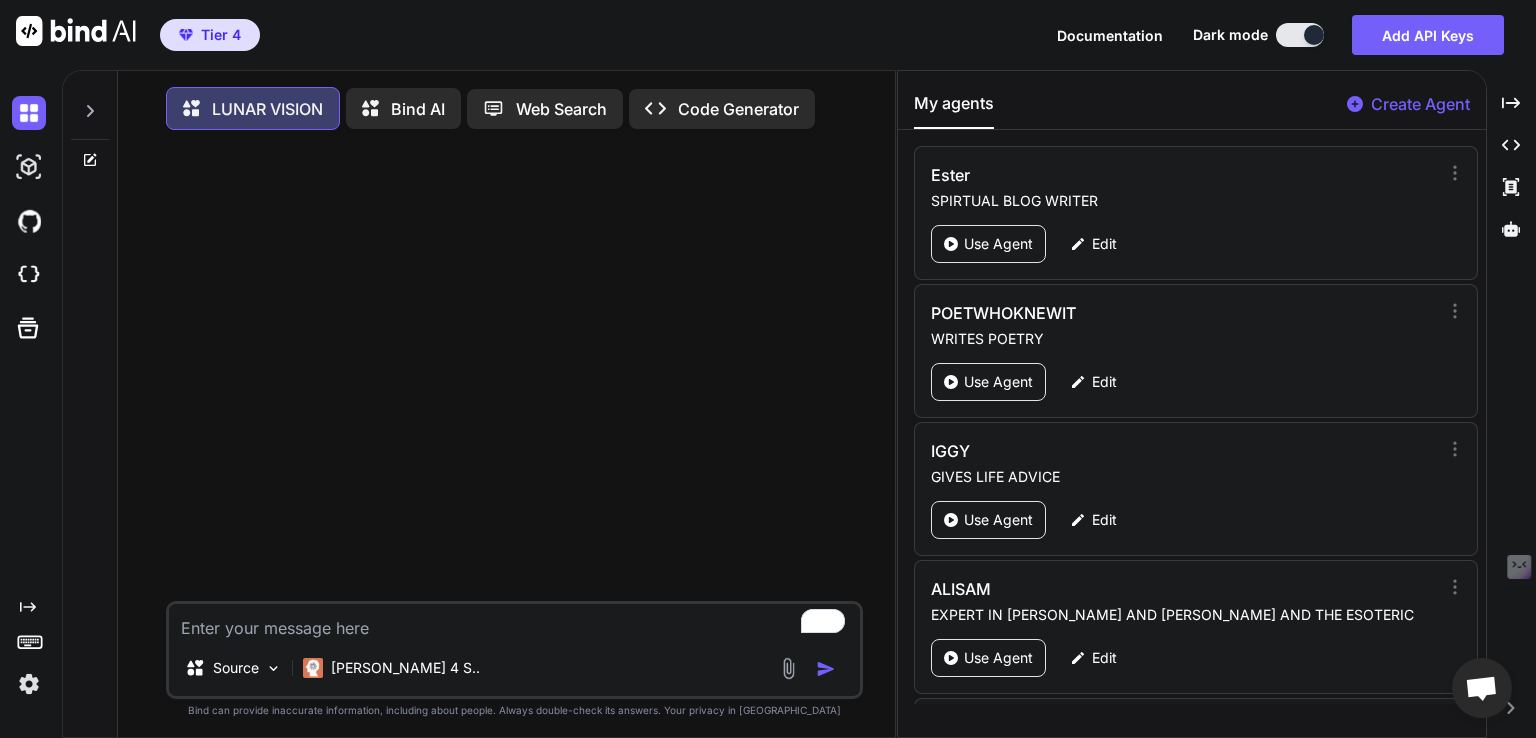click at bounding box center (514, 622) 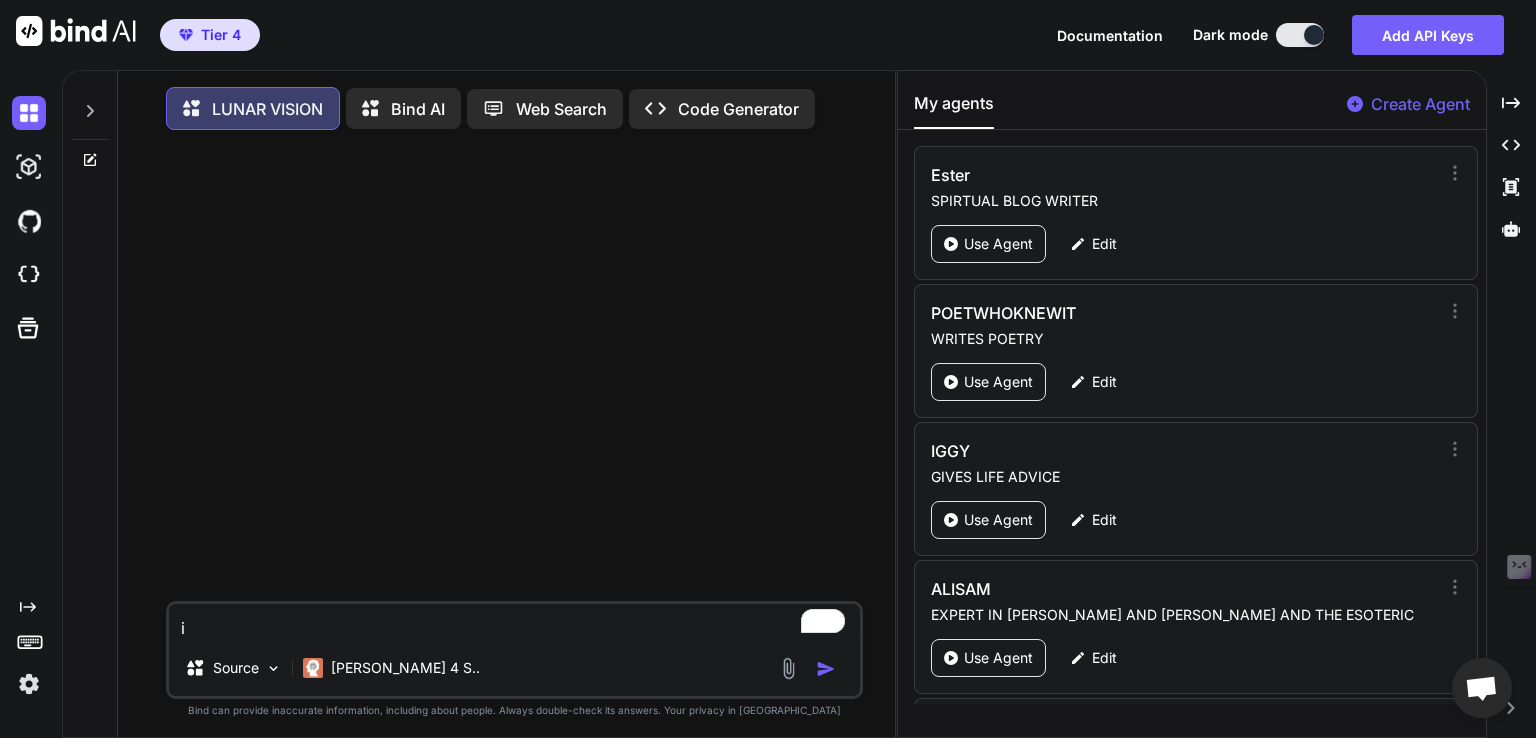 type on "x" 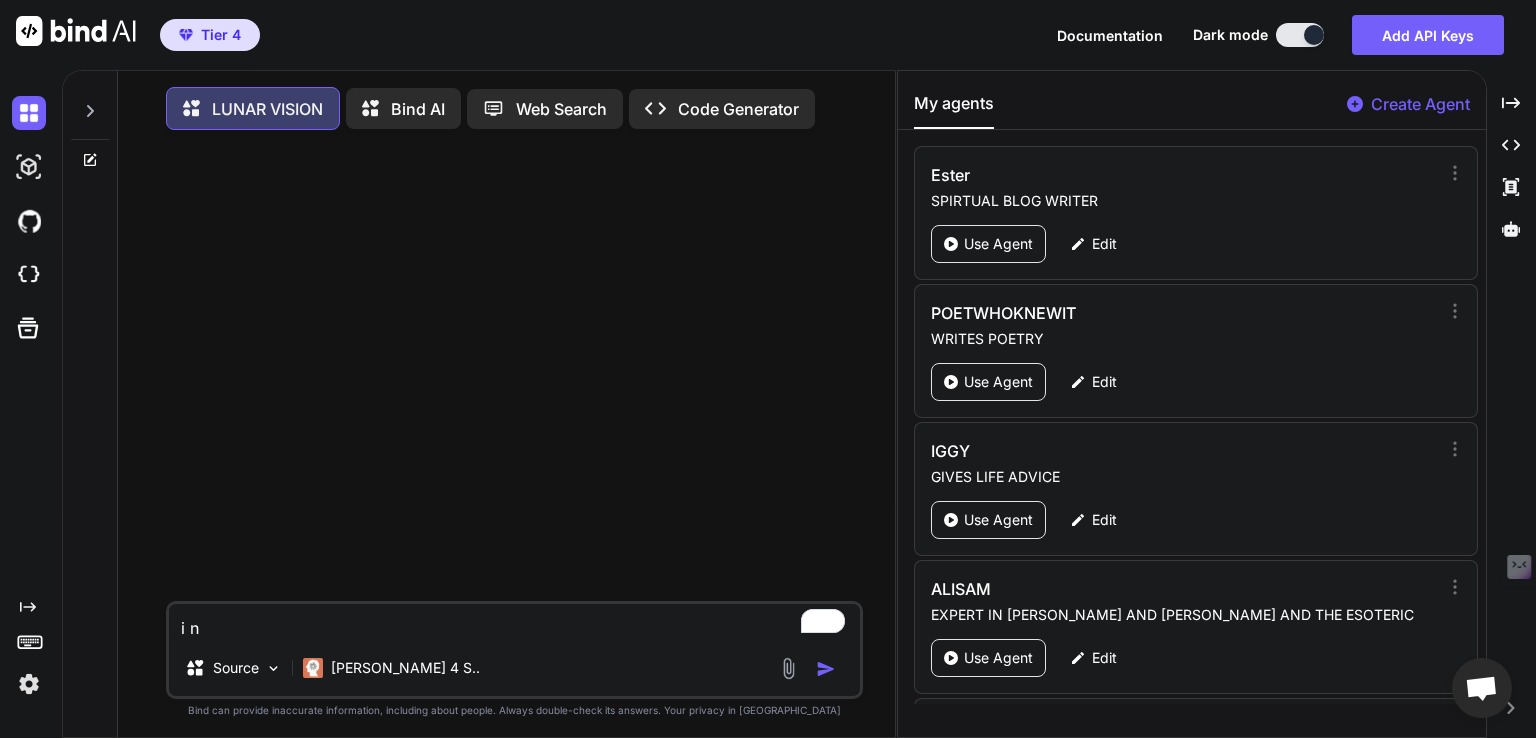 type on "x" 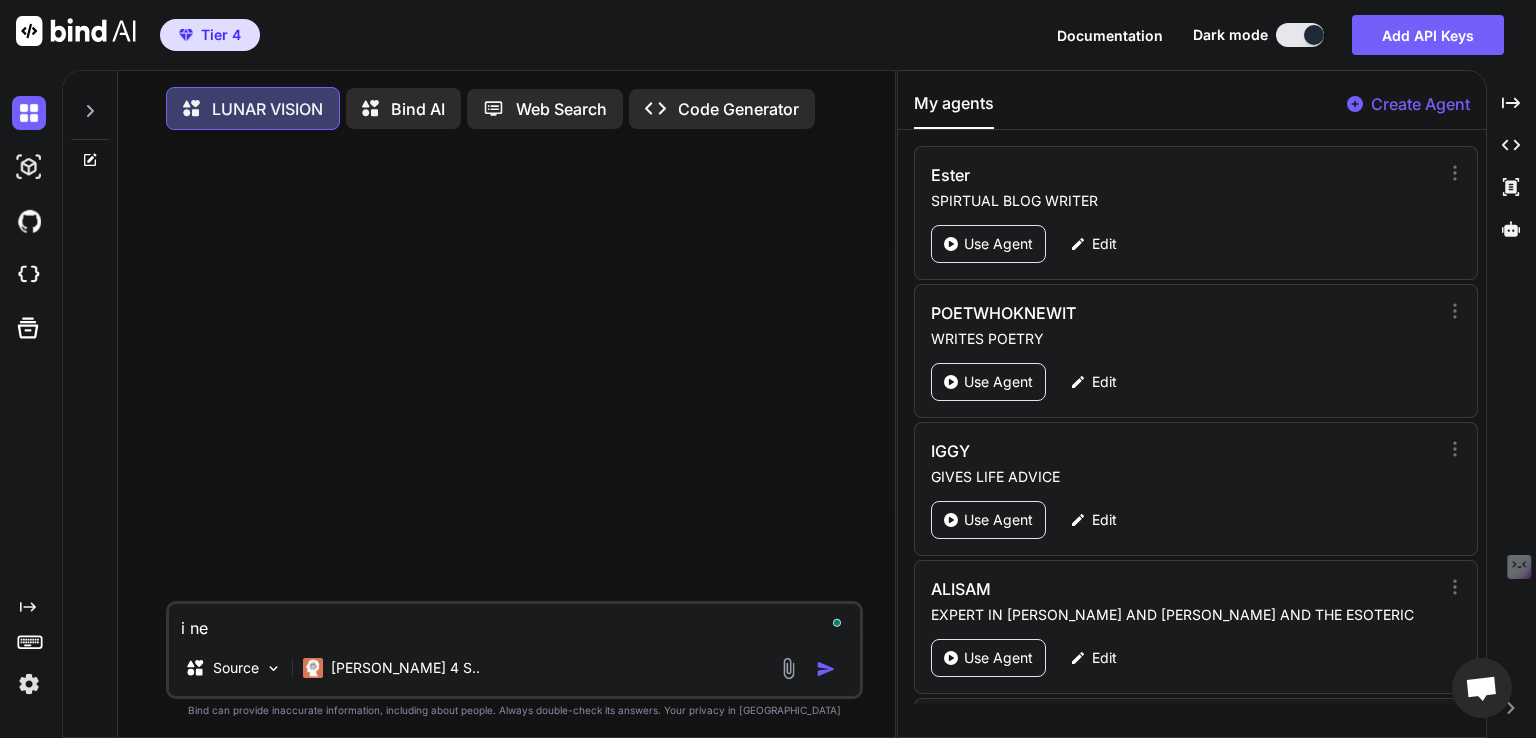 type on "x" 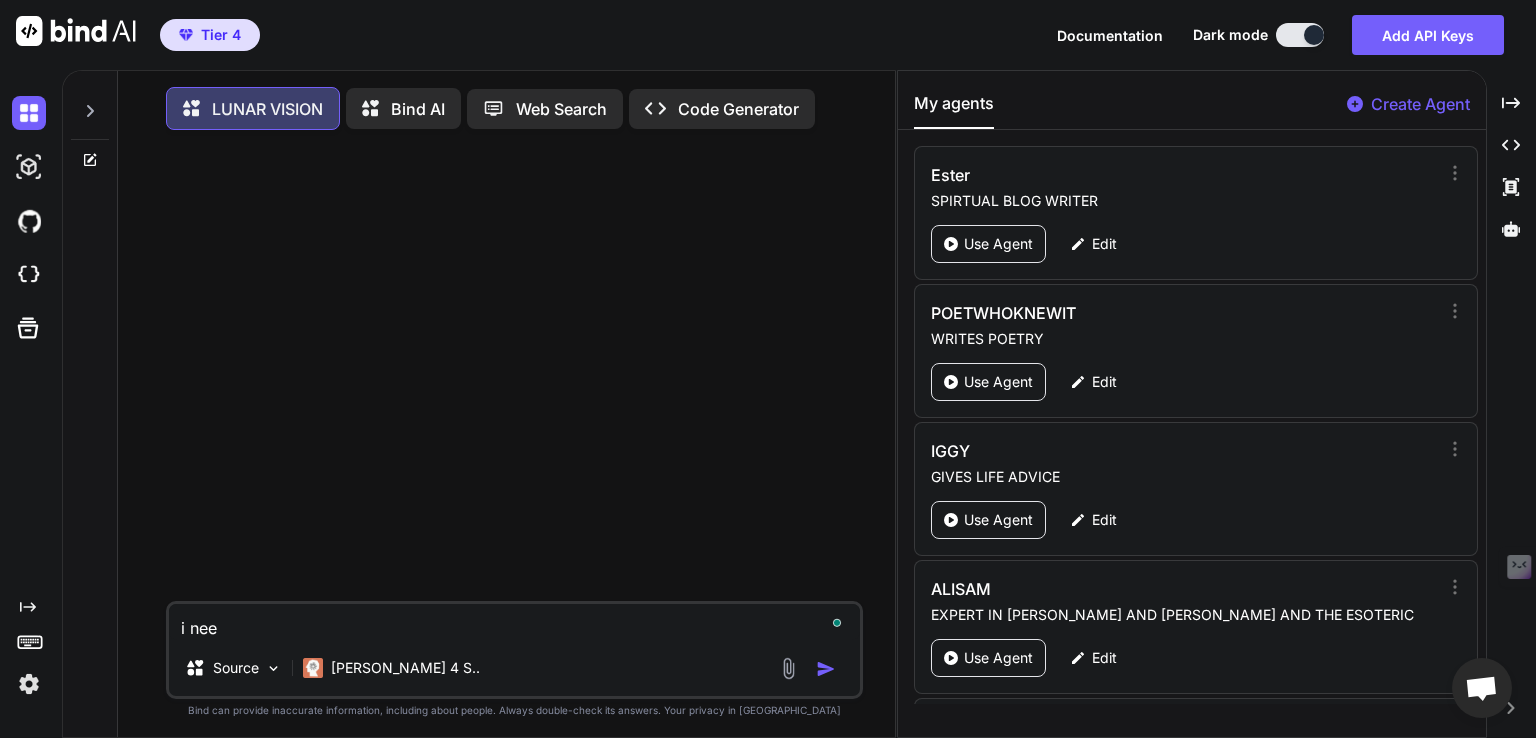 type on "x" 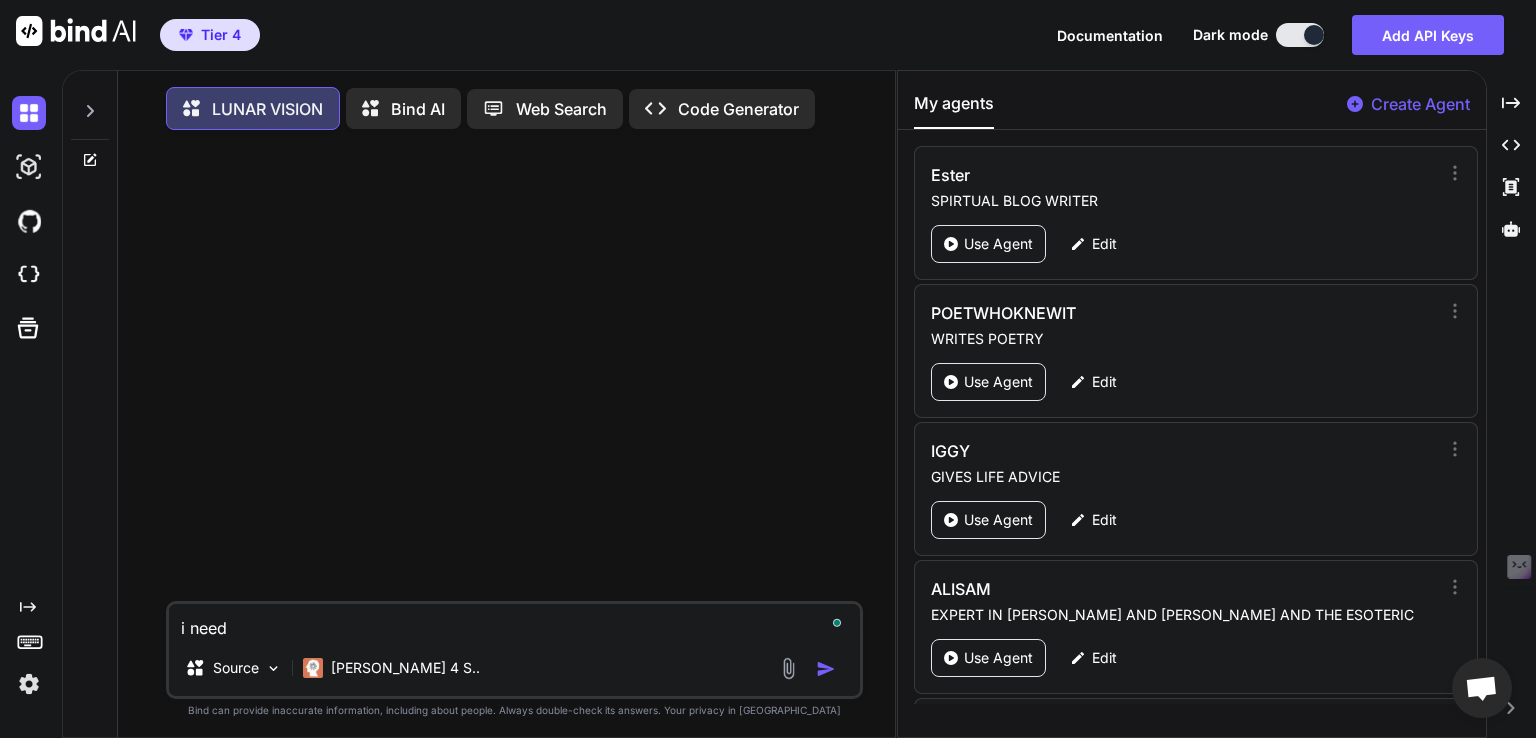 type on "x" 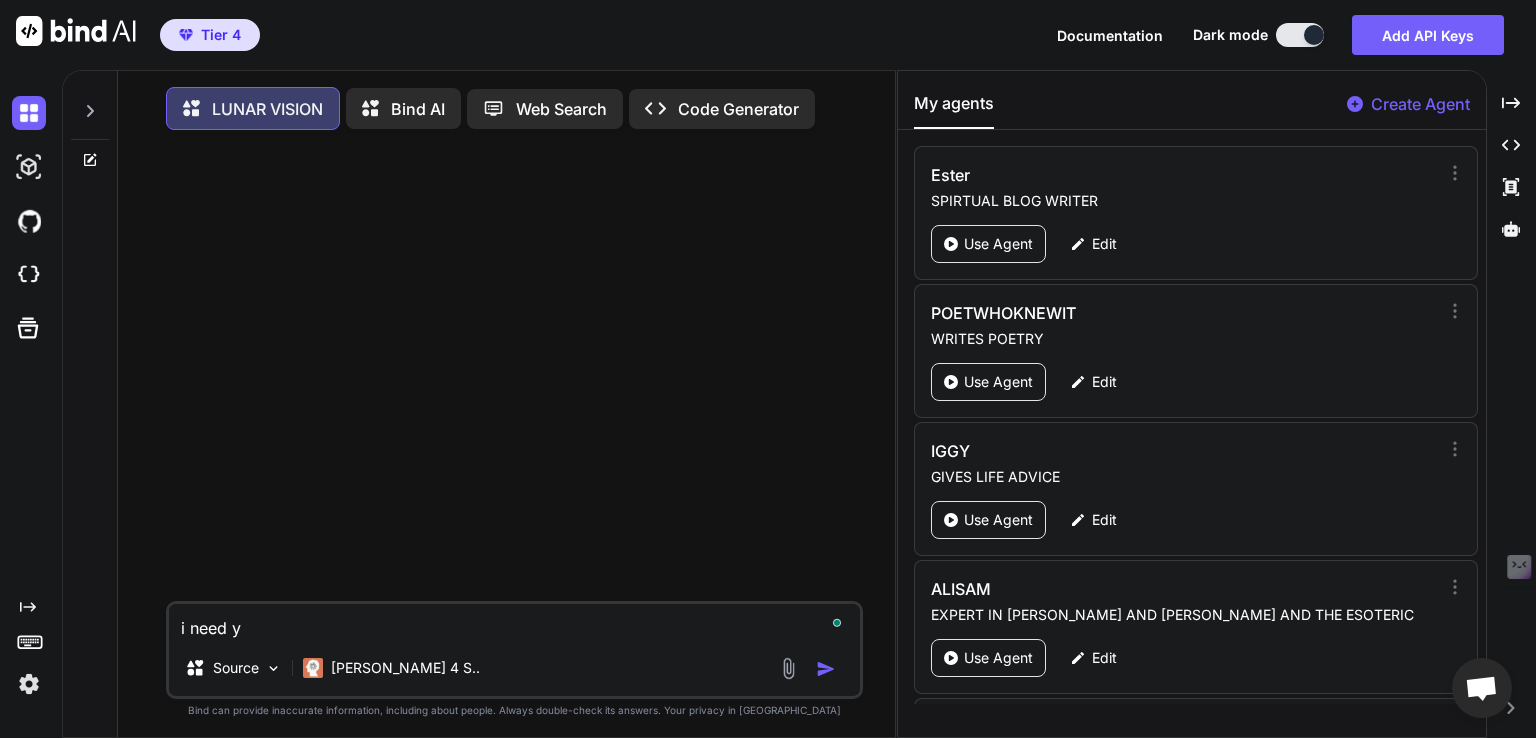 type on "x" 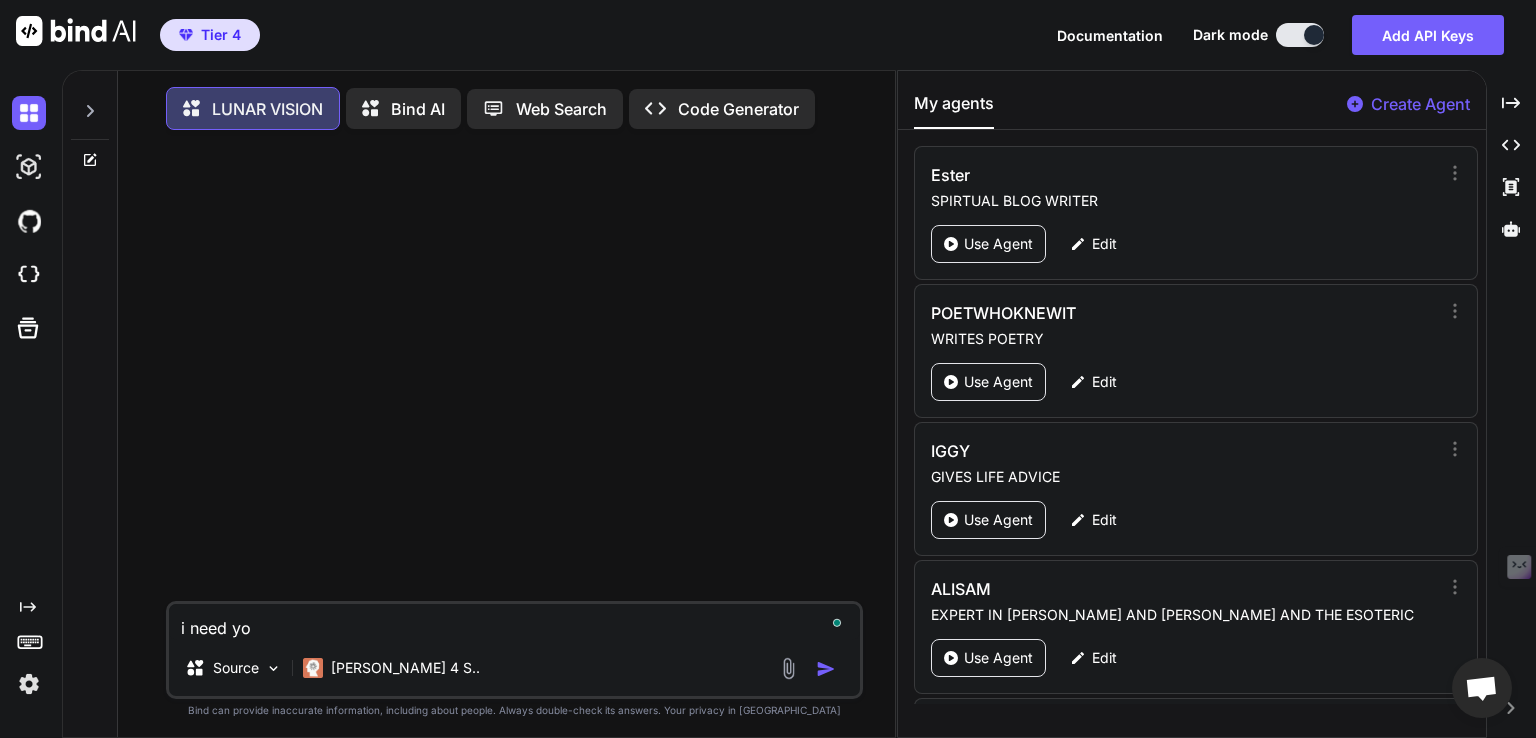 type on "x" 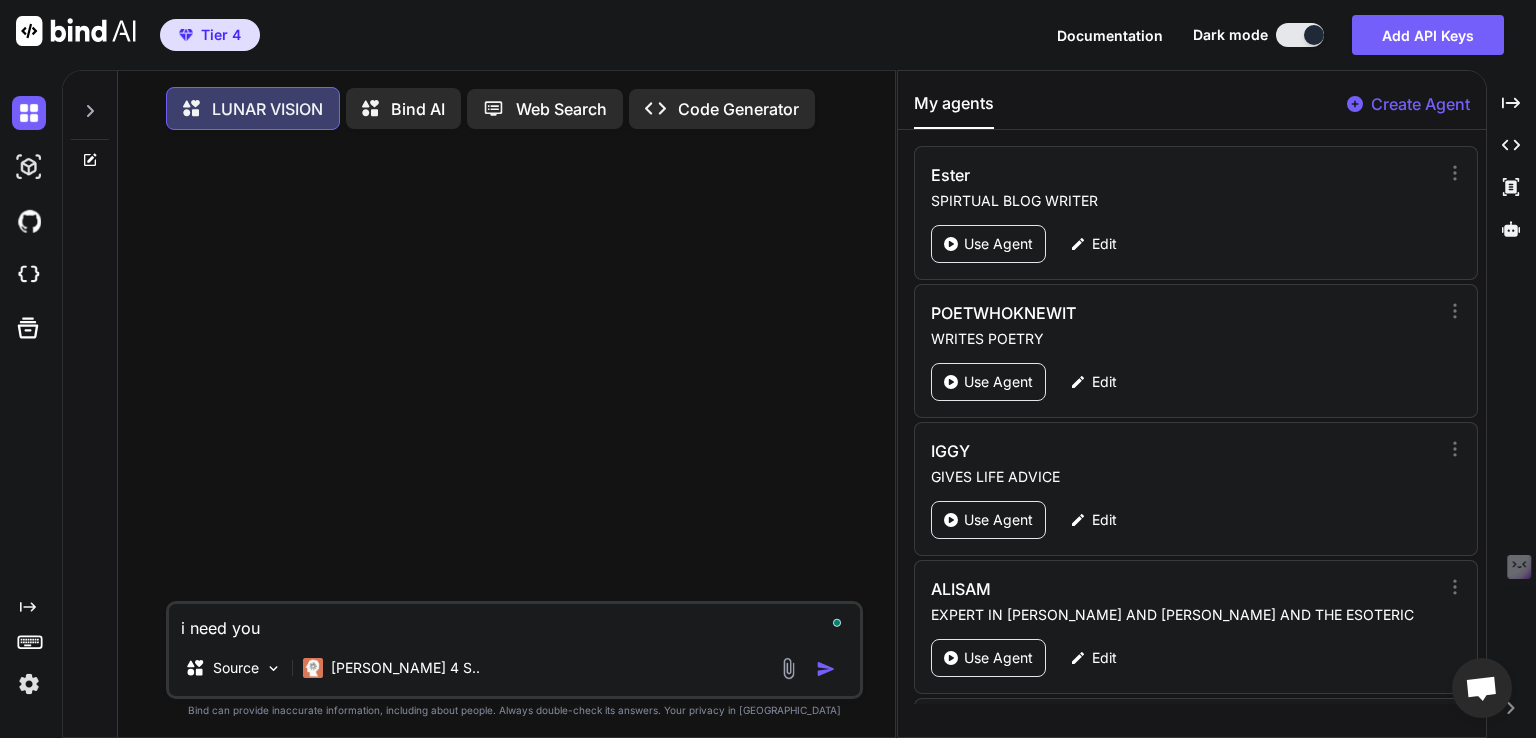 type on "x" 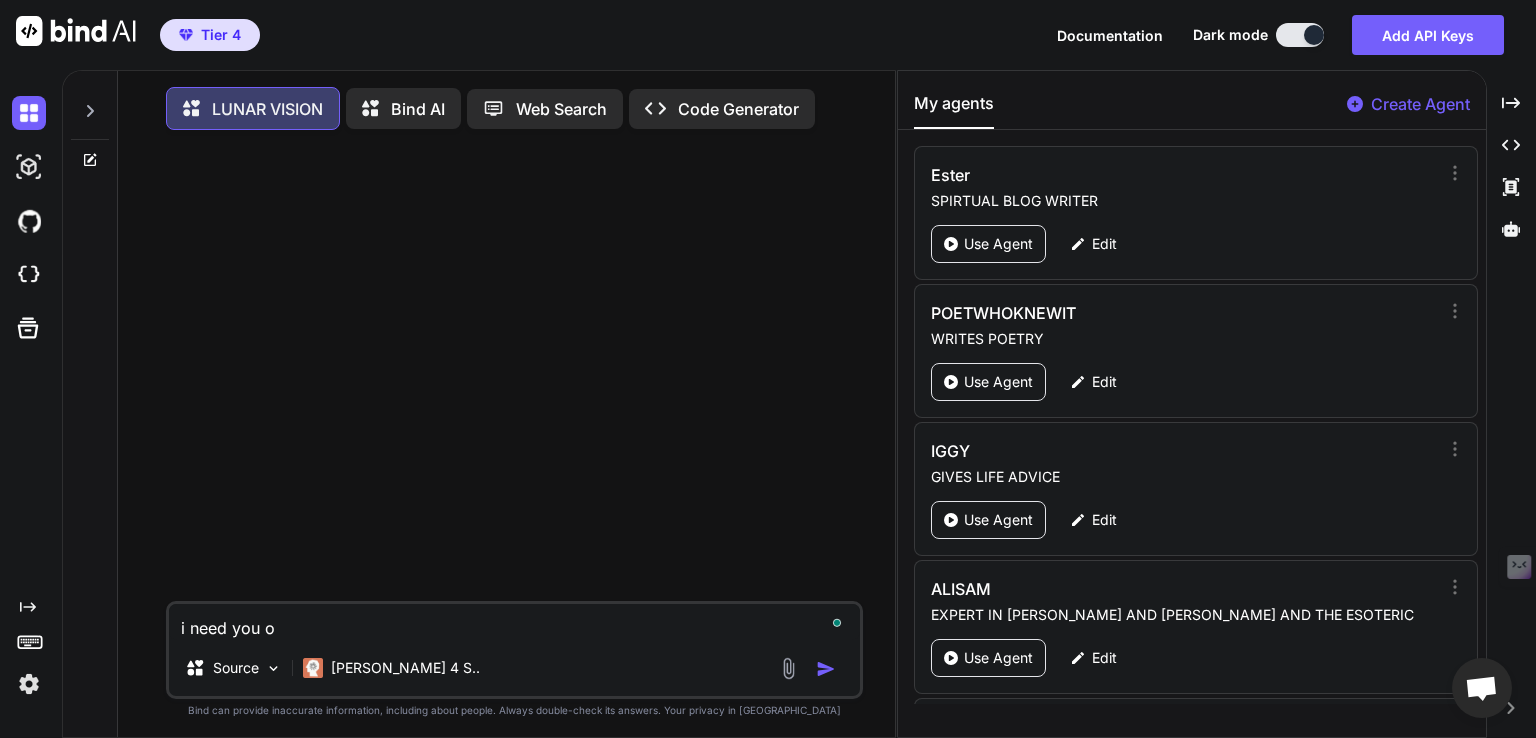type on "x" 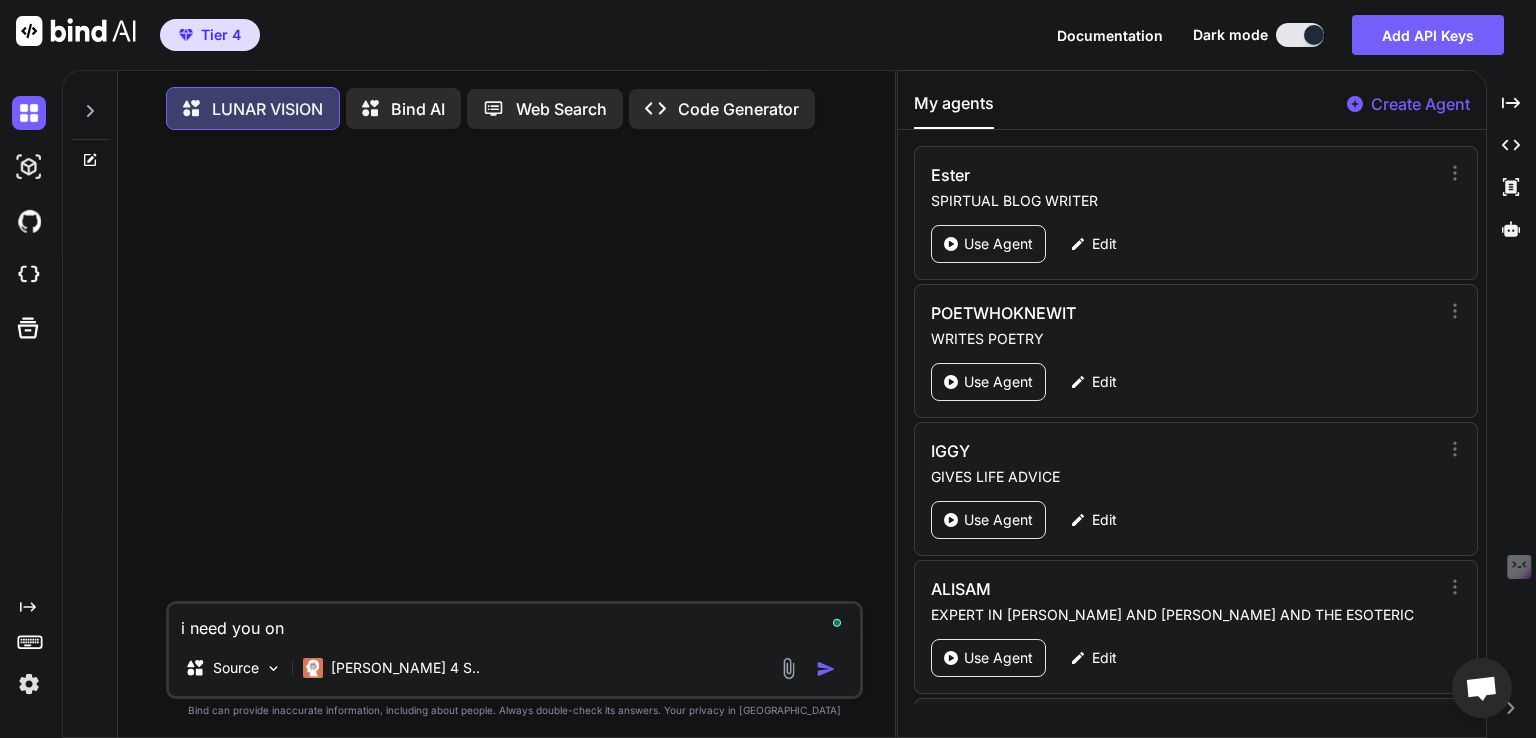 type on "x" 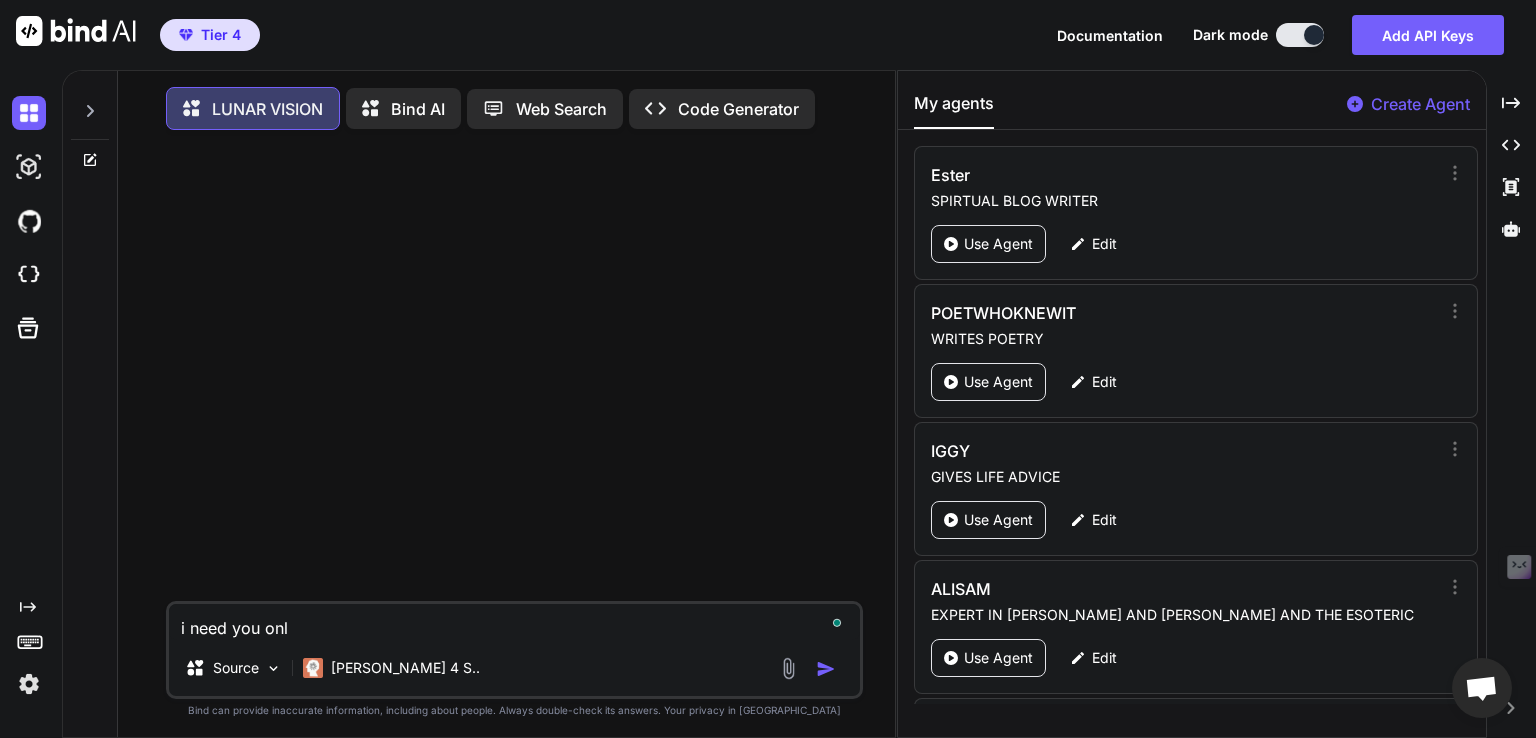 type on "x" 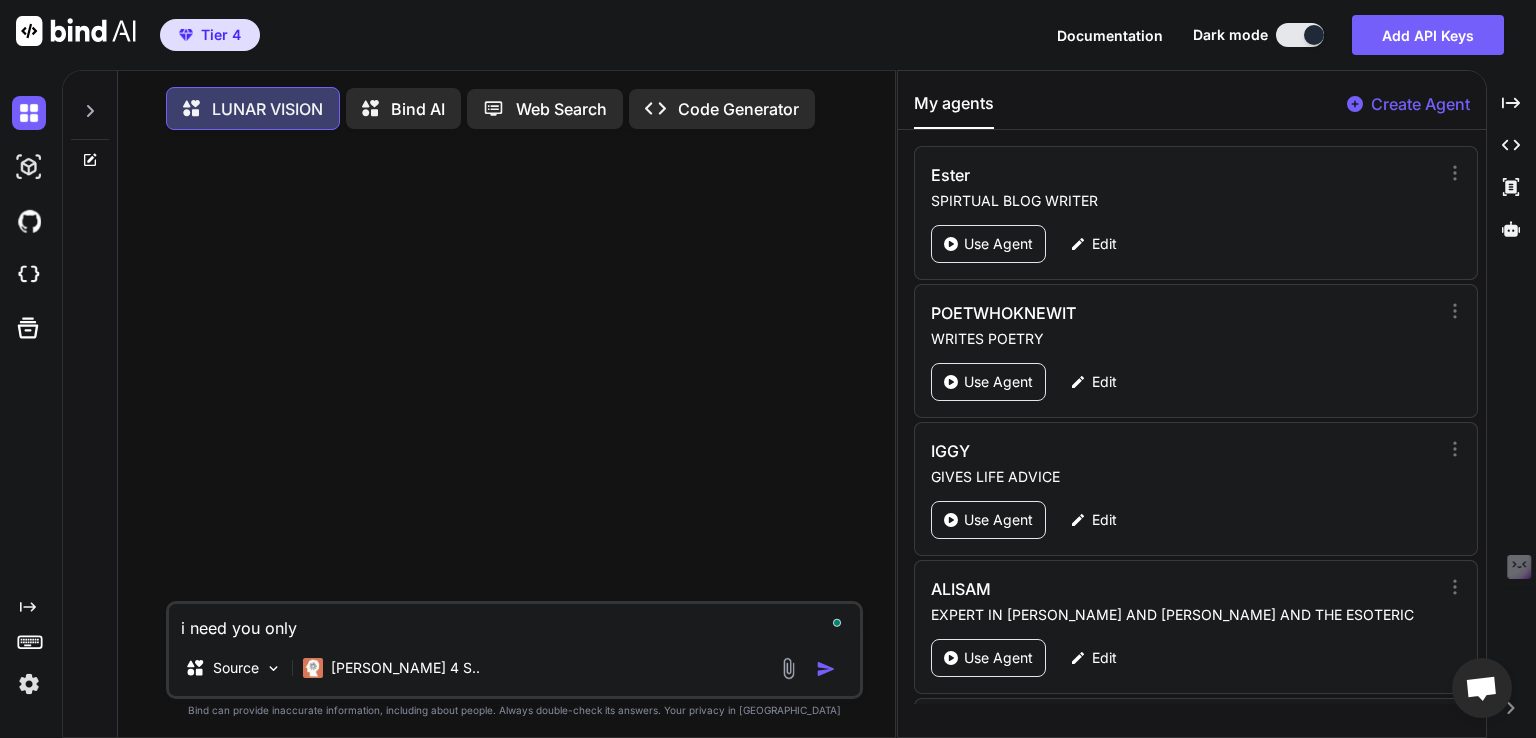 type on "x" 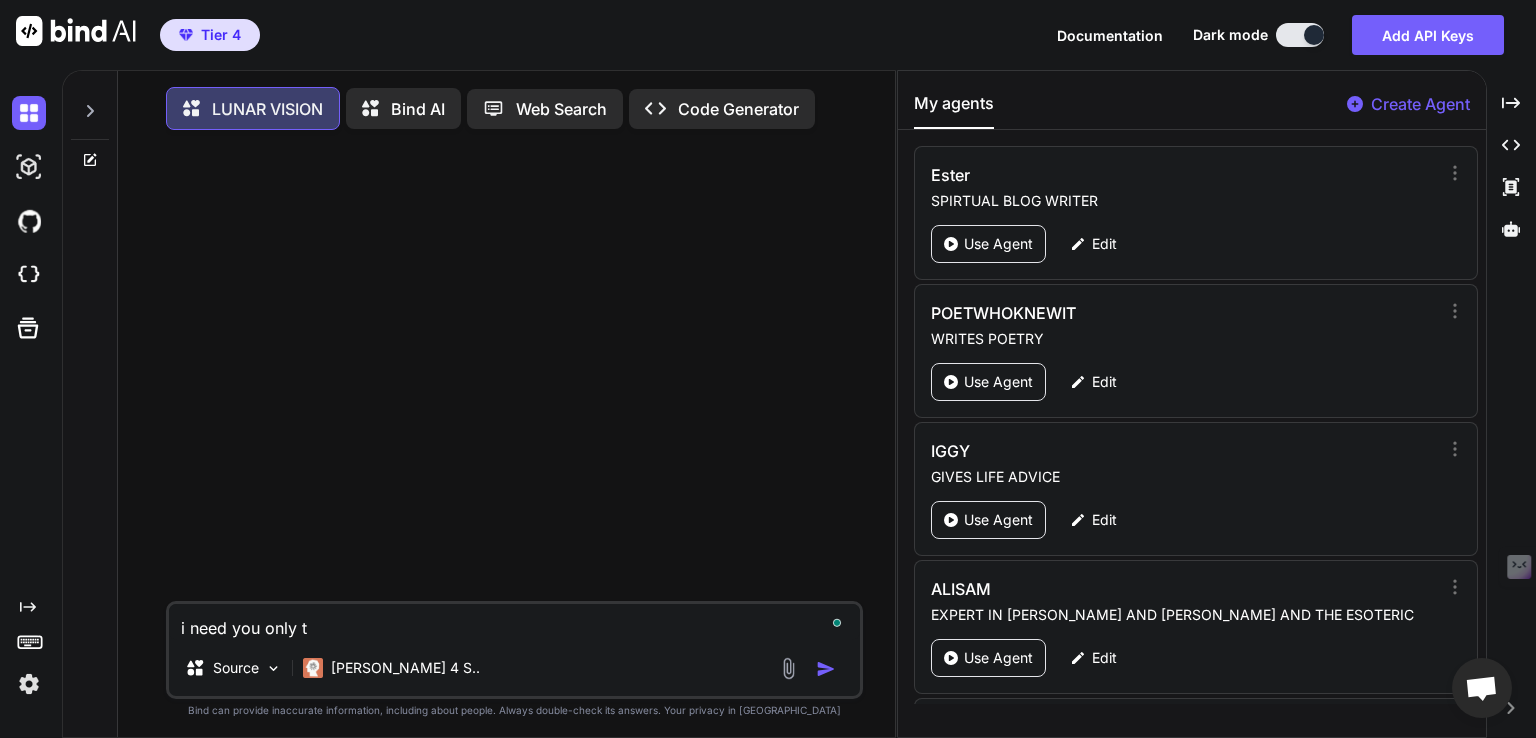 type on "x" 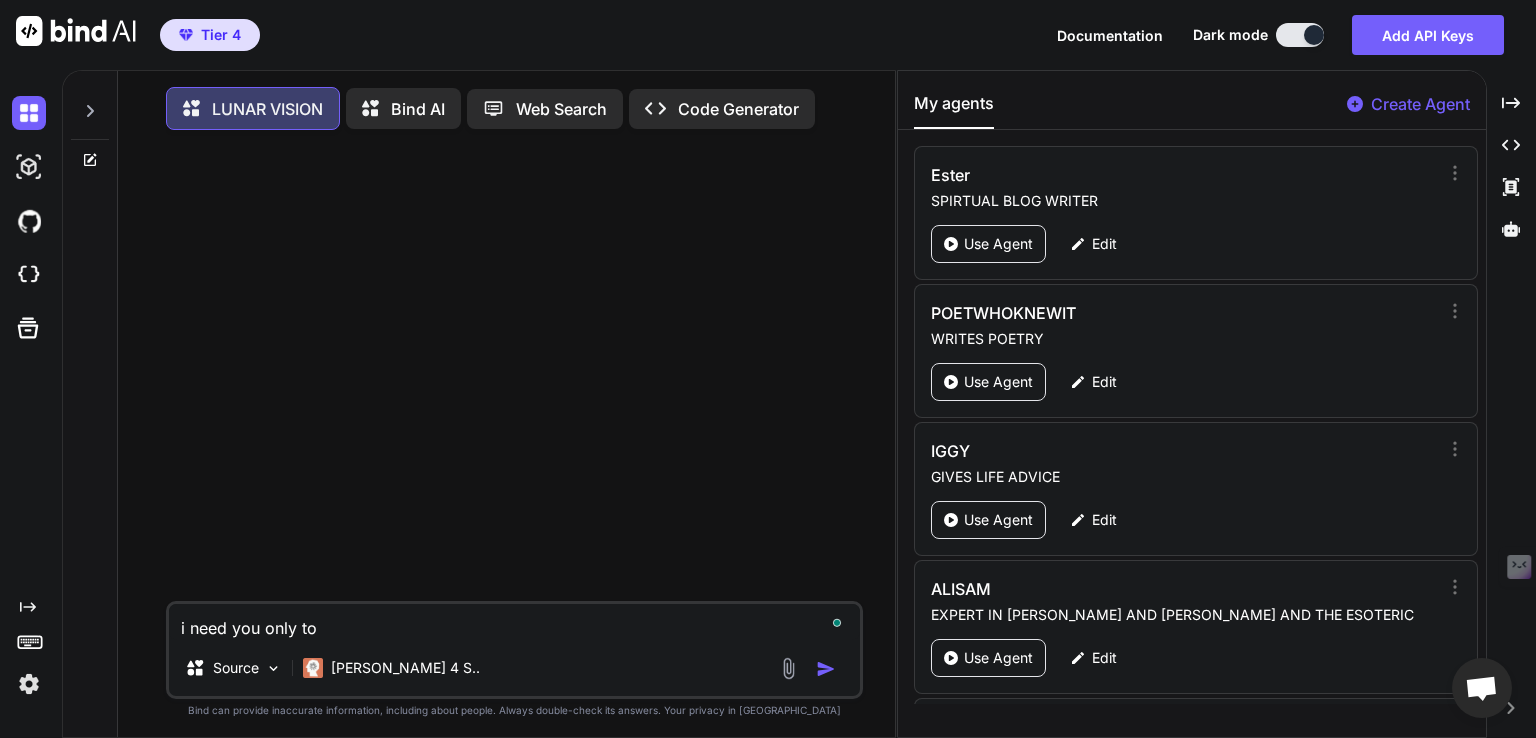 type on "x" 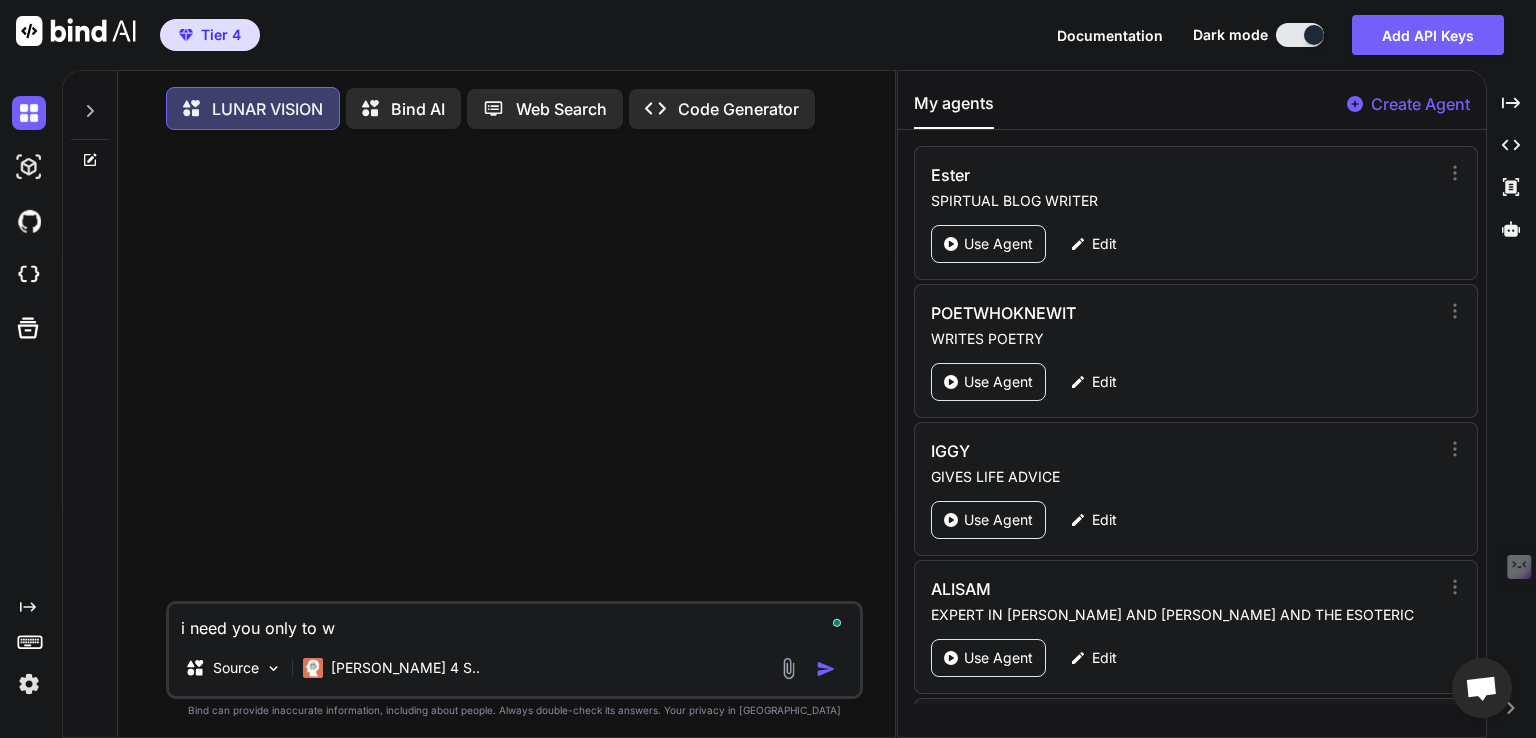 type on "x" 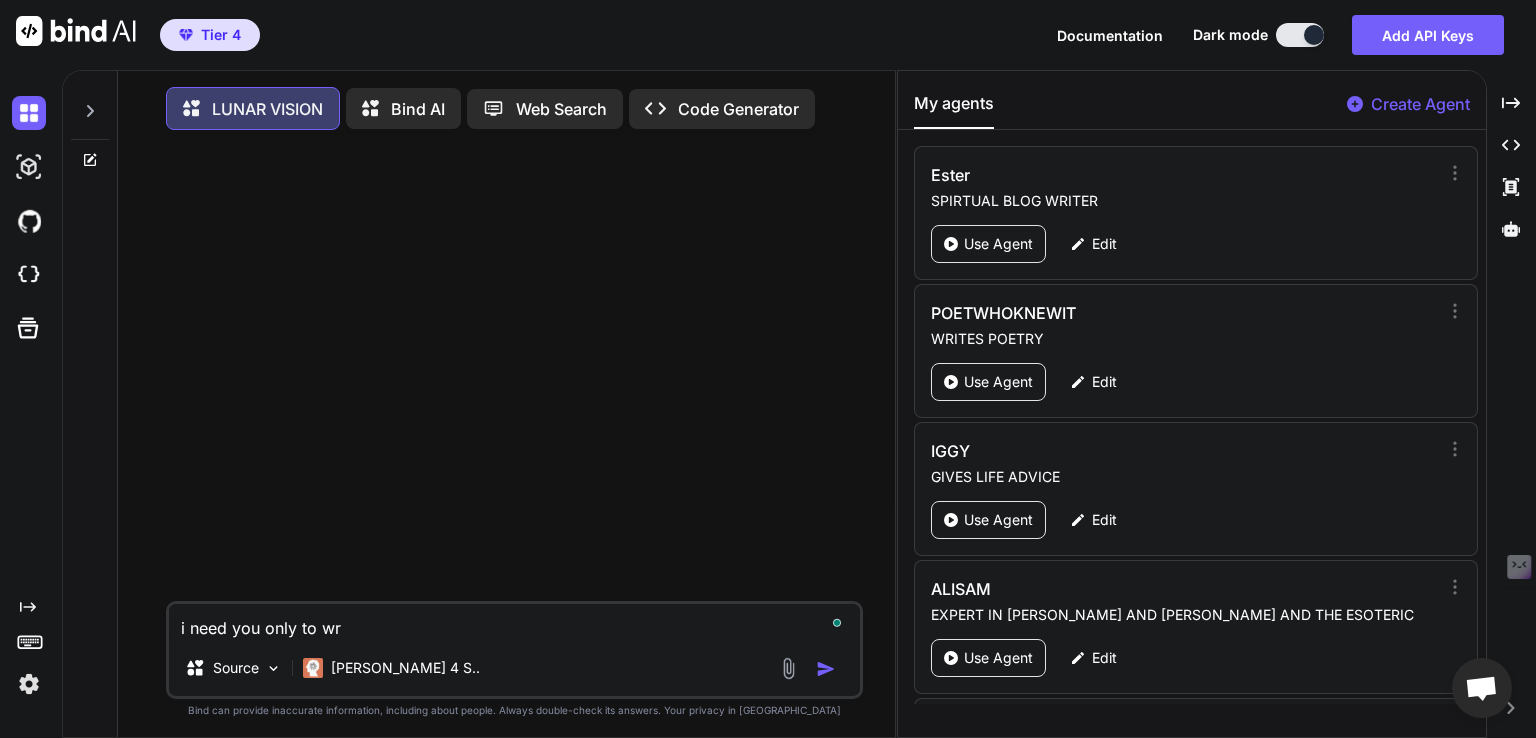 type on "x" 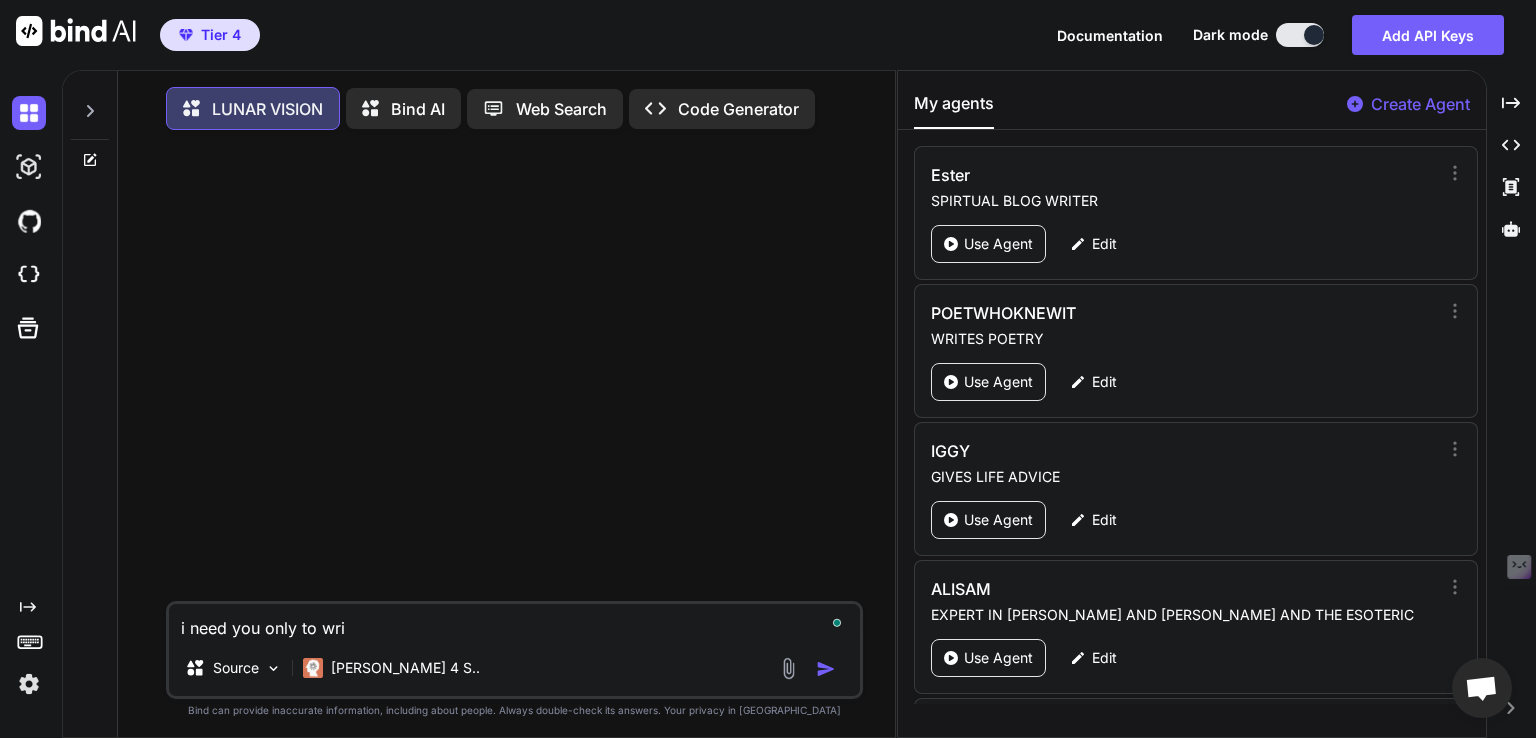 type on "x" 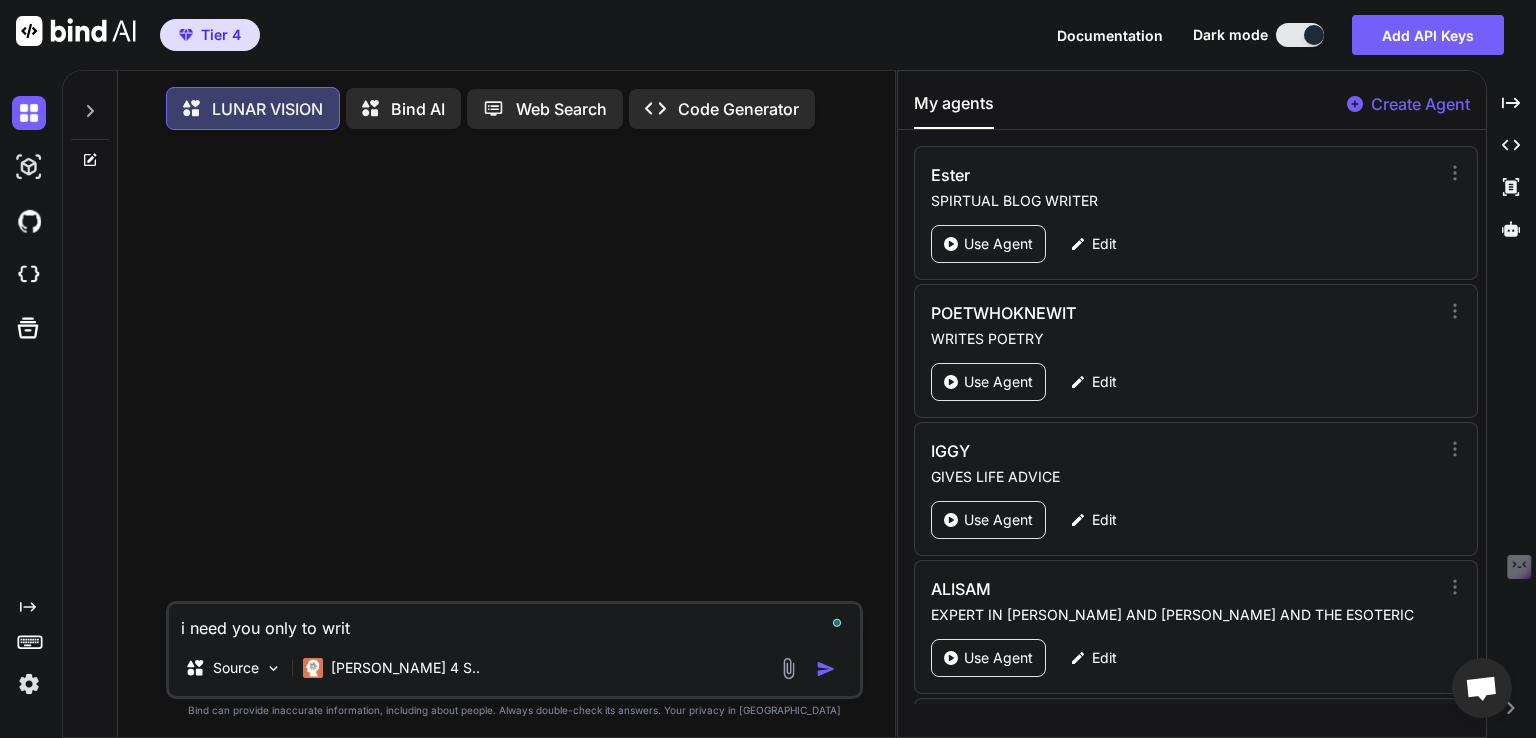 type on "x" 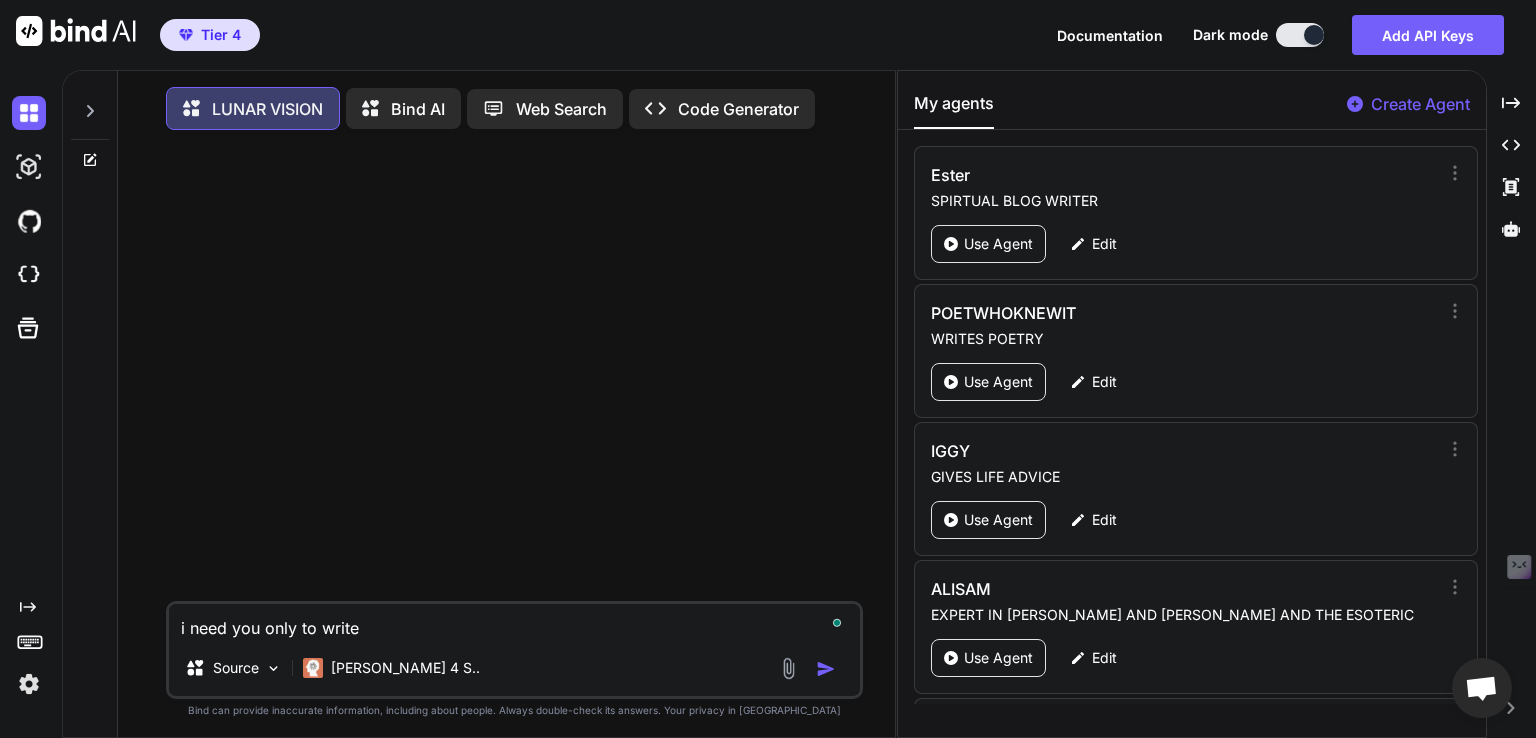 type on "x" 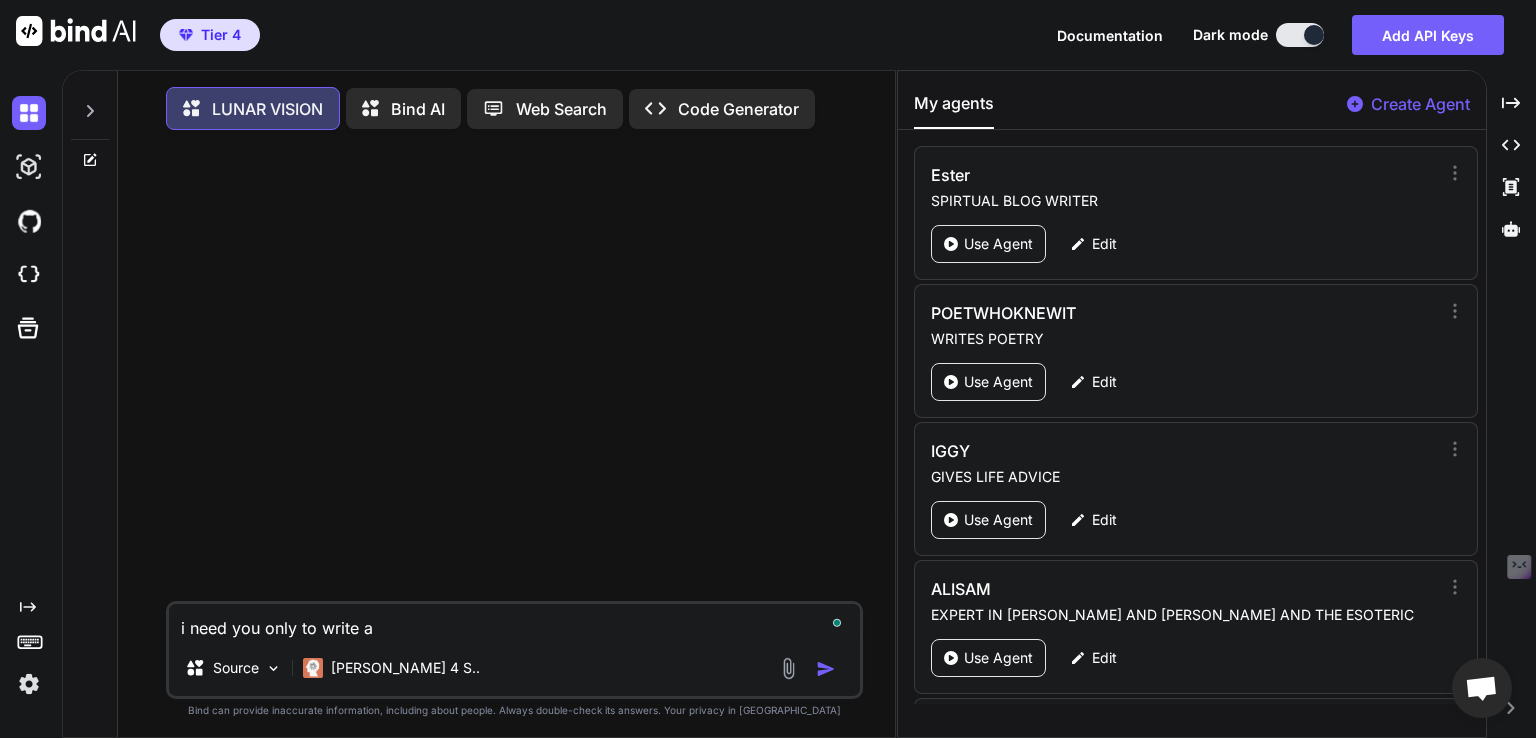 type on "x" 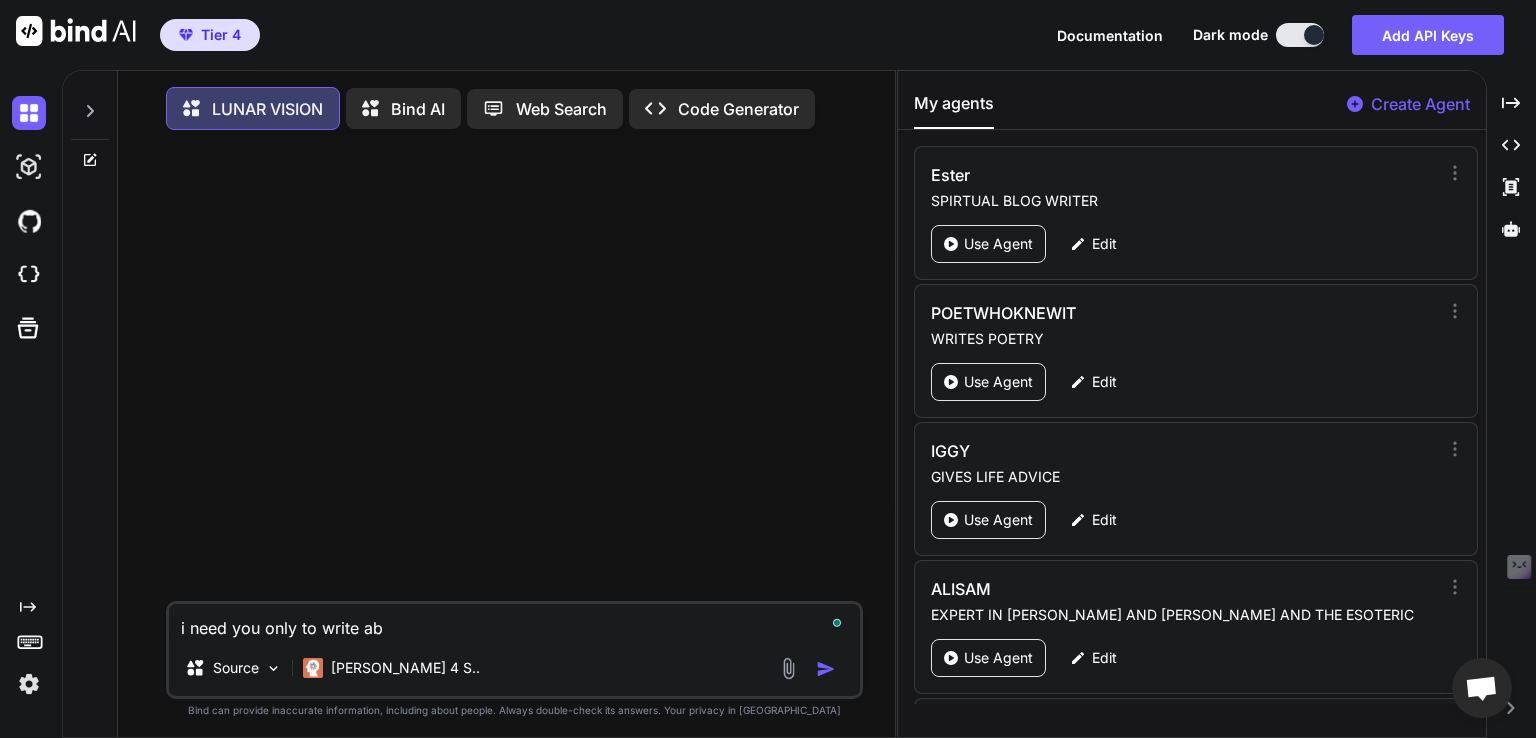 type on "x" 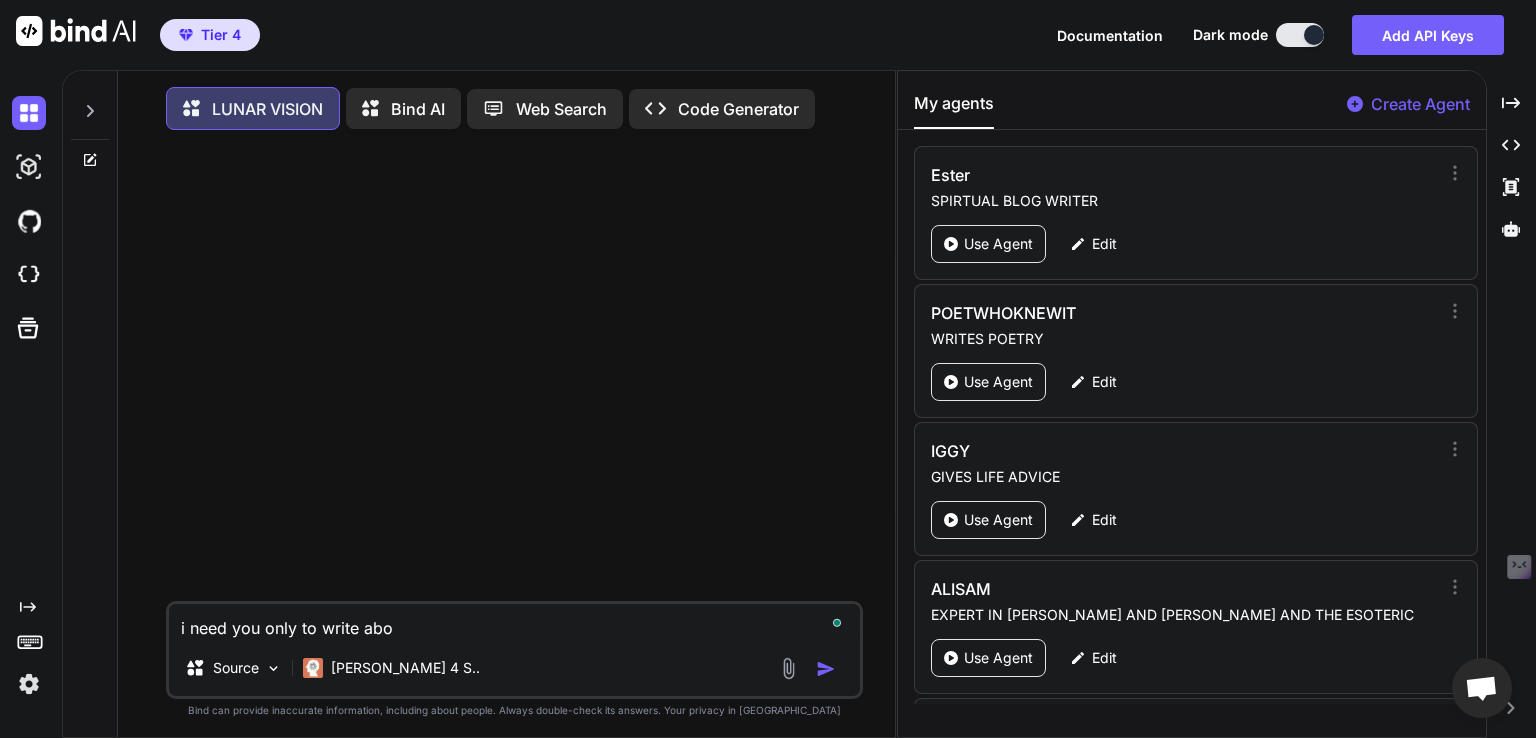 type on "x" 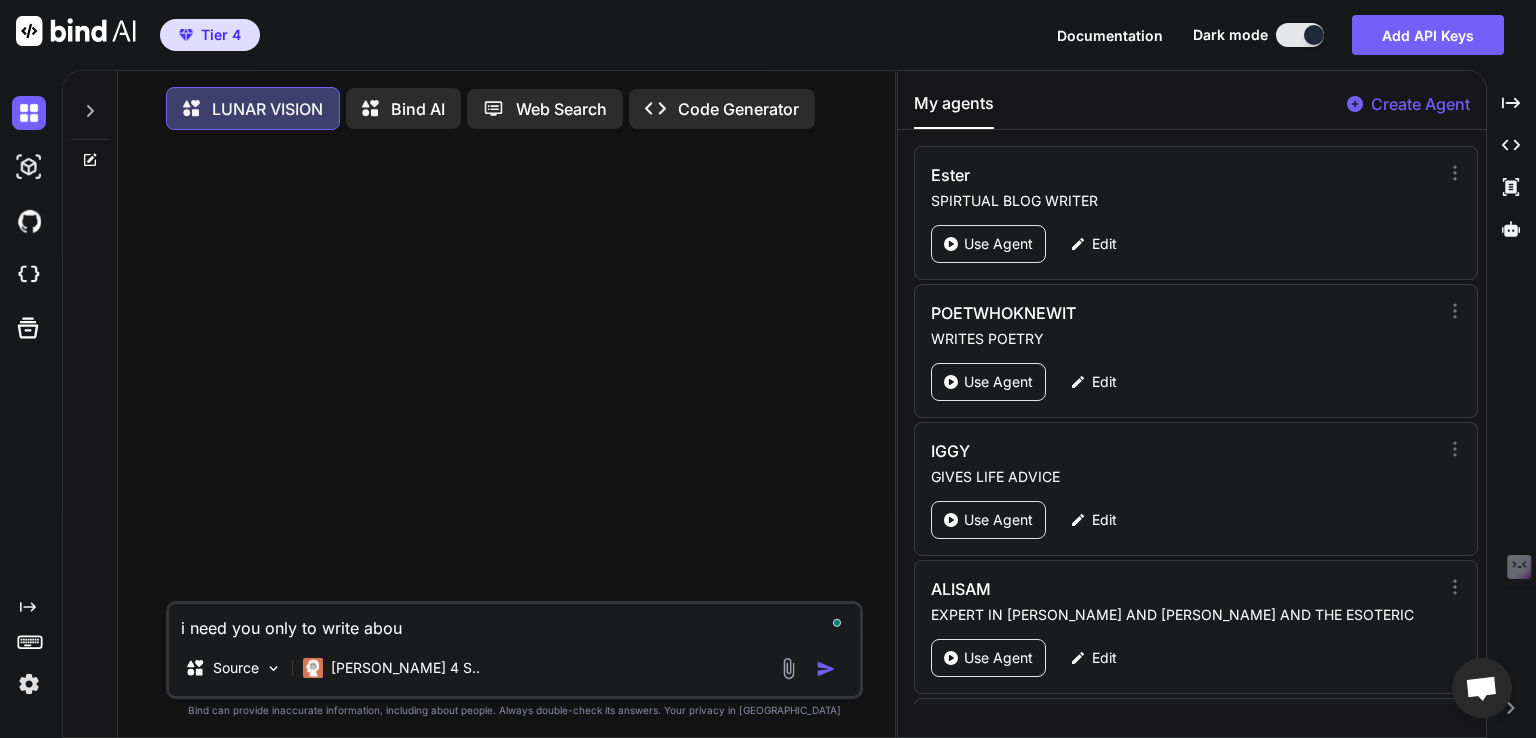 type on "x" 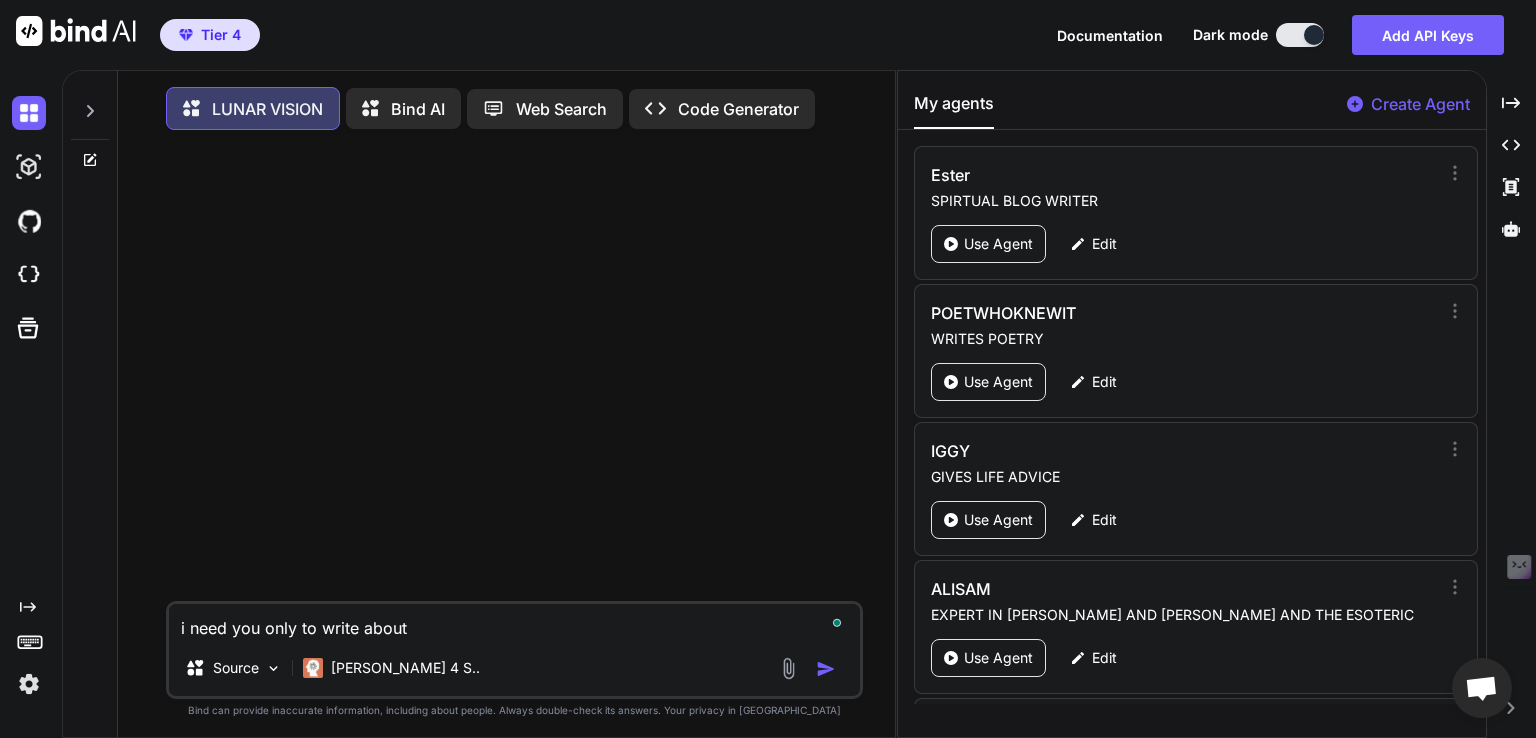 type on "x" 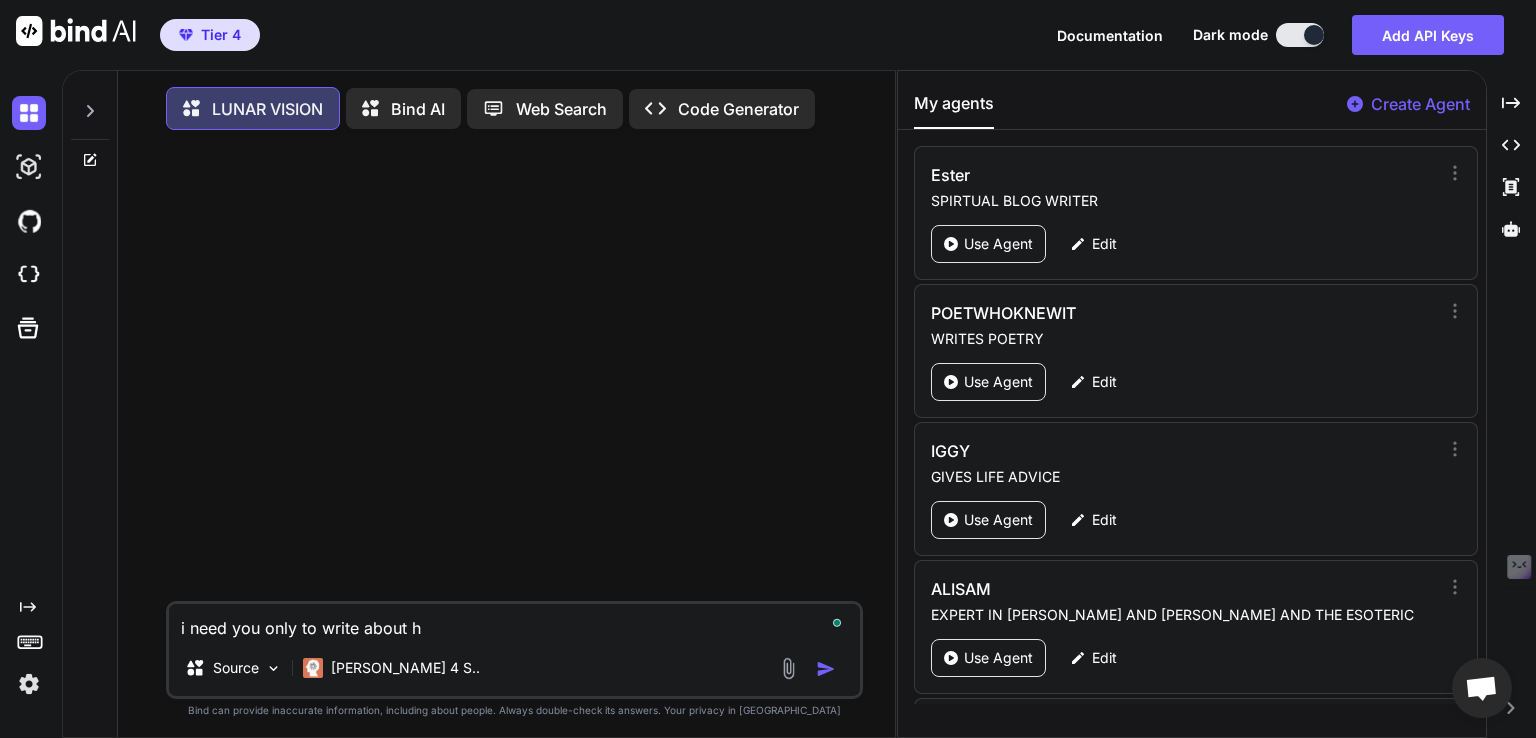type on "i need you only to write about ho" 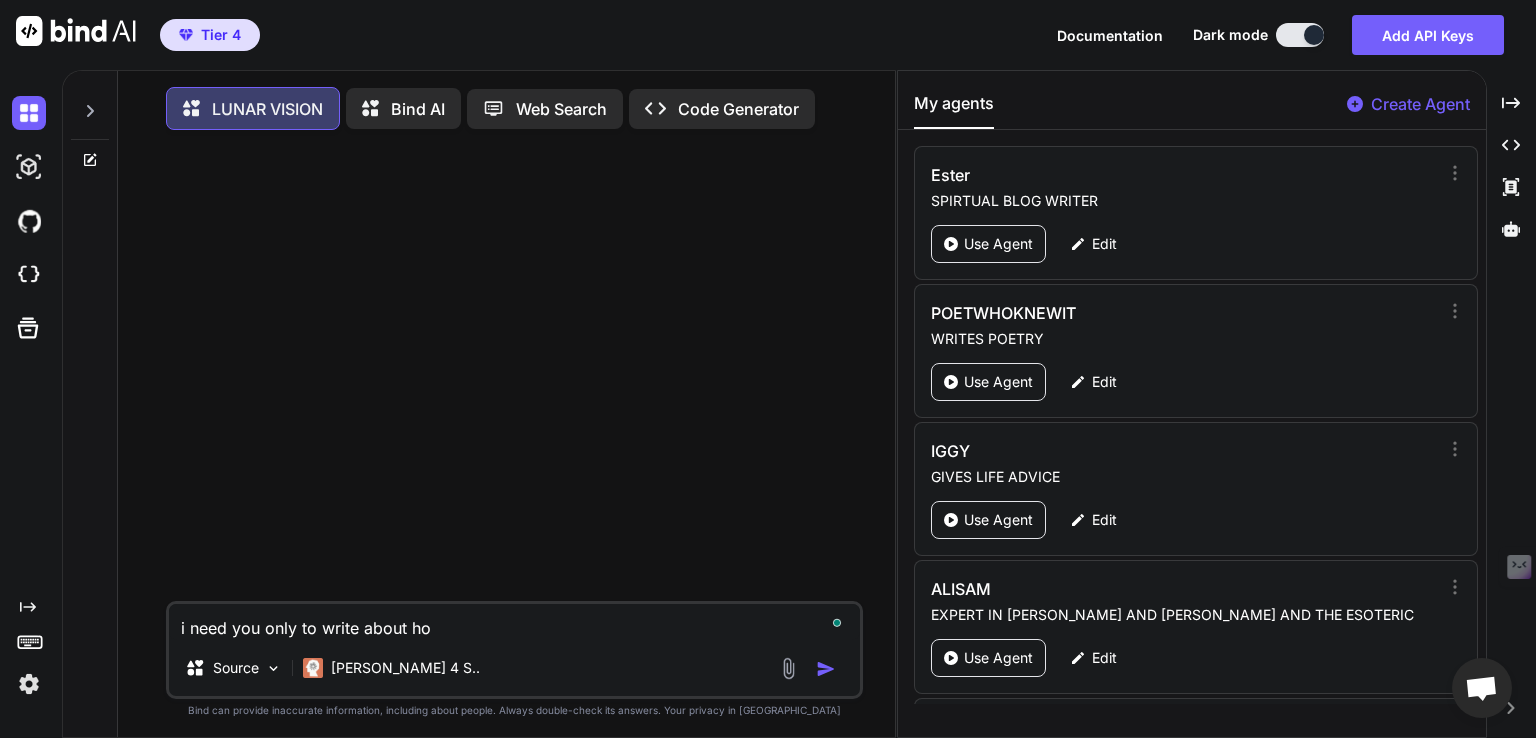 type on "x" 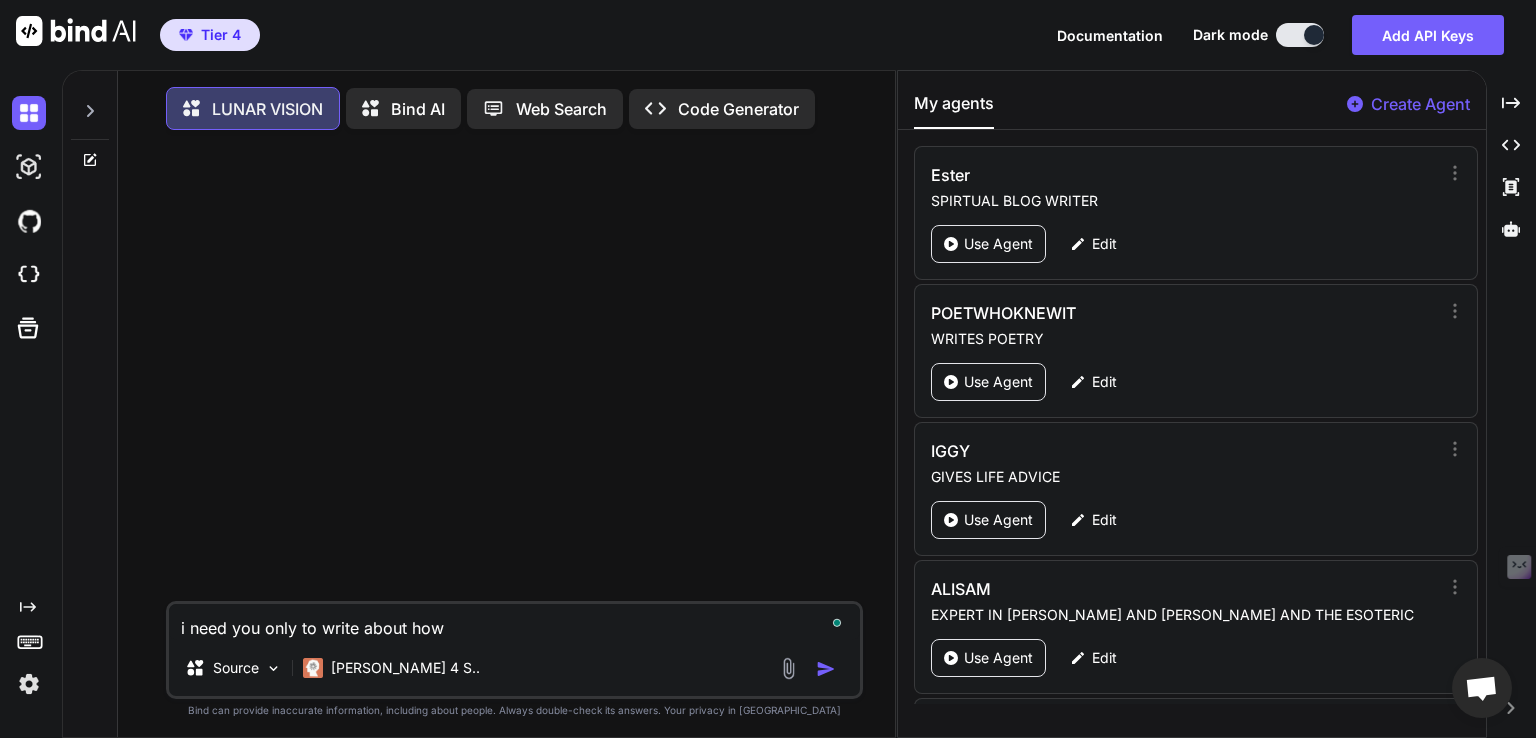 type on "x" 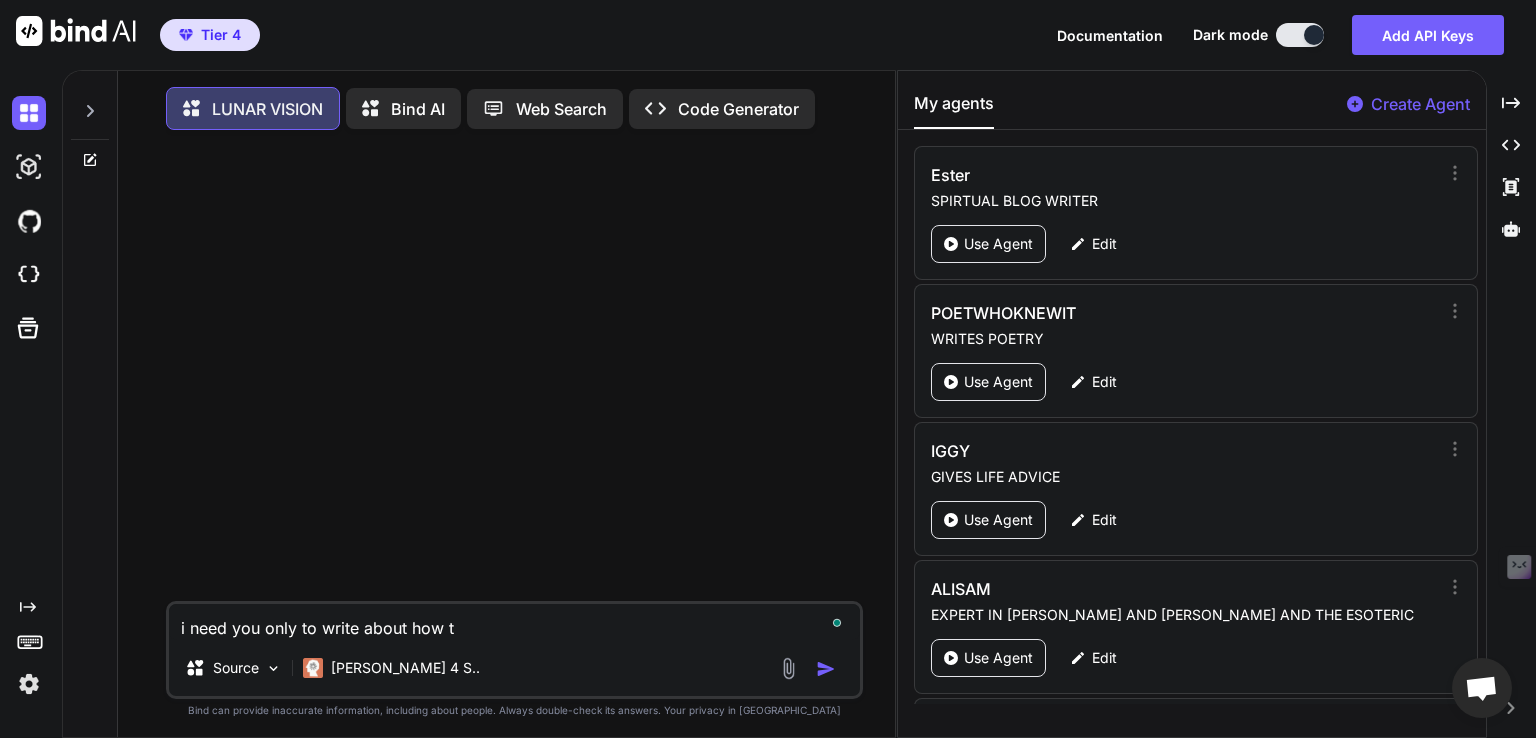 type on "x" 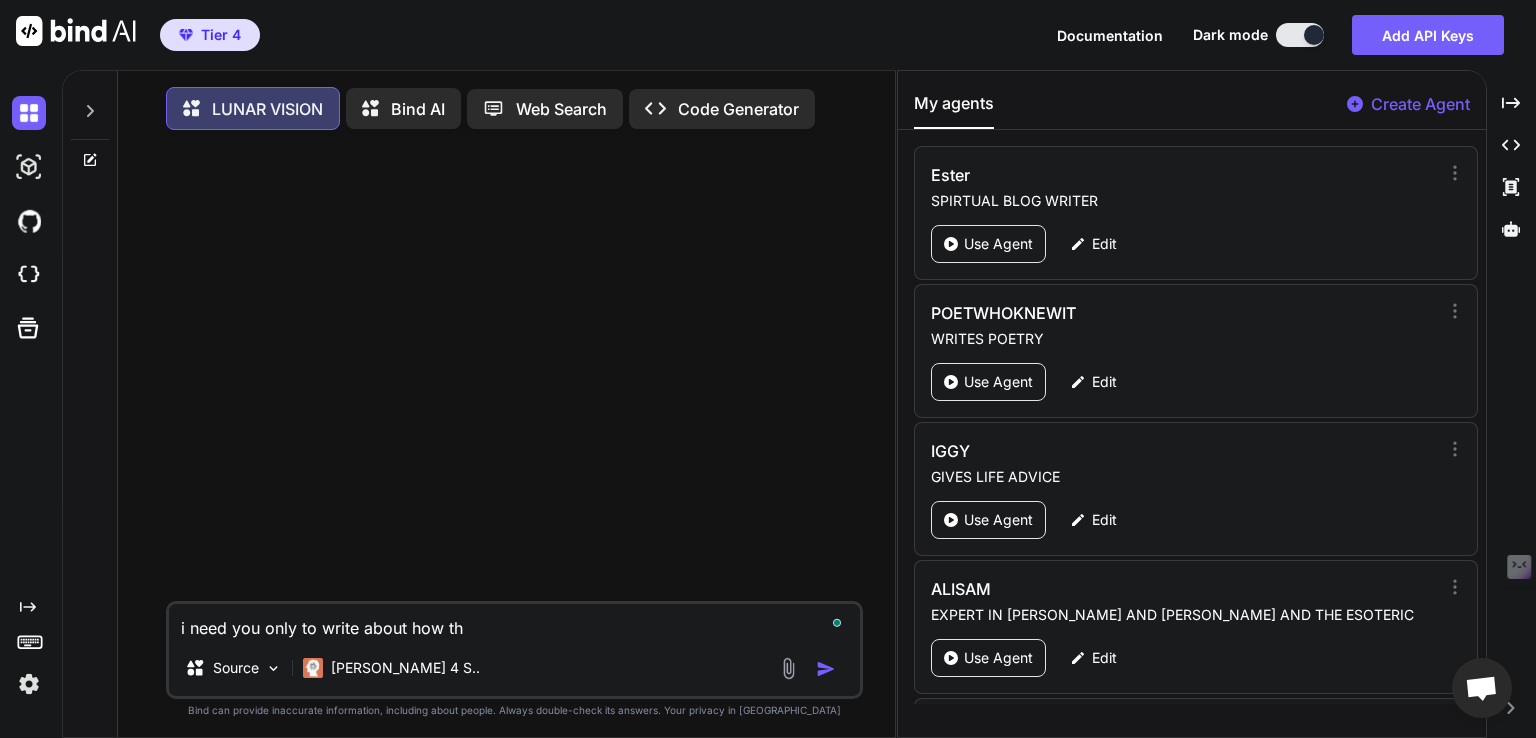 type on "x" 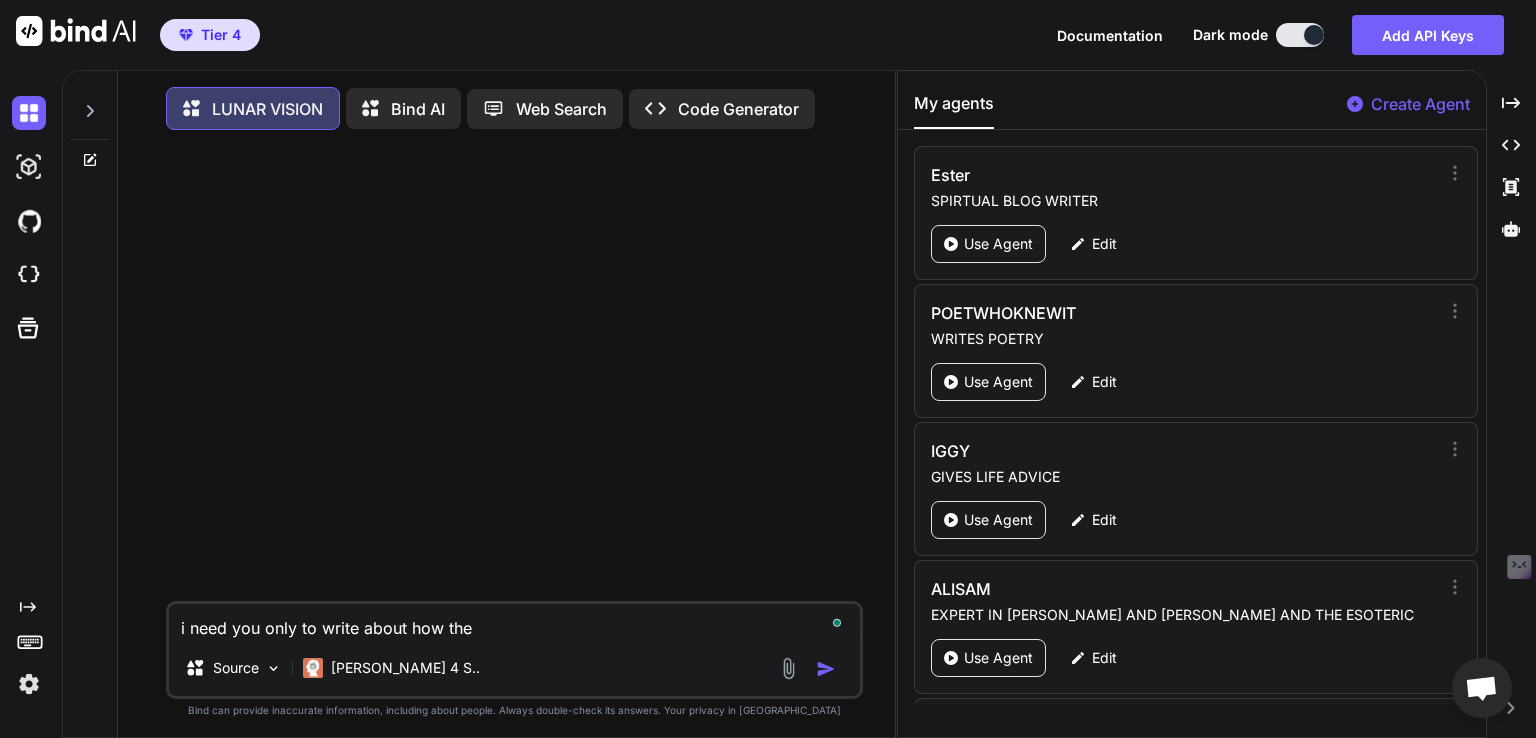type on "x" 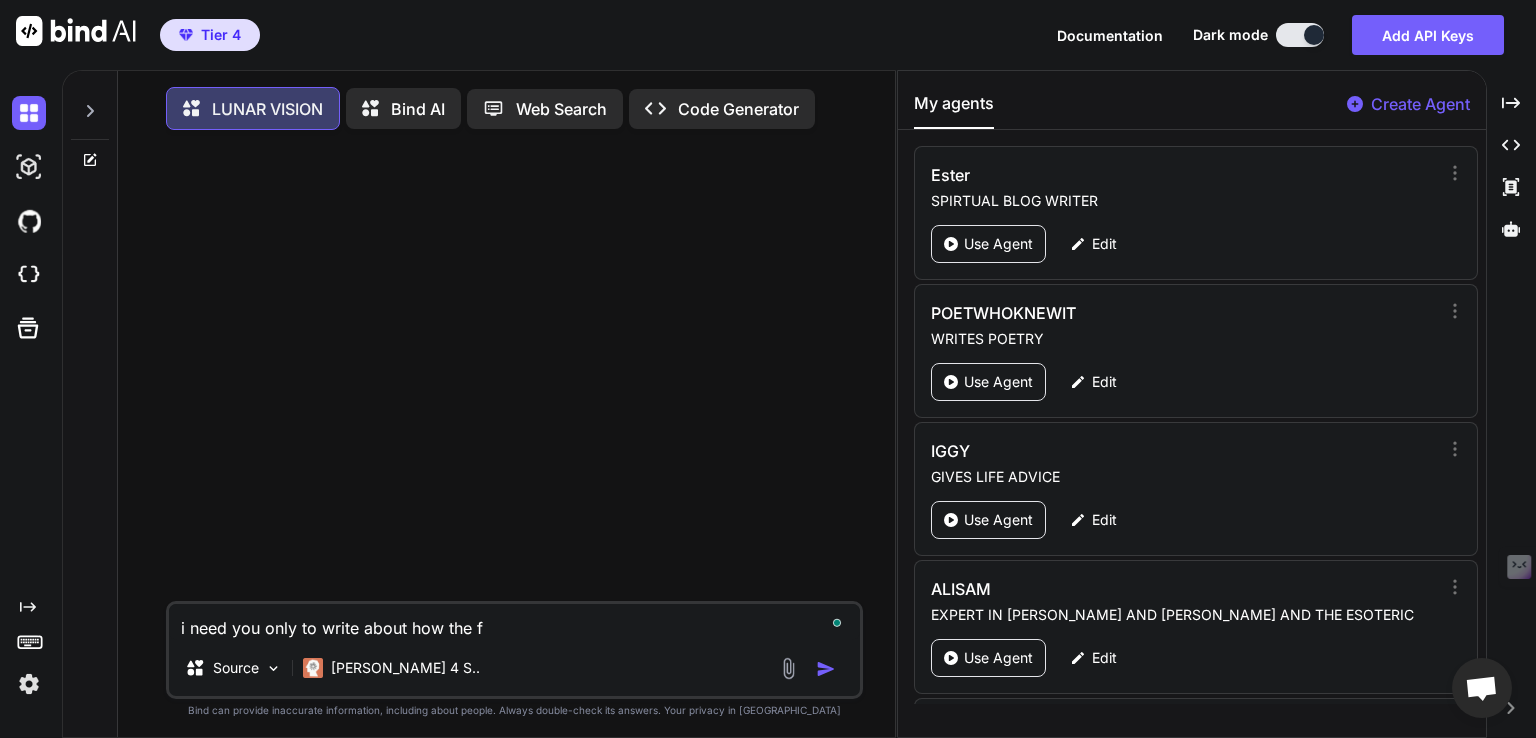 type on "i need you only to write about how the fi" 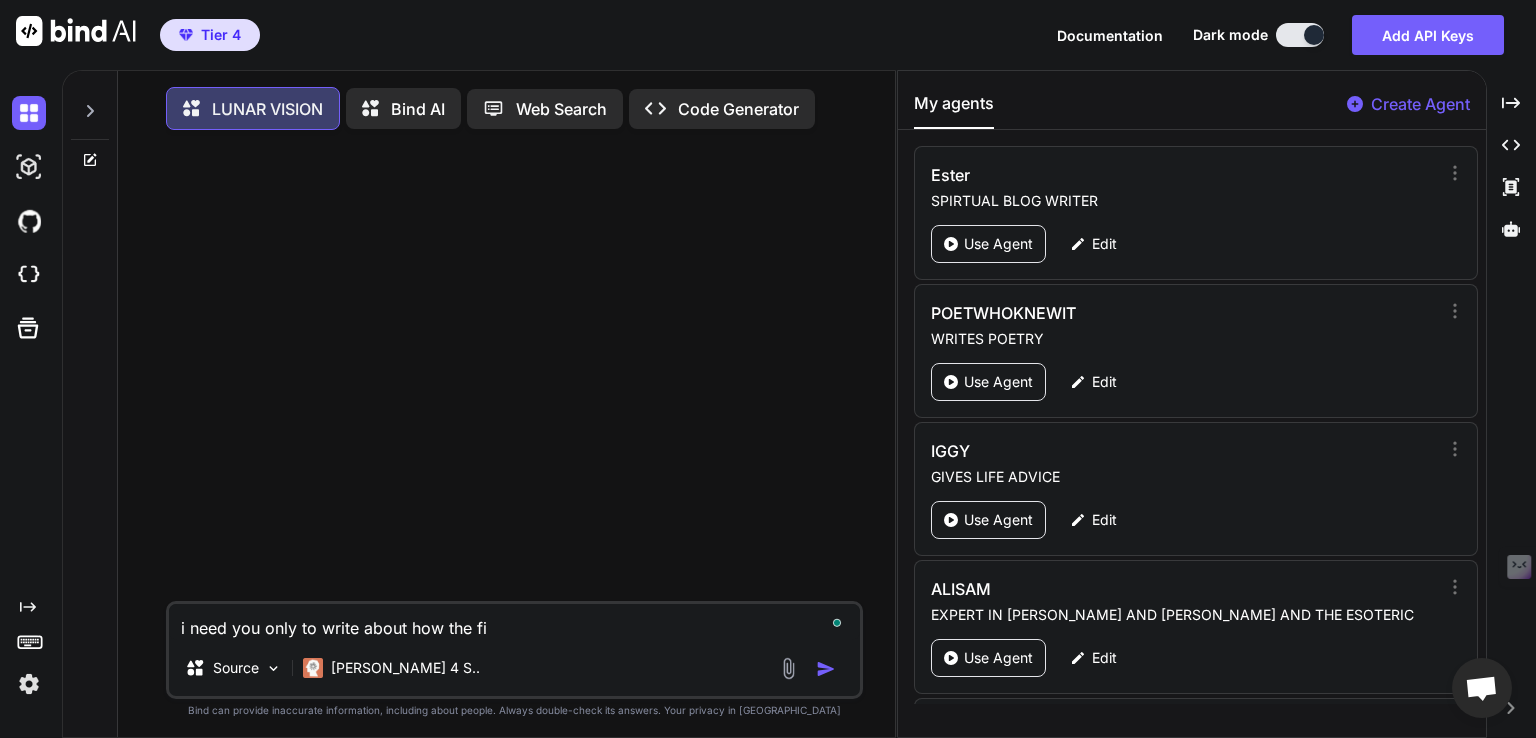 type on "x" 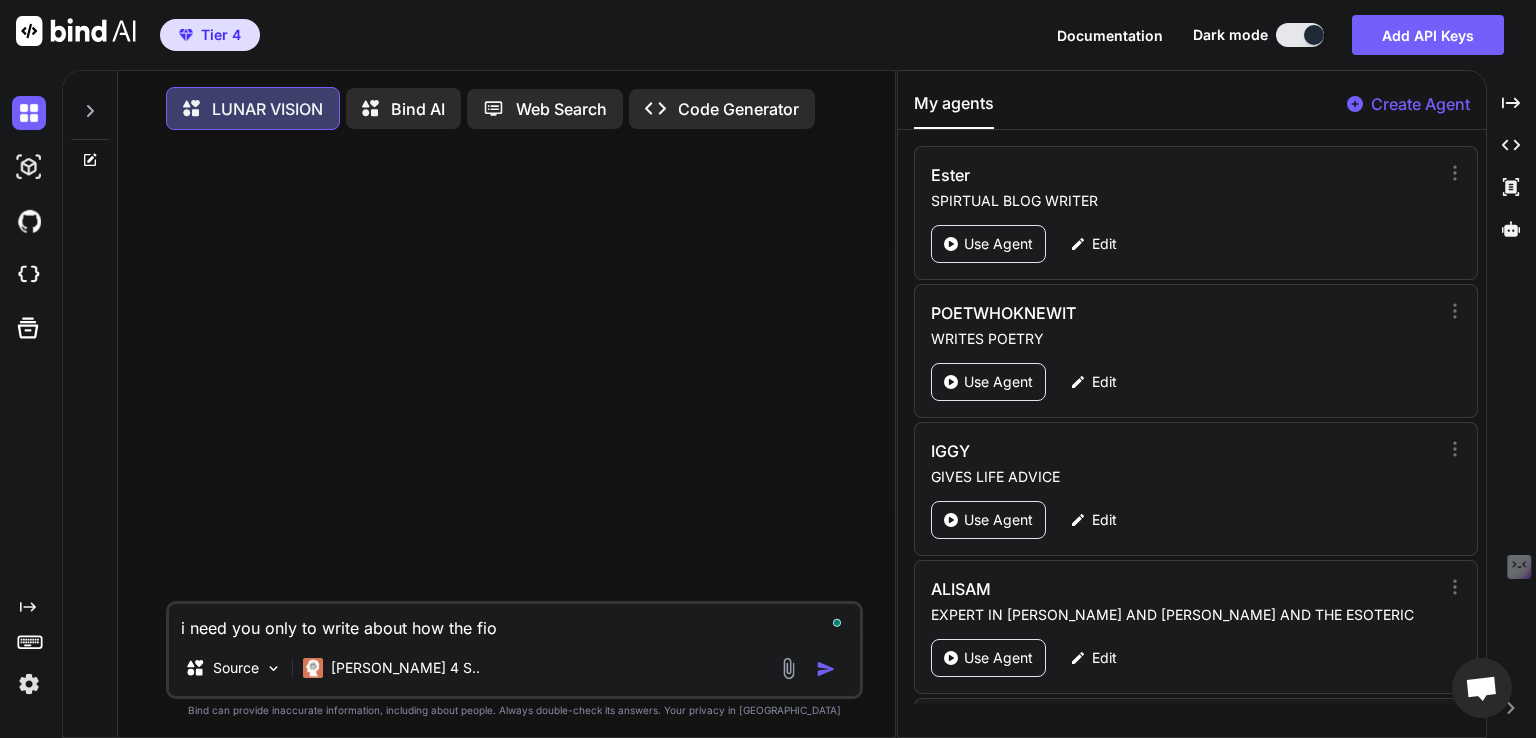 type on "x" 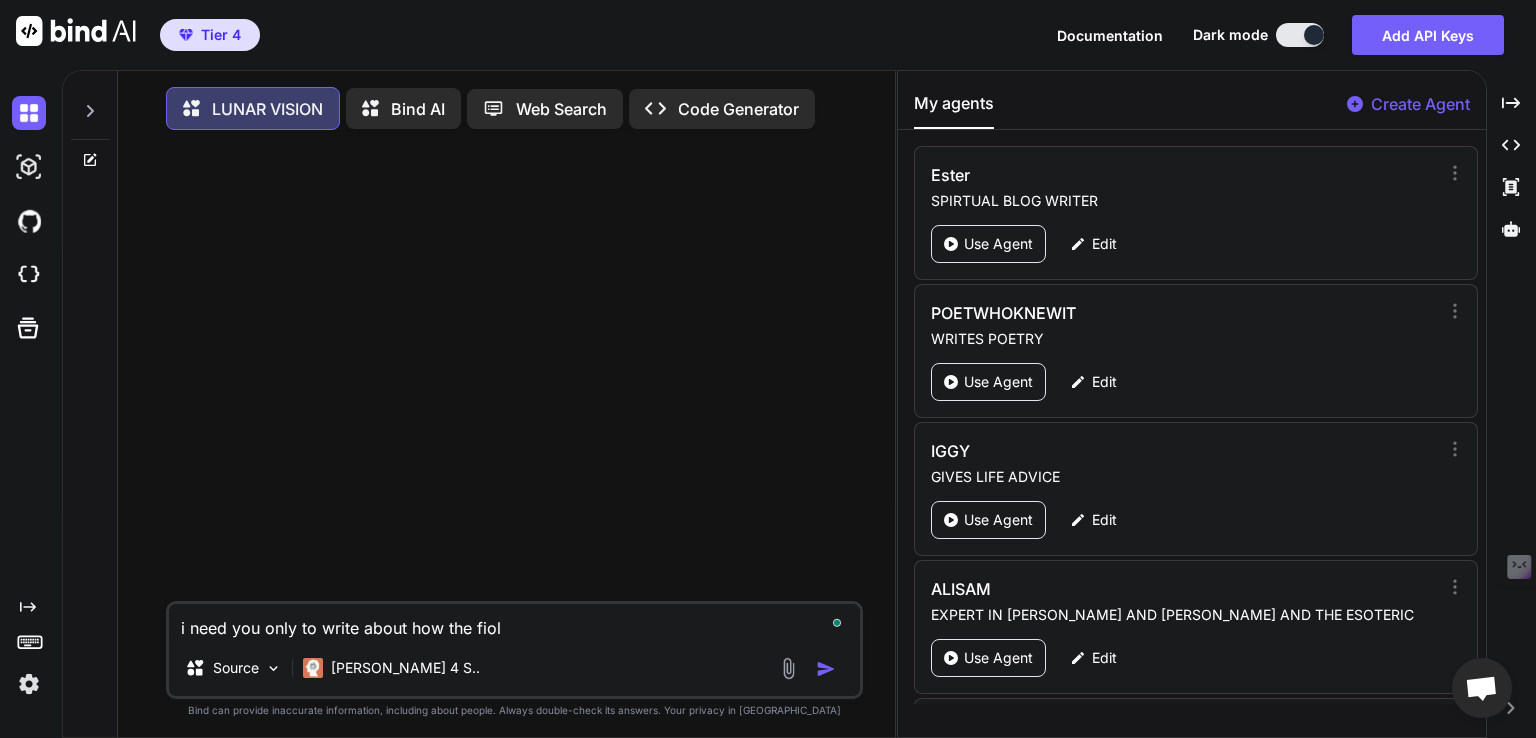 type on "x" 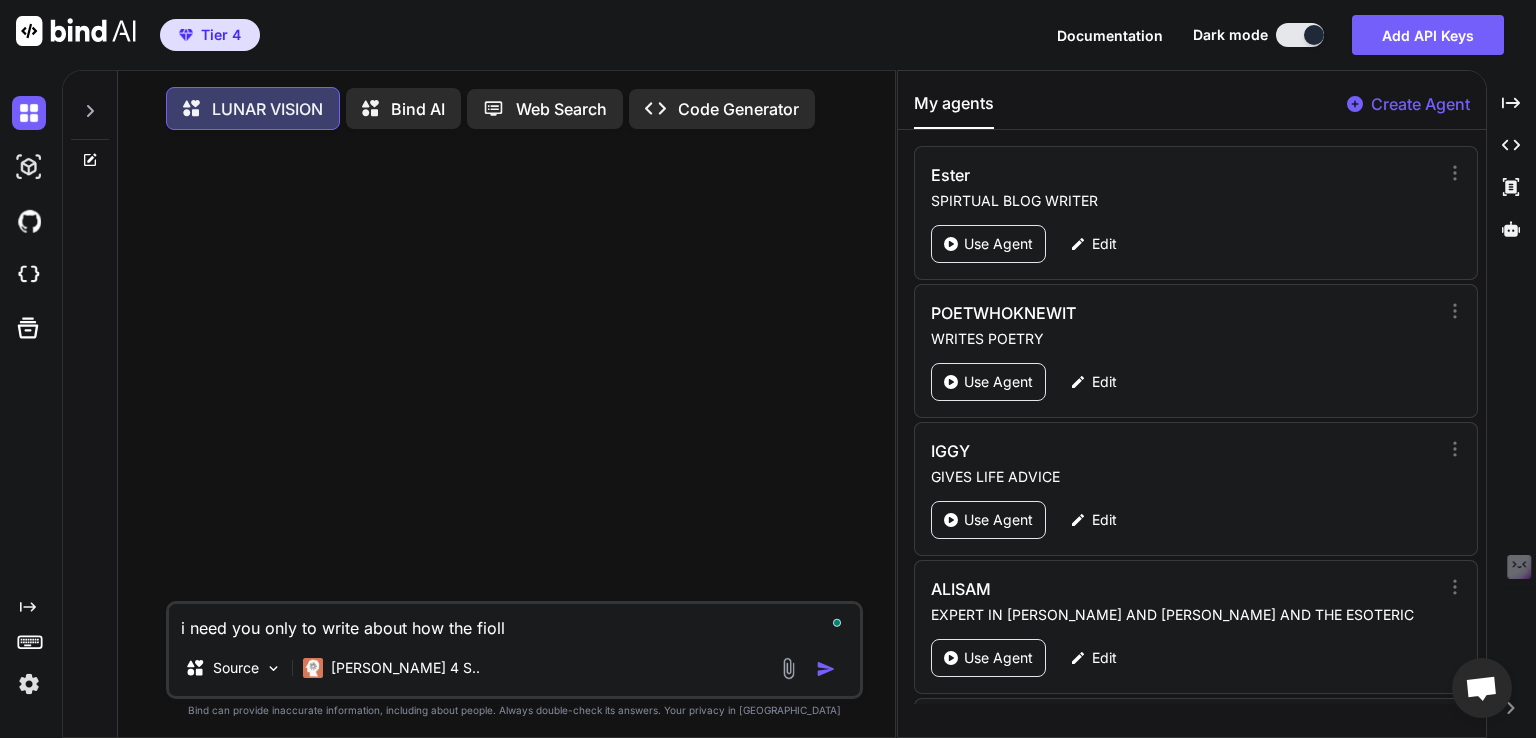 type on "x" 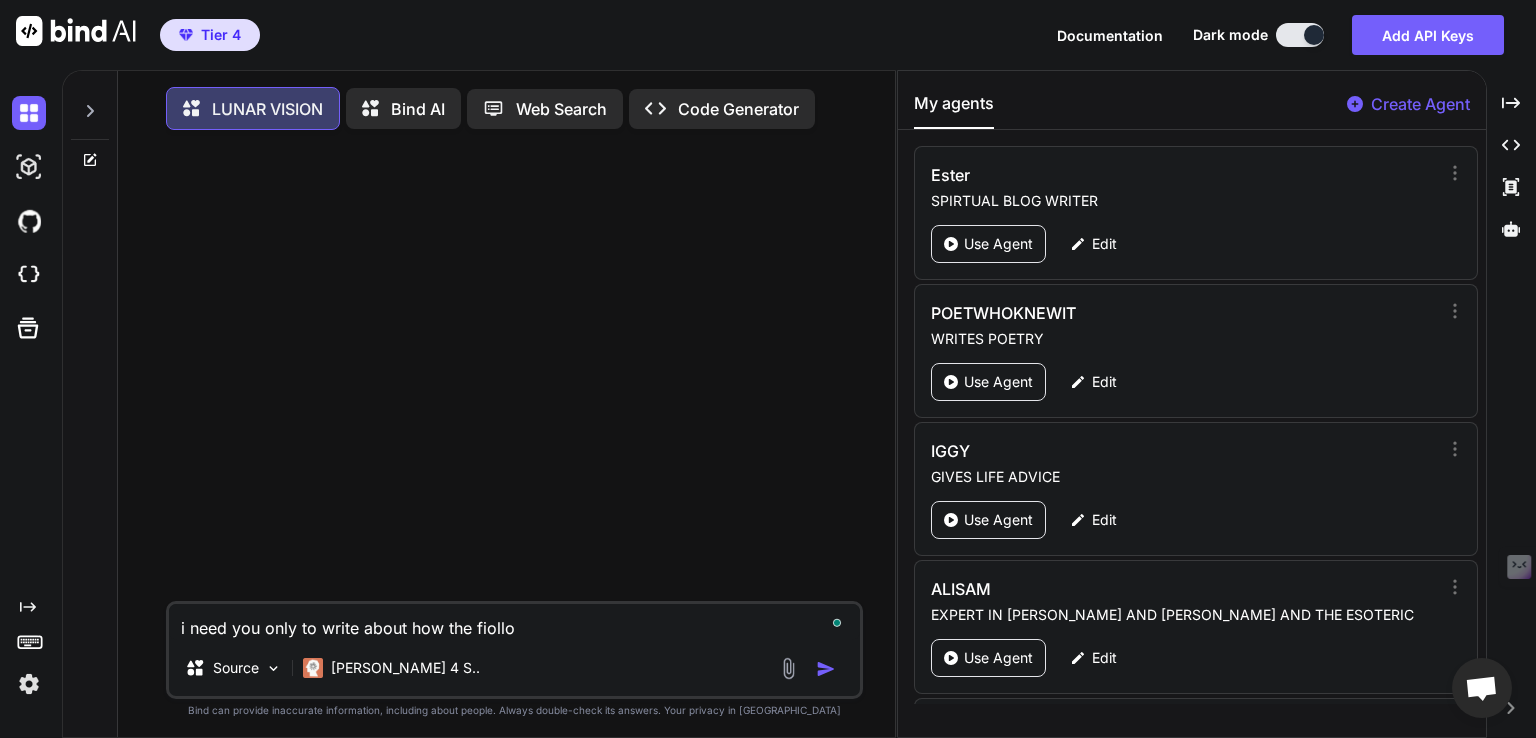 type on "x" 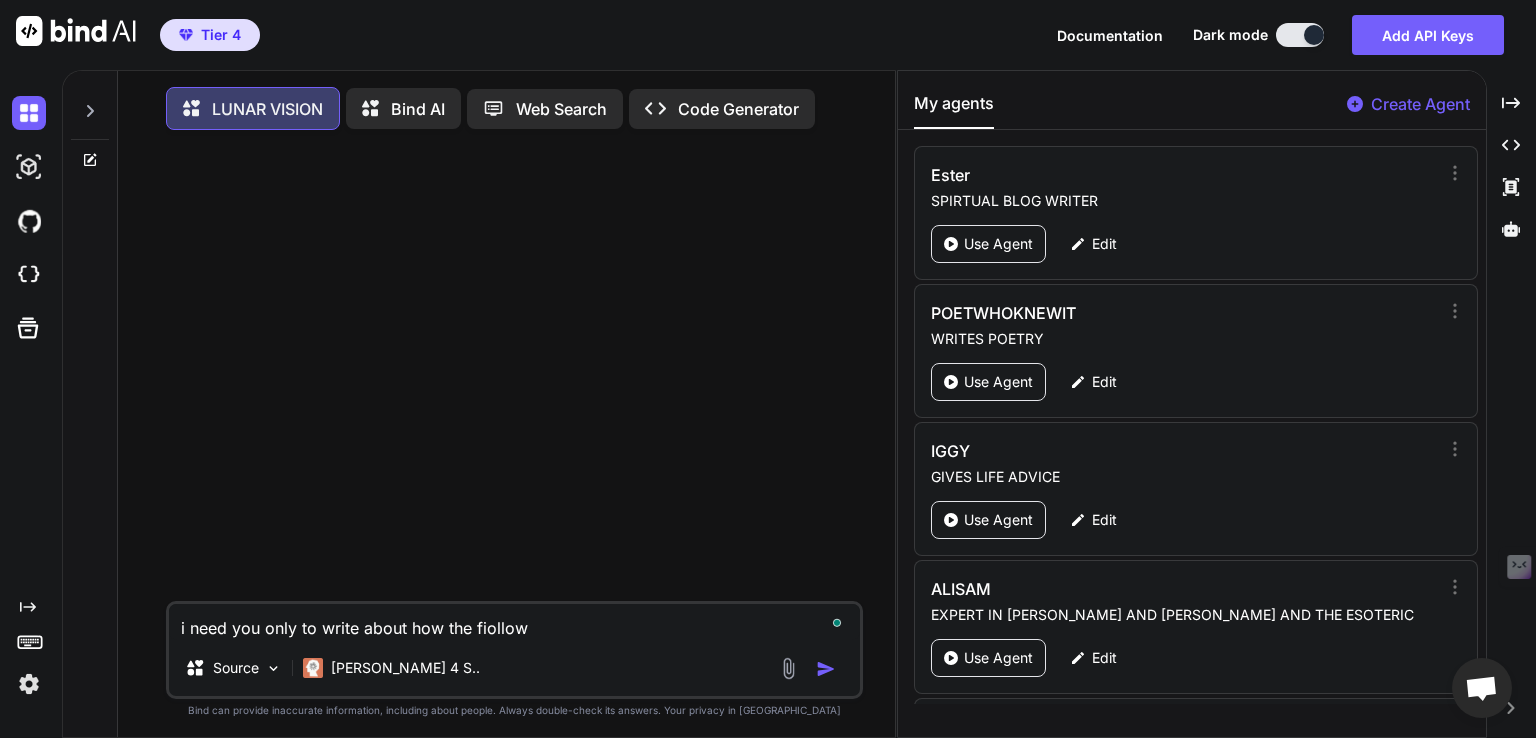 type on "x" 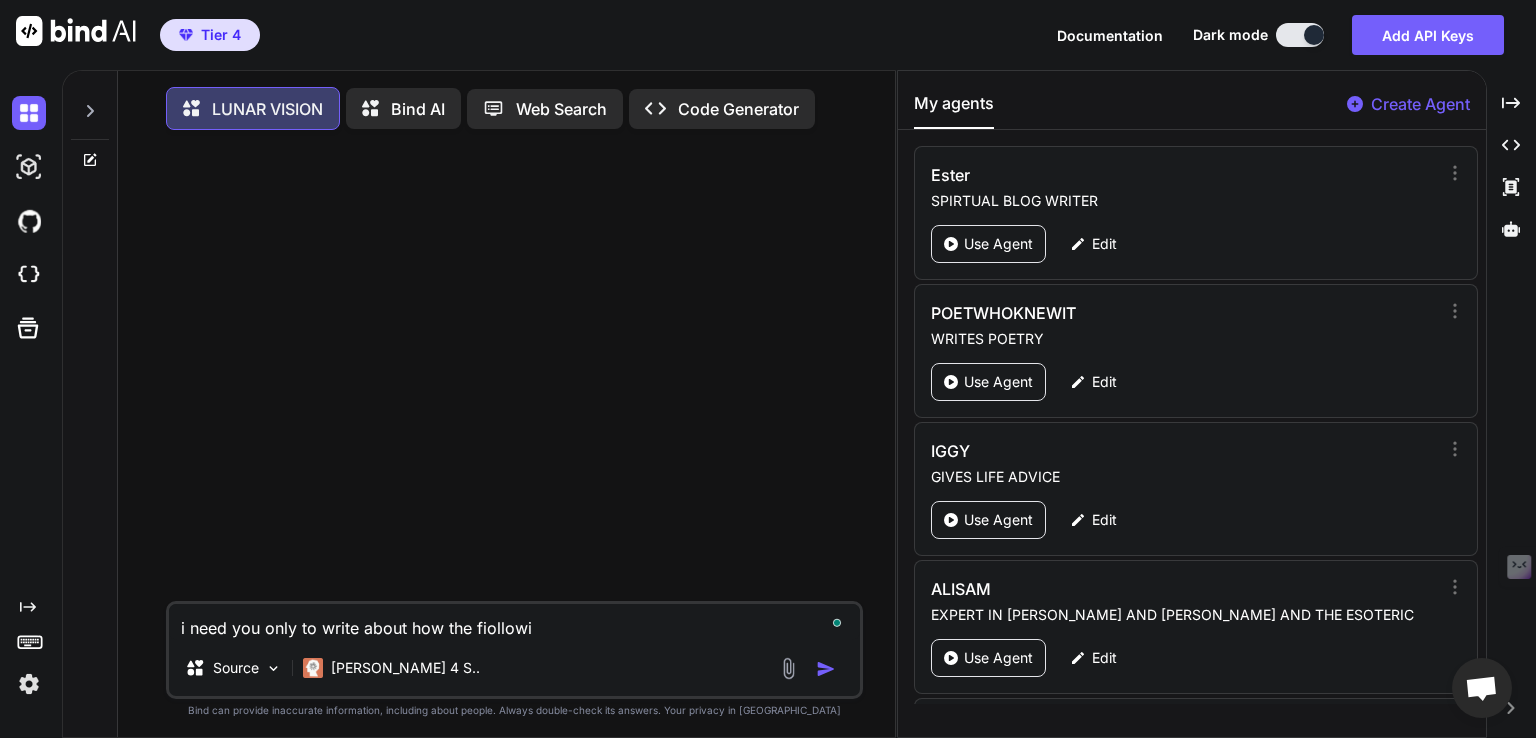 type on "x" 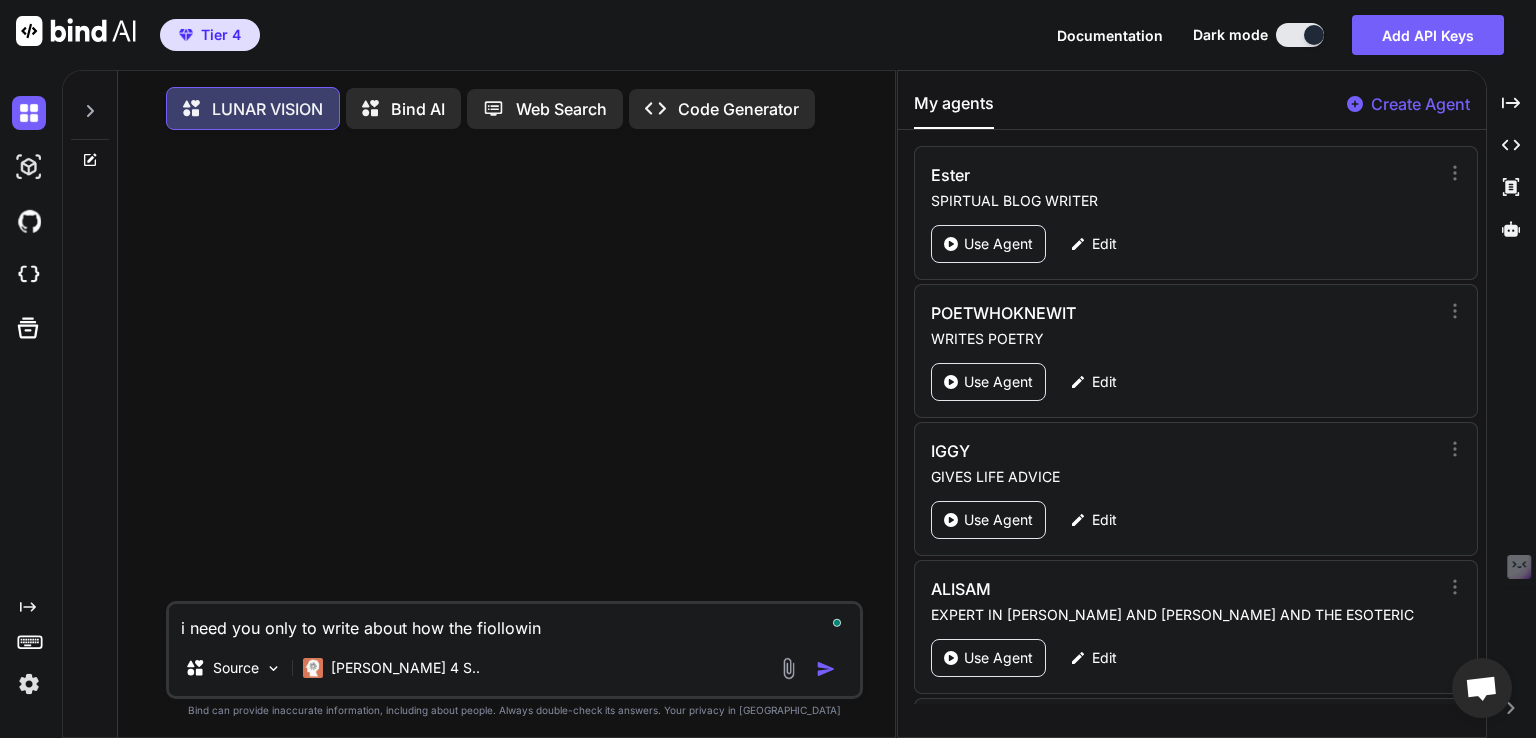 type on "x" 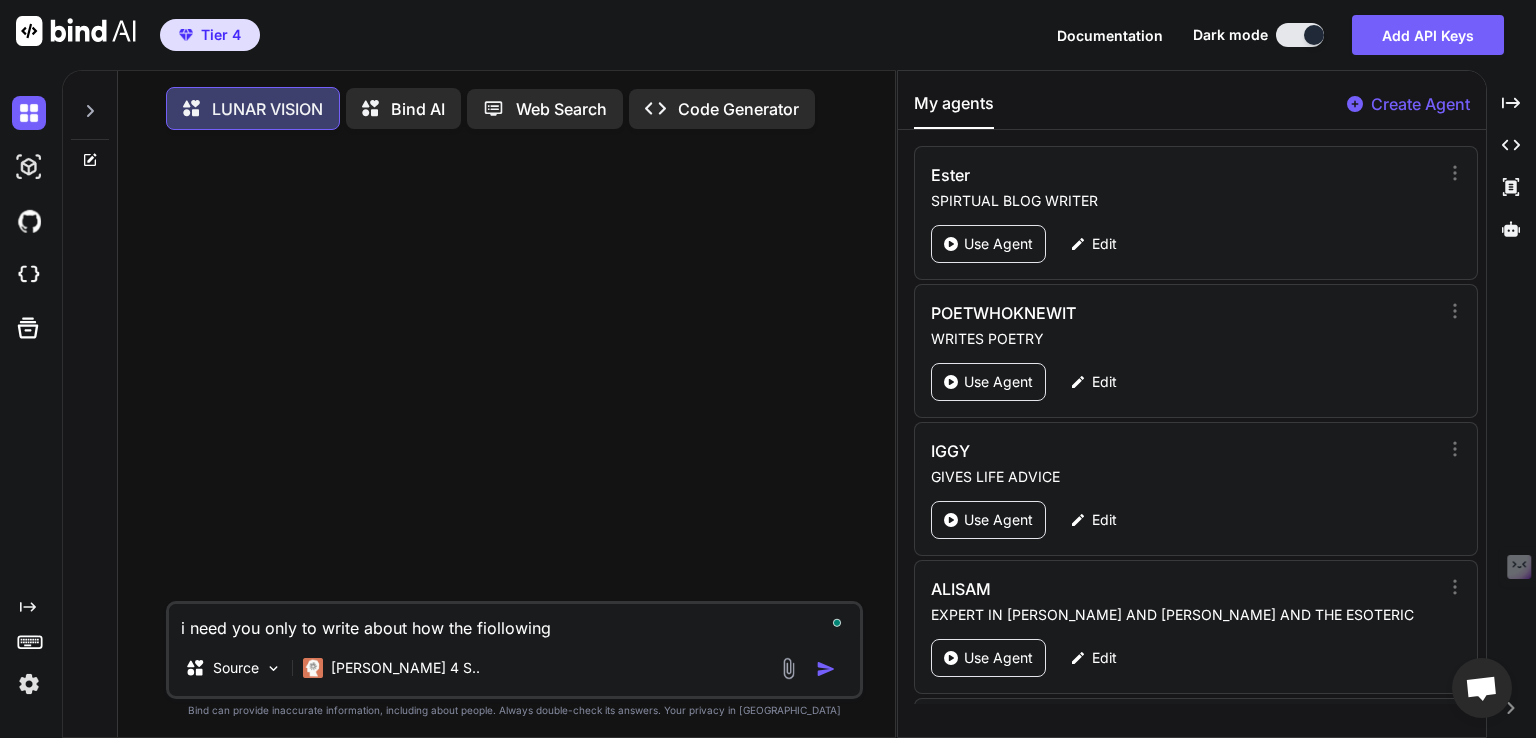 type on "x" 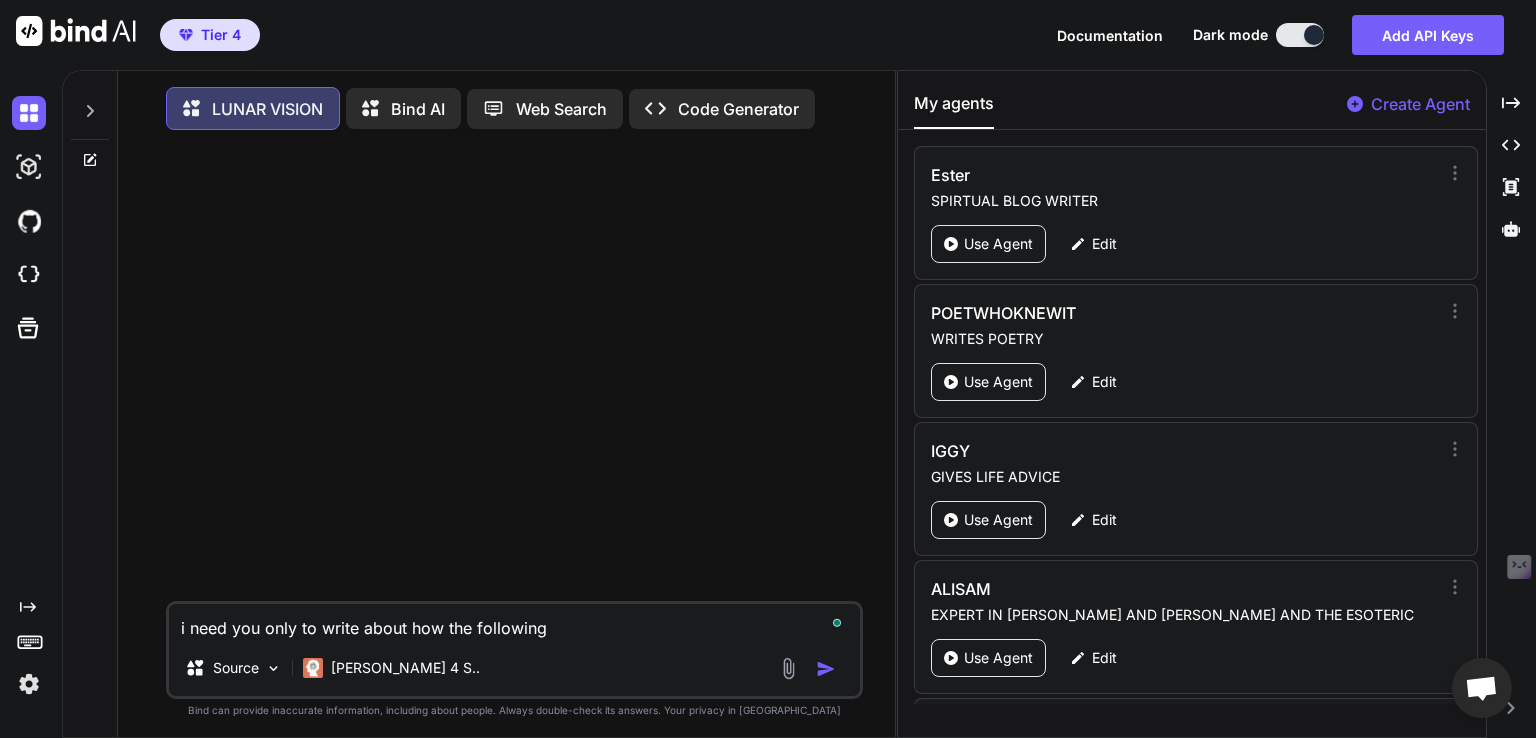 type on "x" 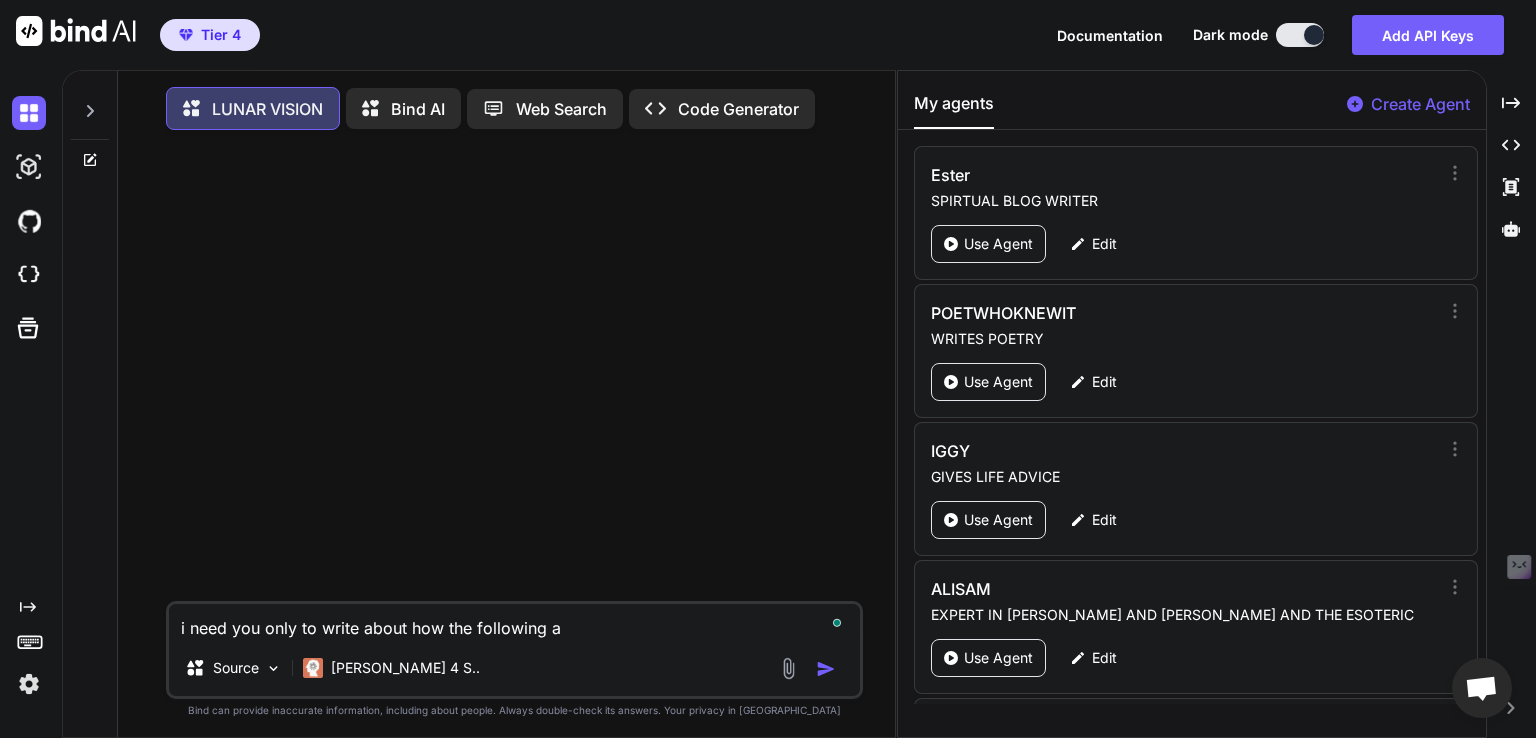 type on "x" 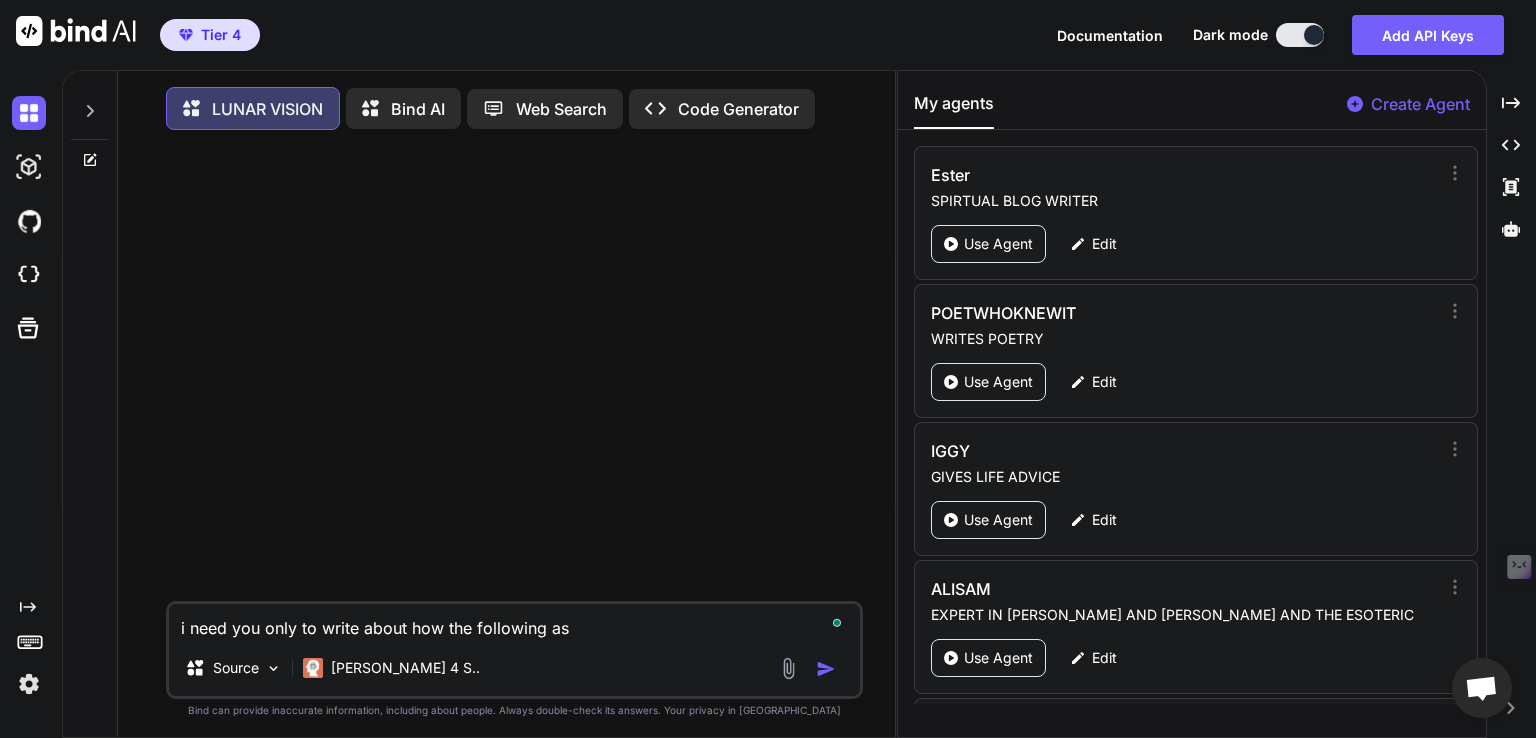 type on "x" 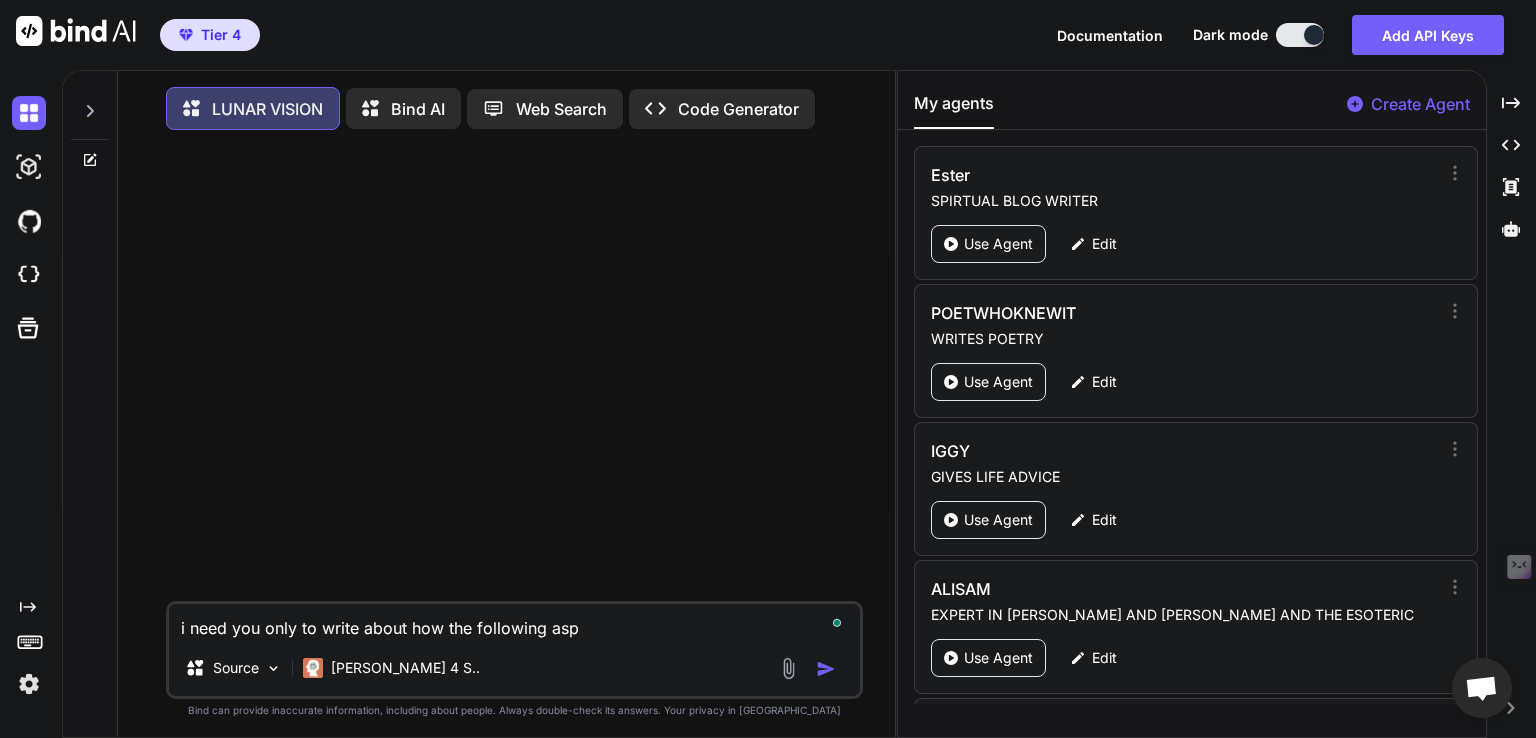 type on "x" 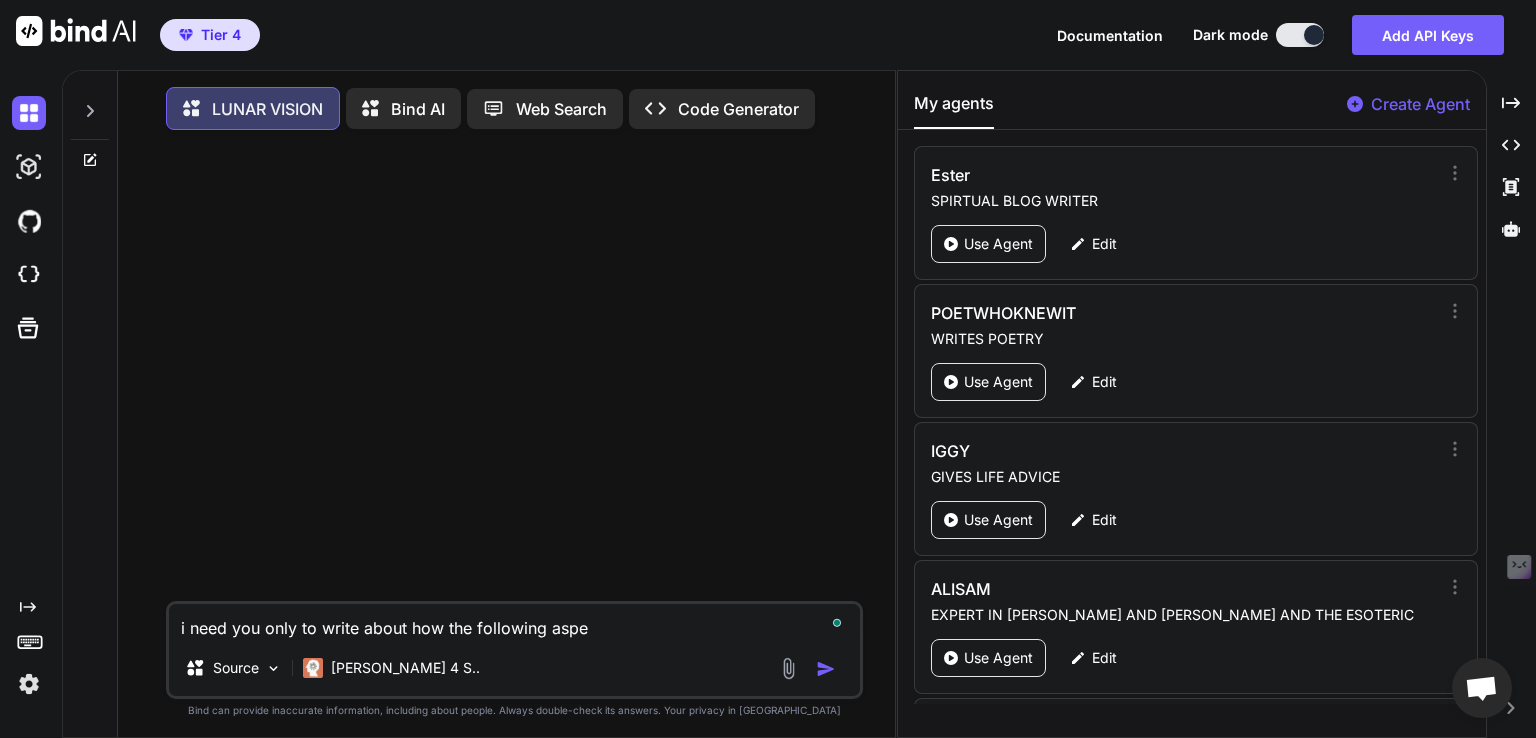 type on "x" 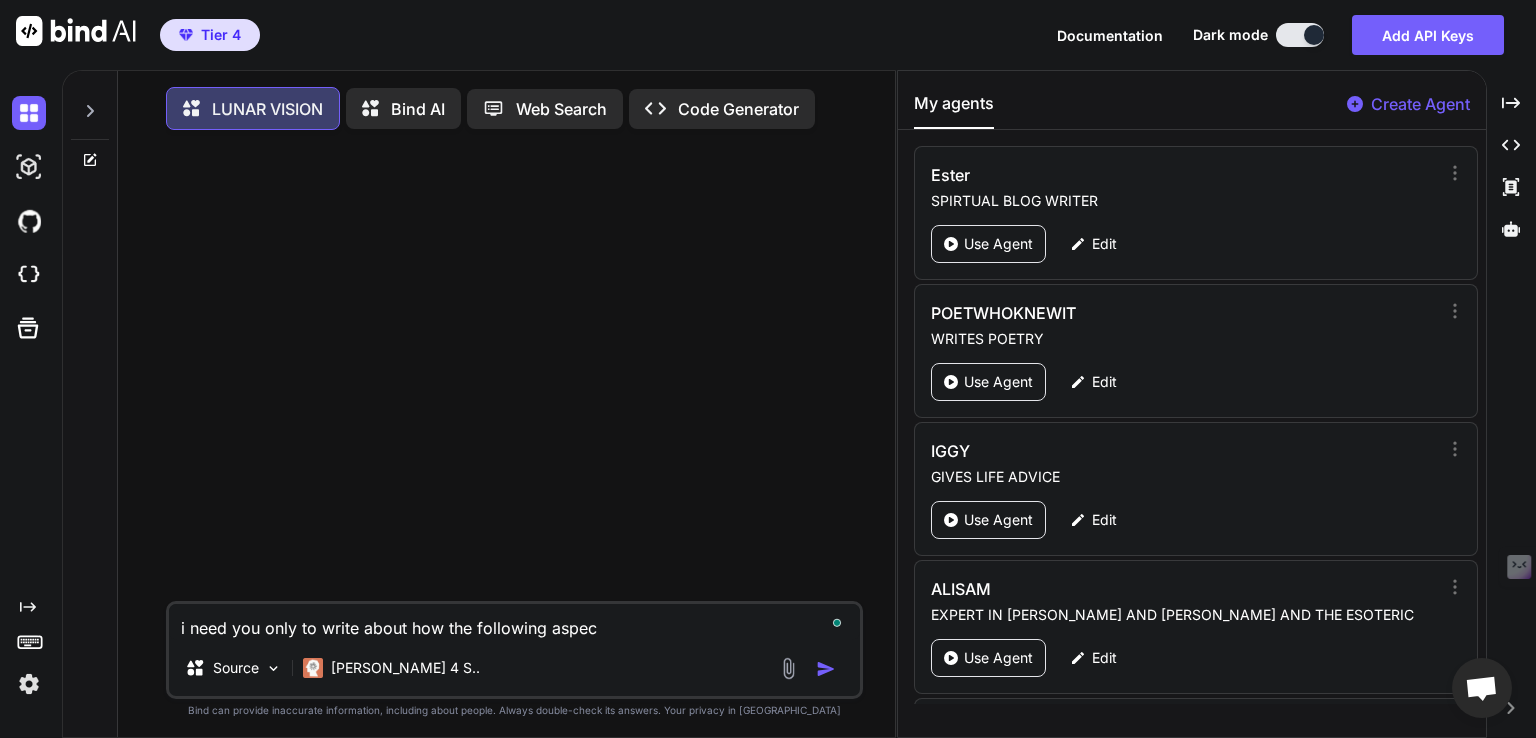 type on "x" 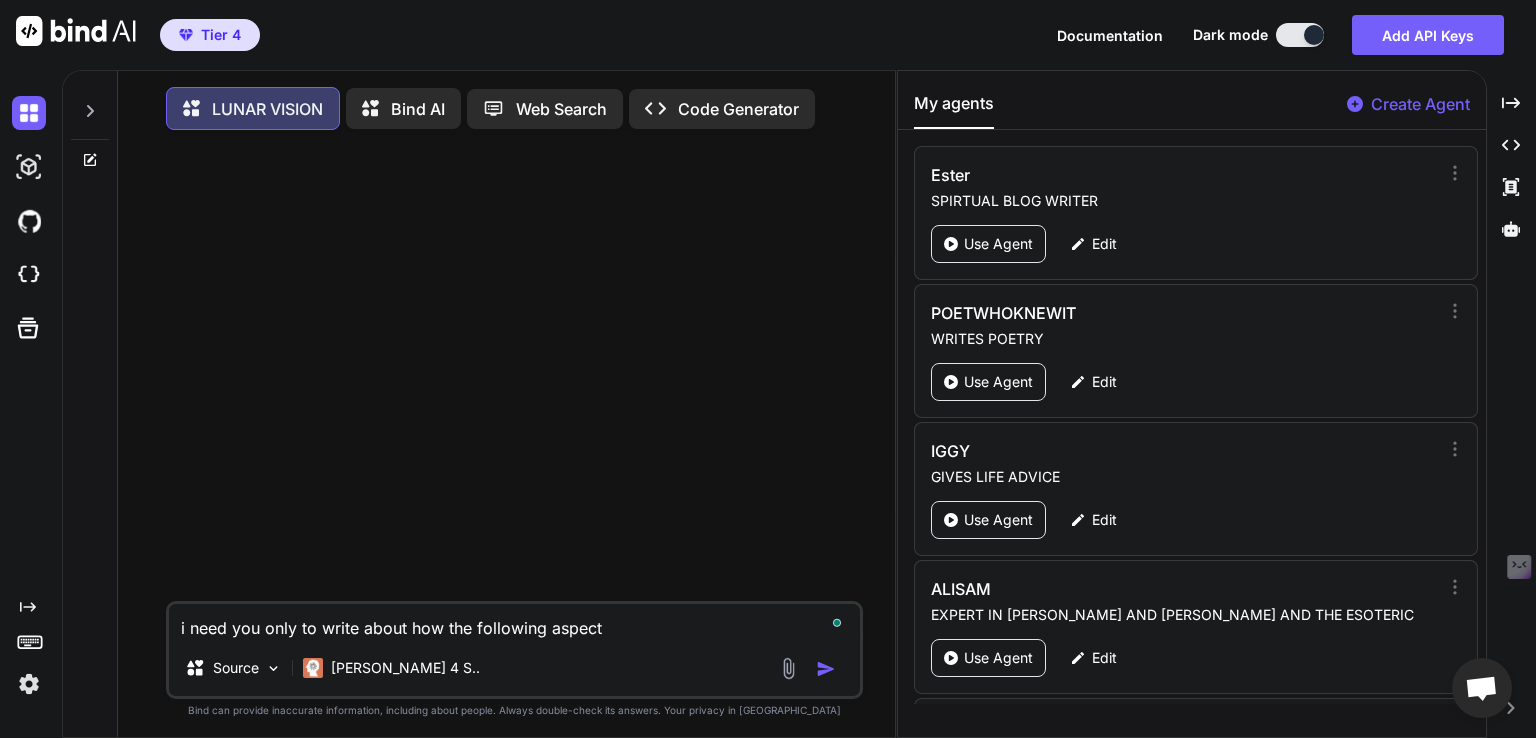 type on "i need you only to write about how the following aspect" 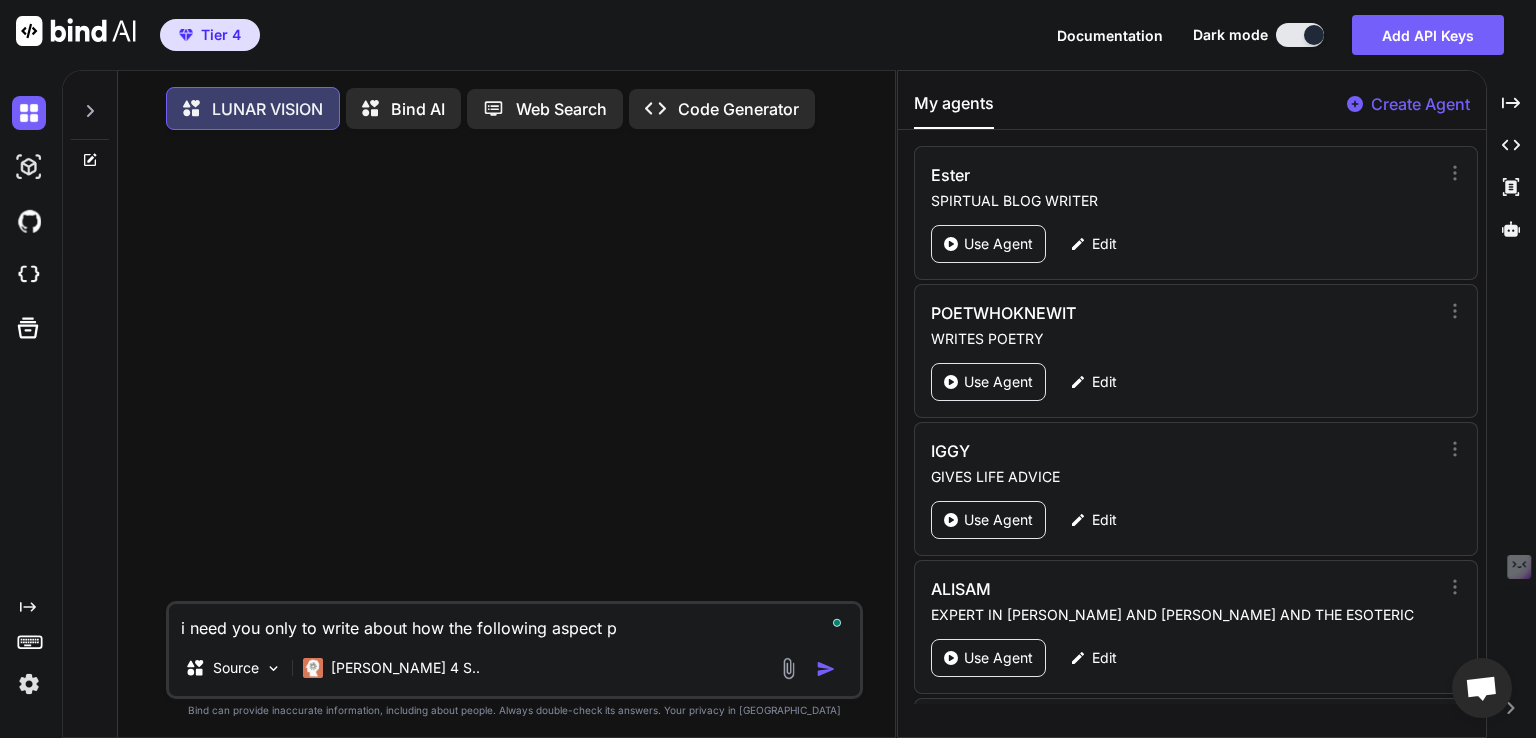type on "x" 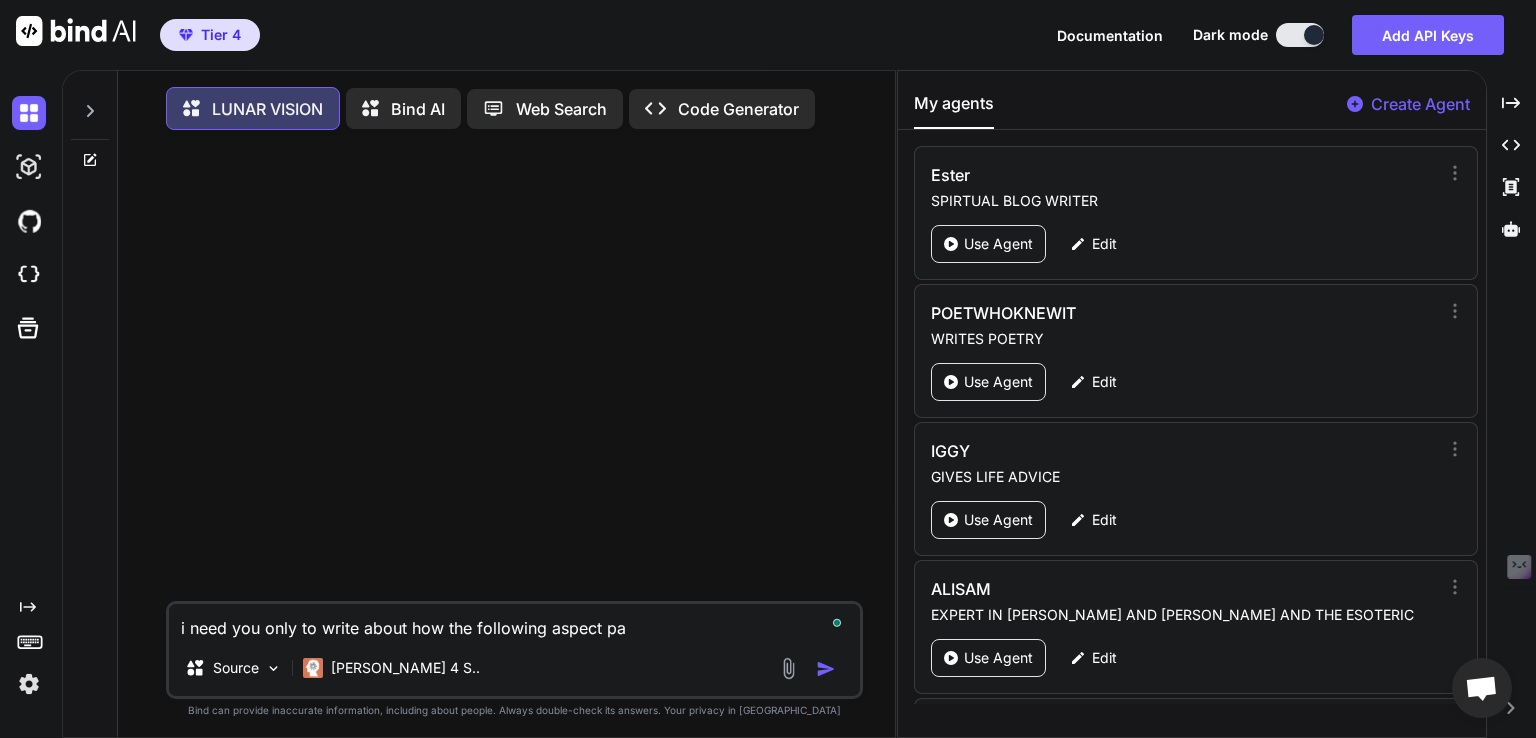 type on "x" 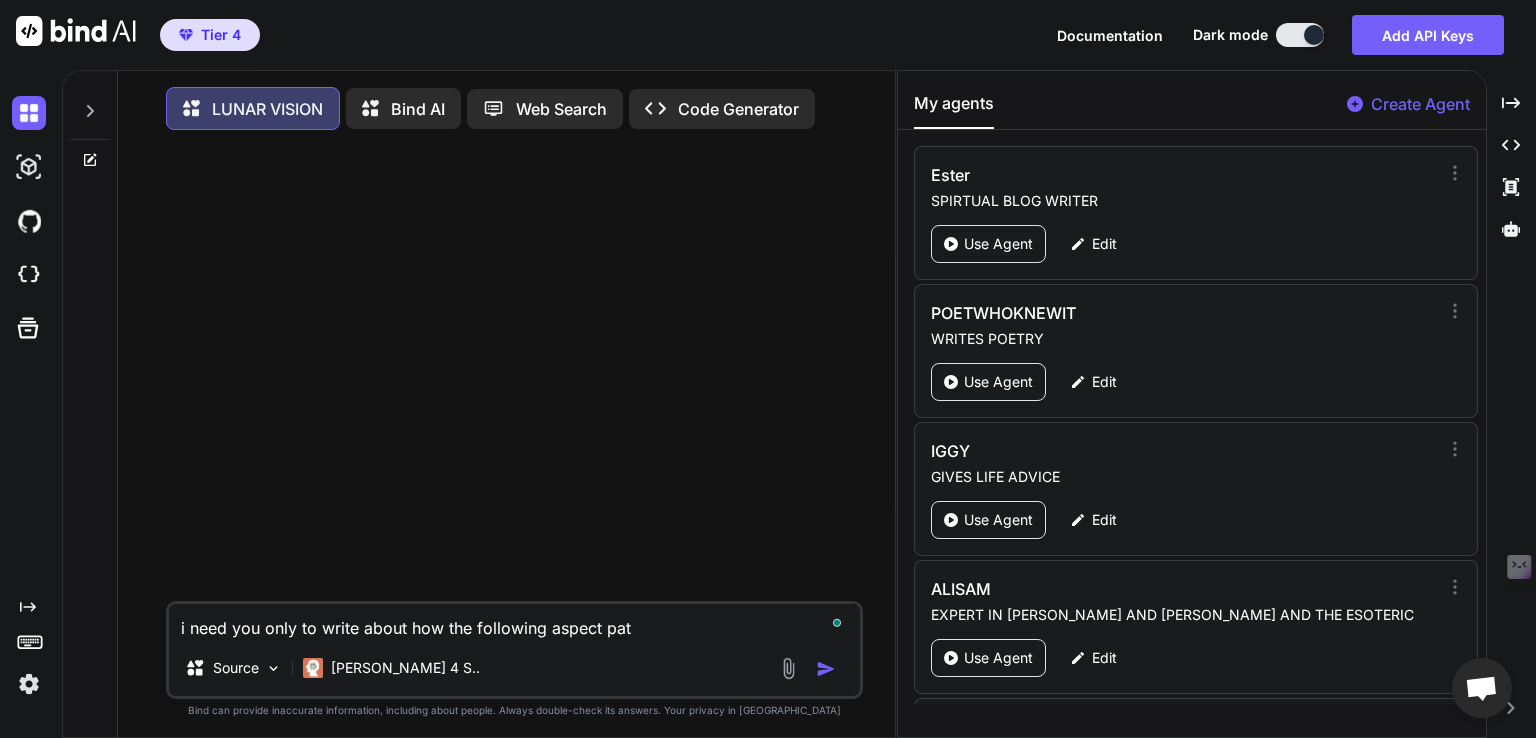 type on "i need you only to write about how the following aspect patt" 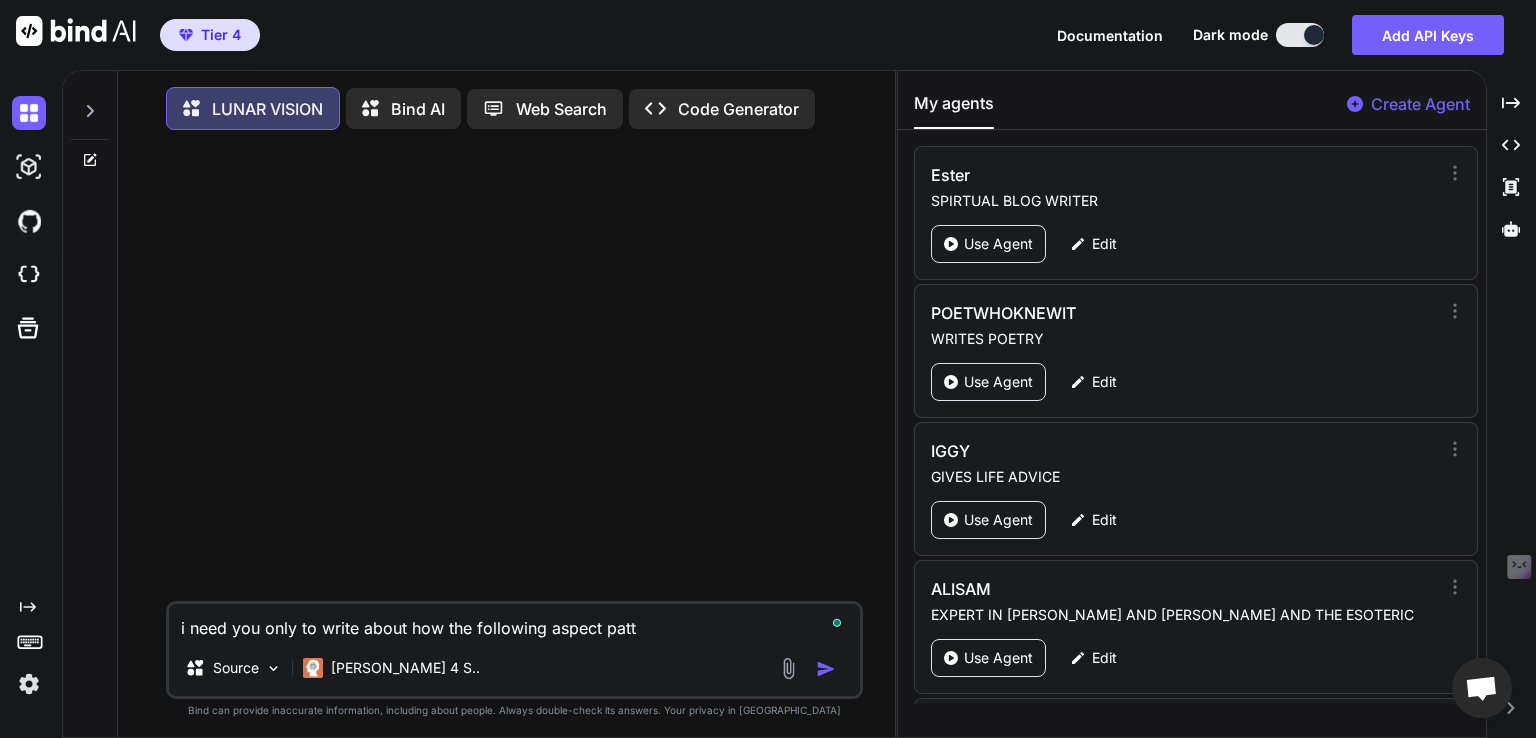 type on "x" 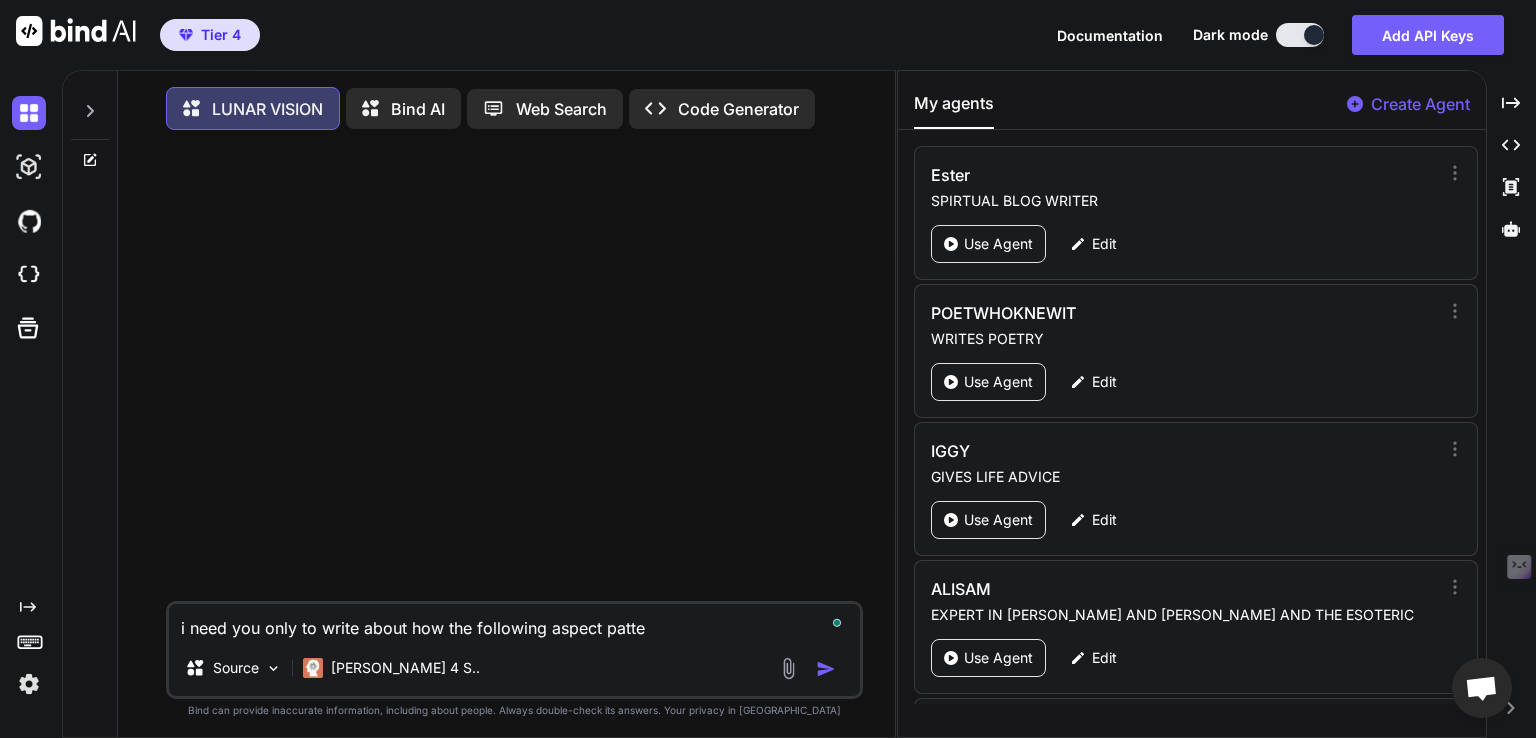type on "x" 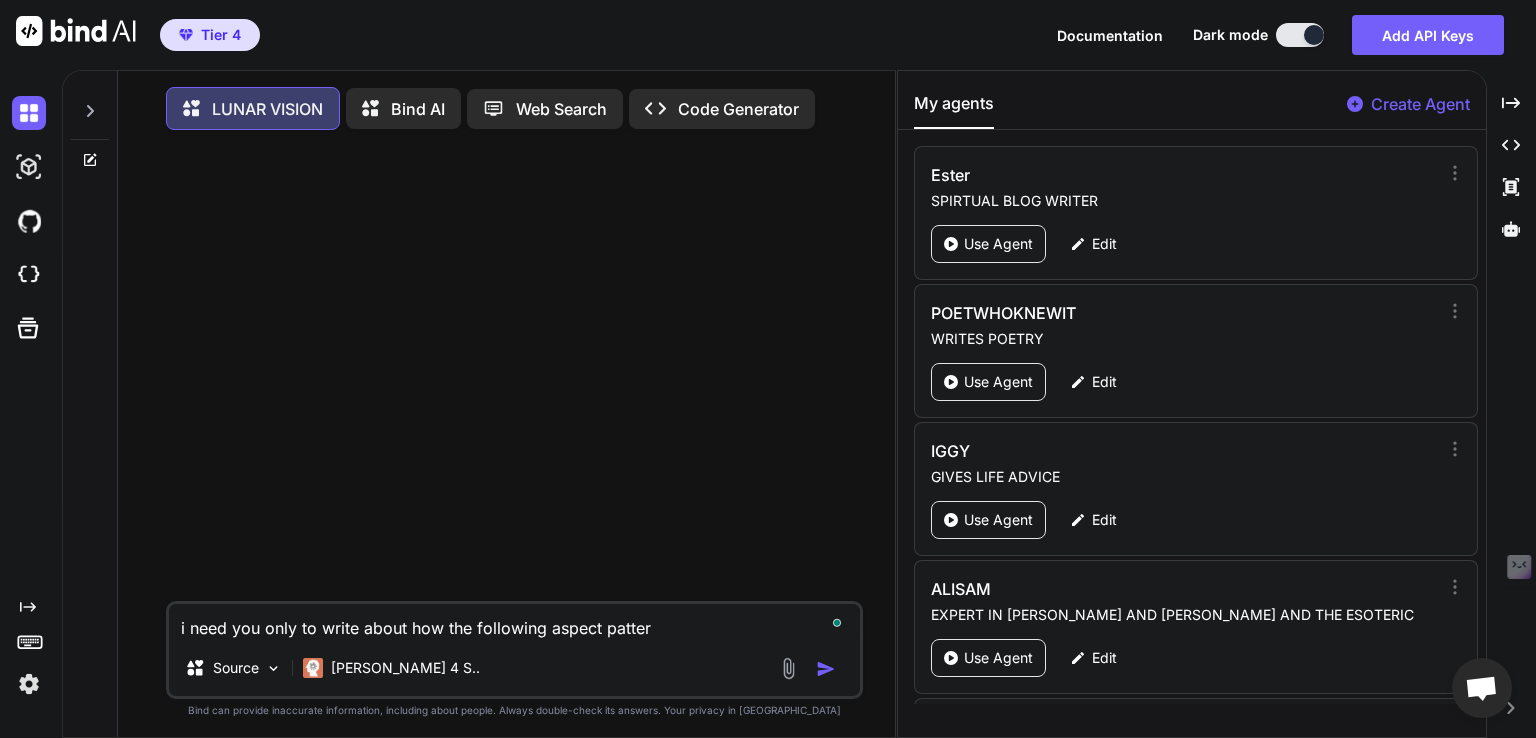 type on "x" 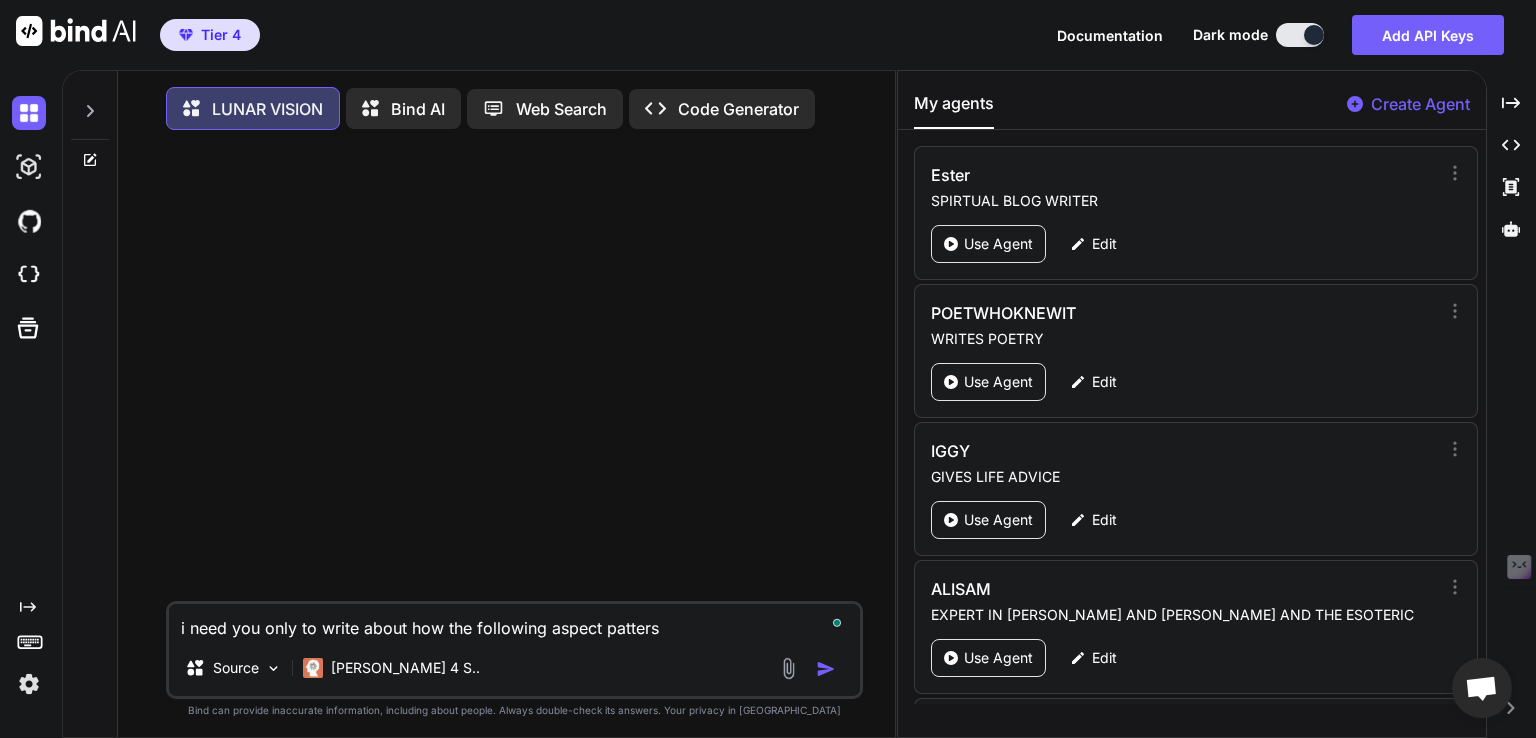 type on "x" 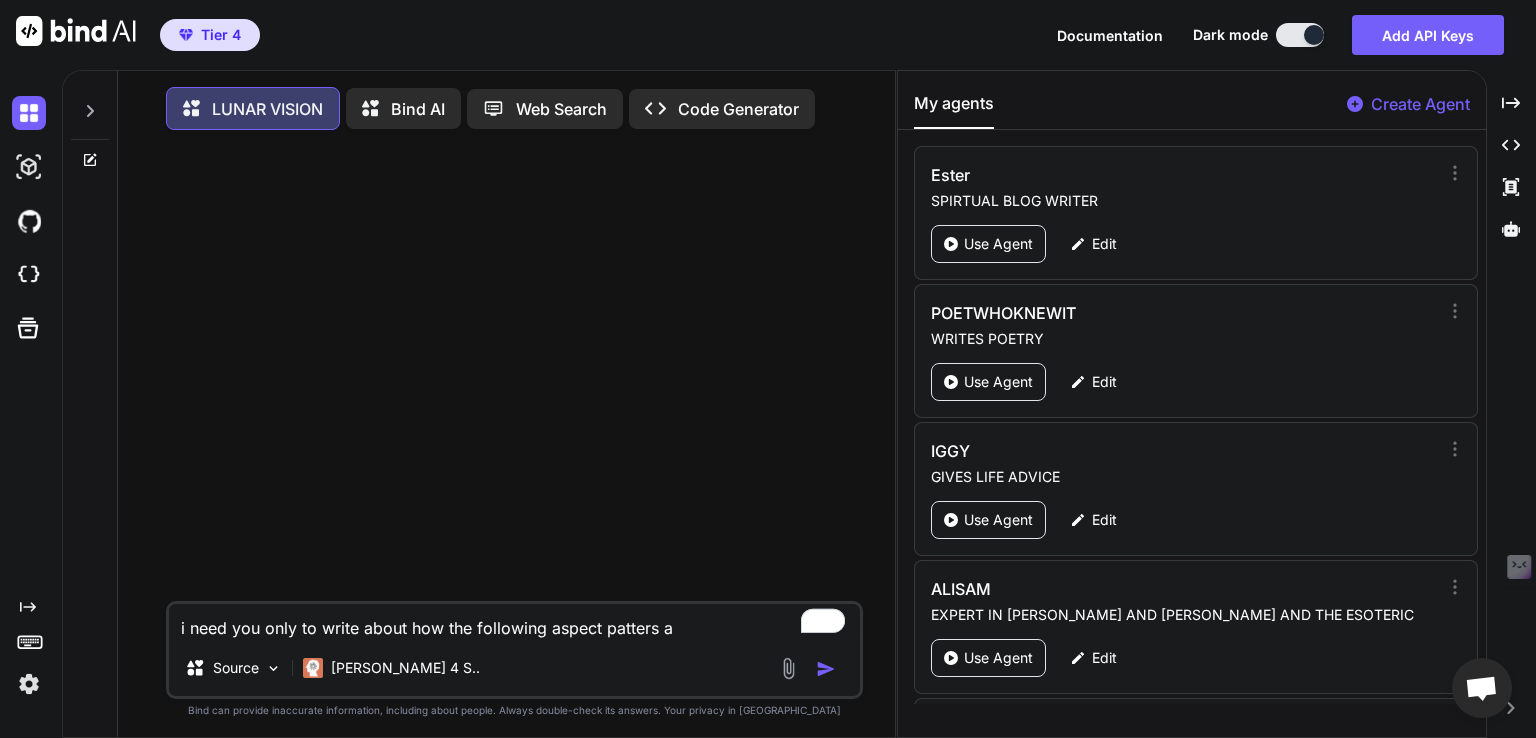 type on "x" 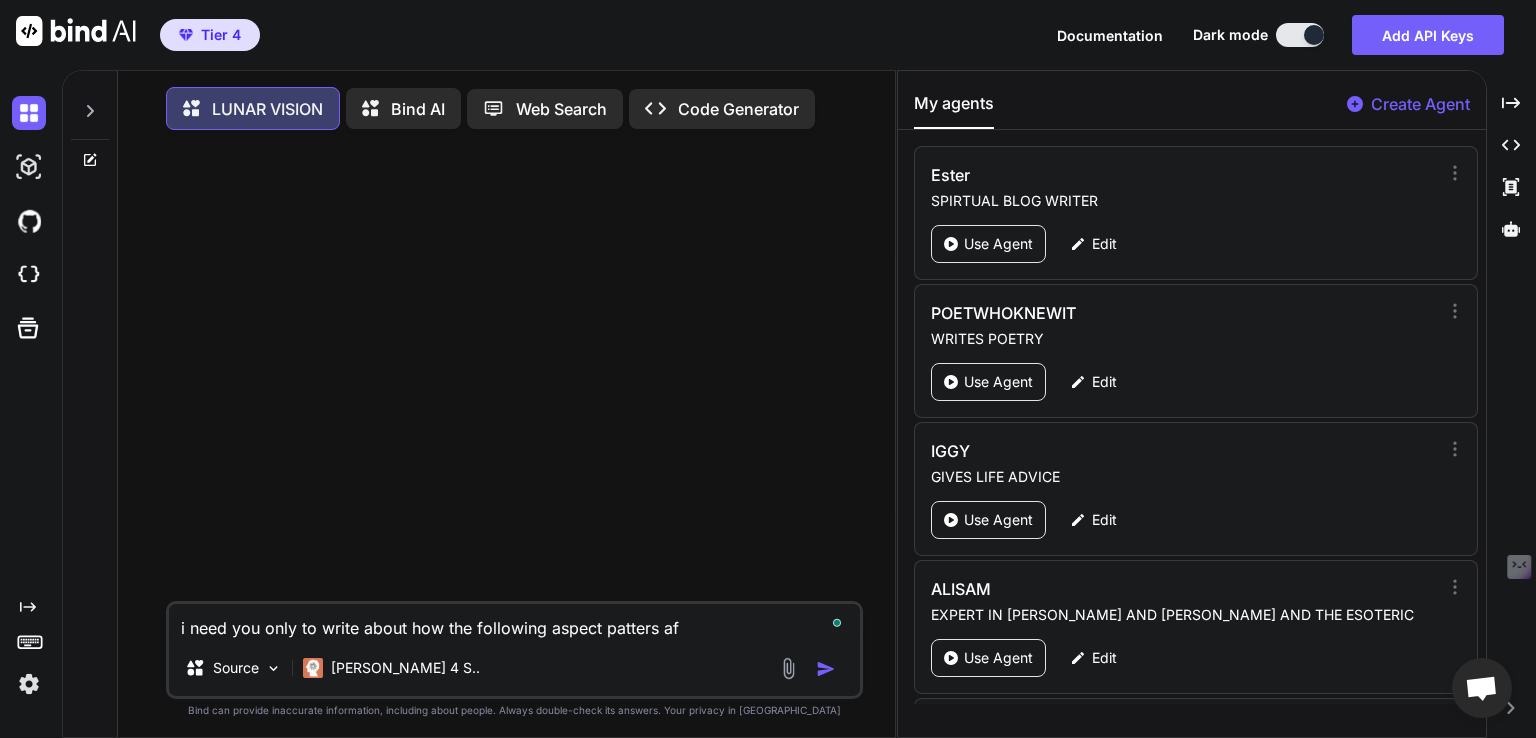 type on "x" 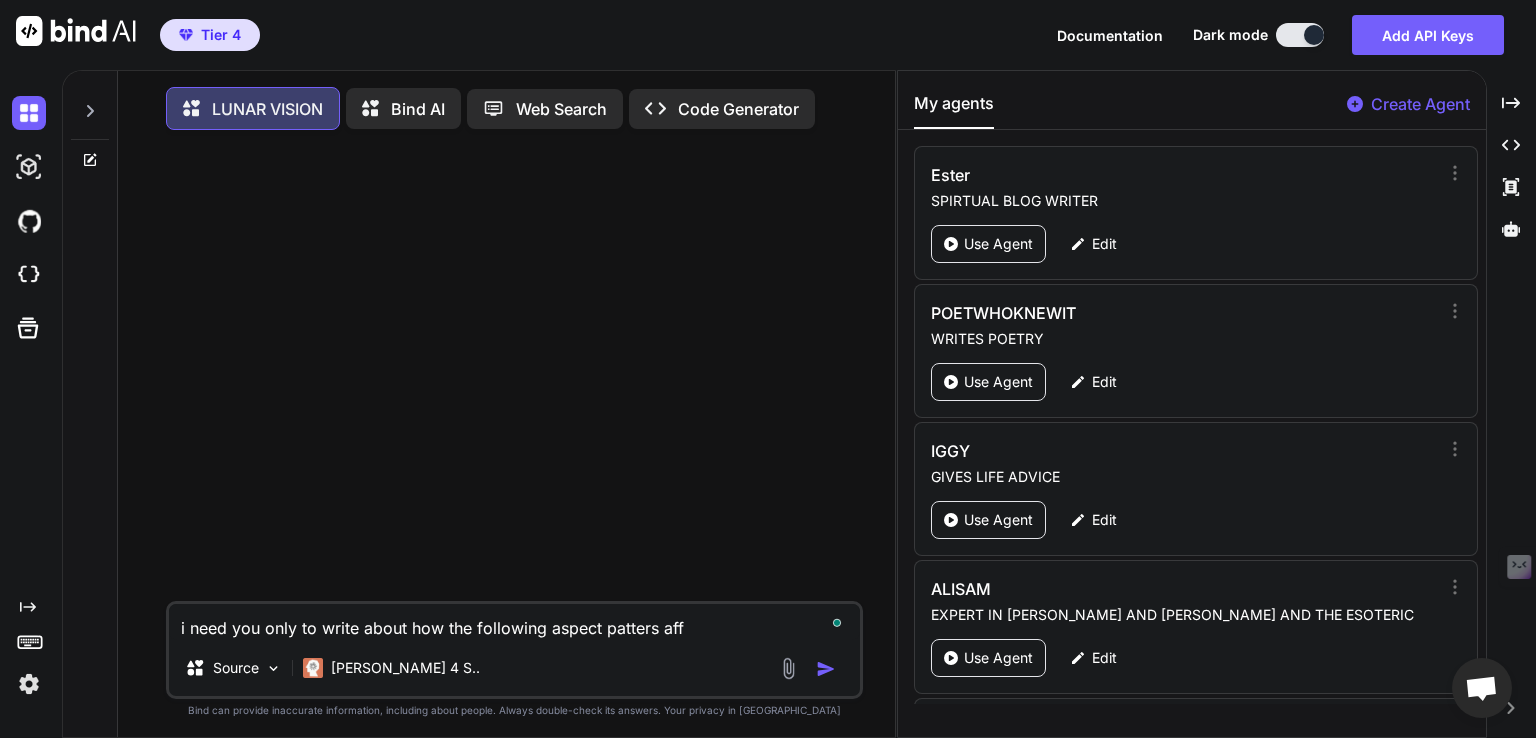 type on "x" 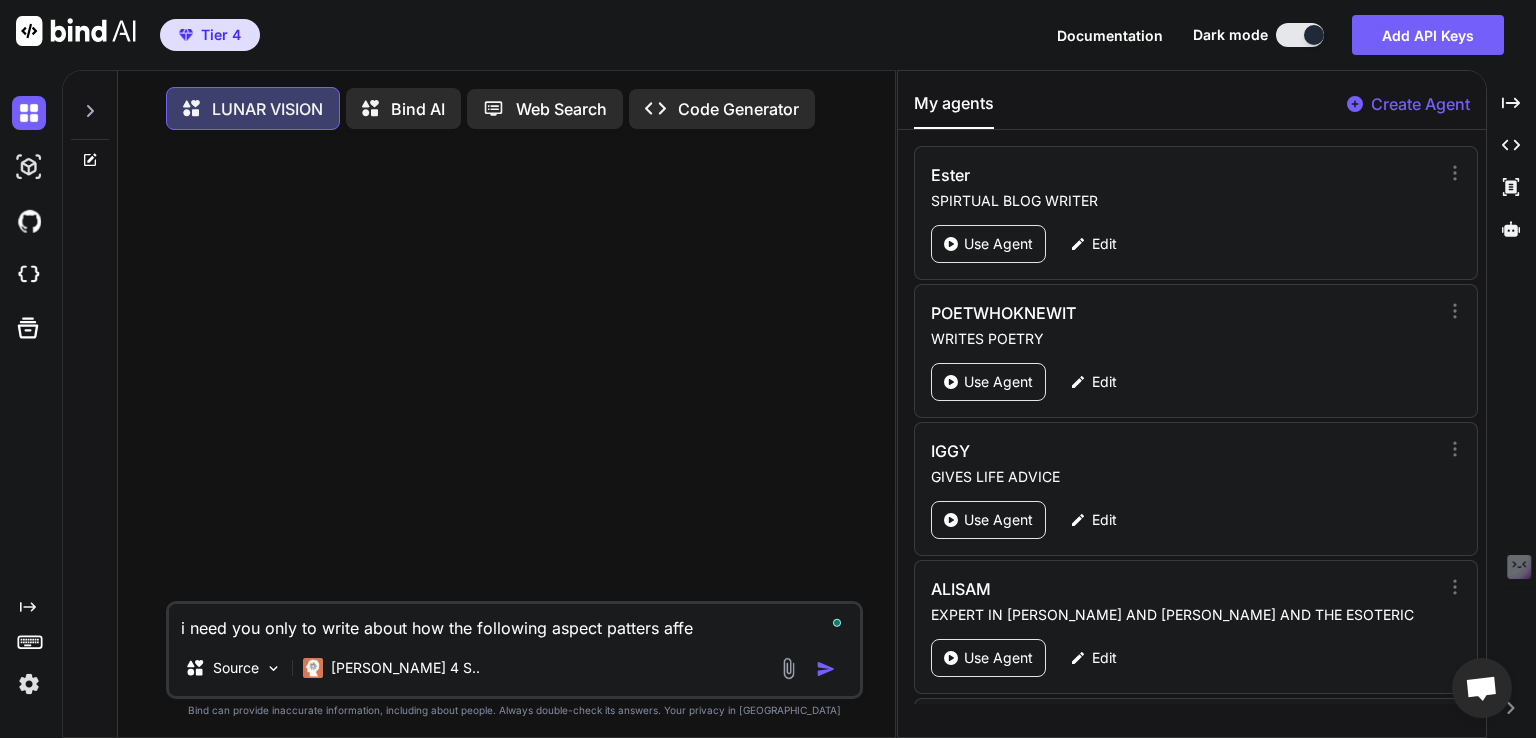 type on "x" 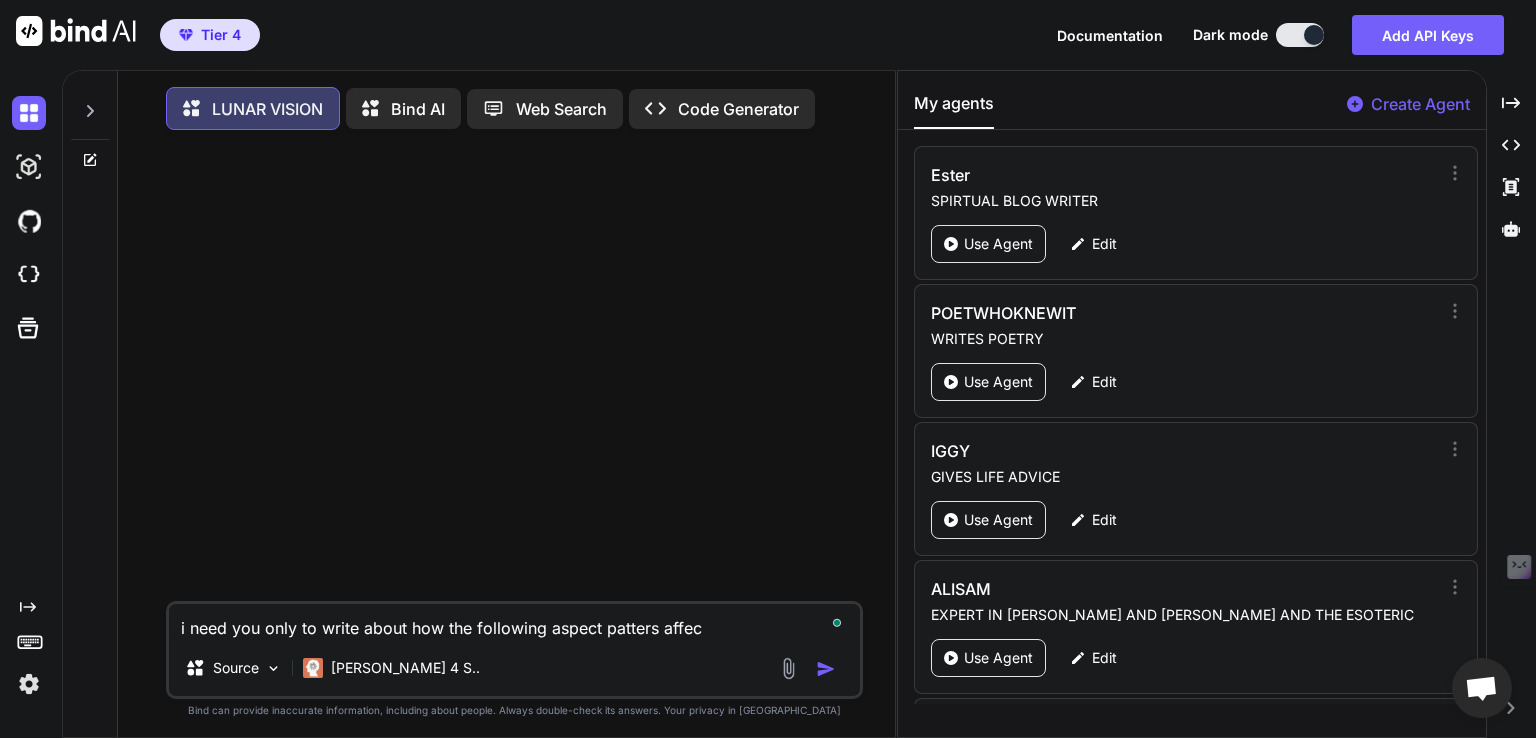 type on "i need you only to write about how the following aspect patters affect" 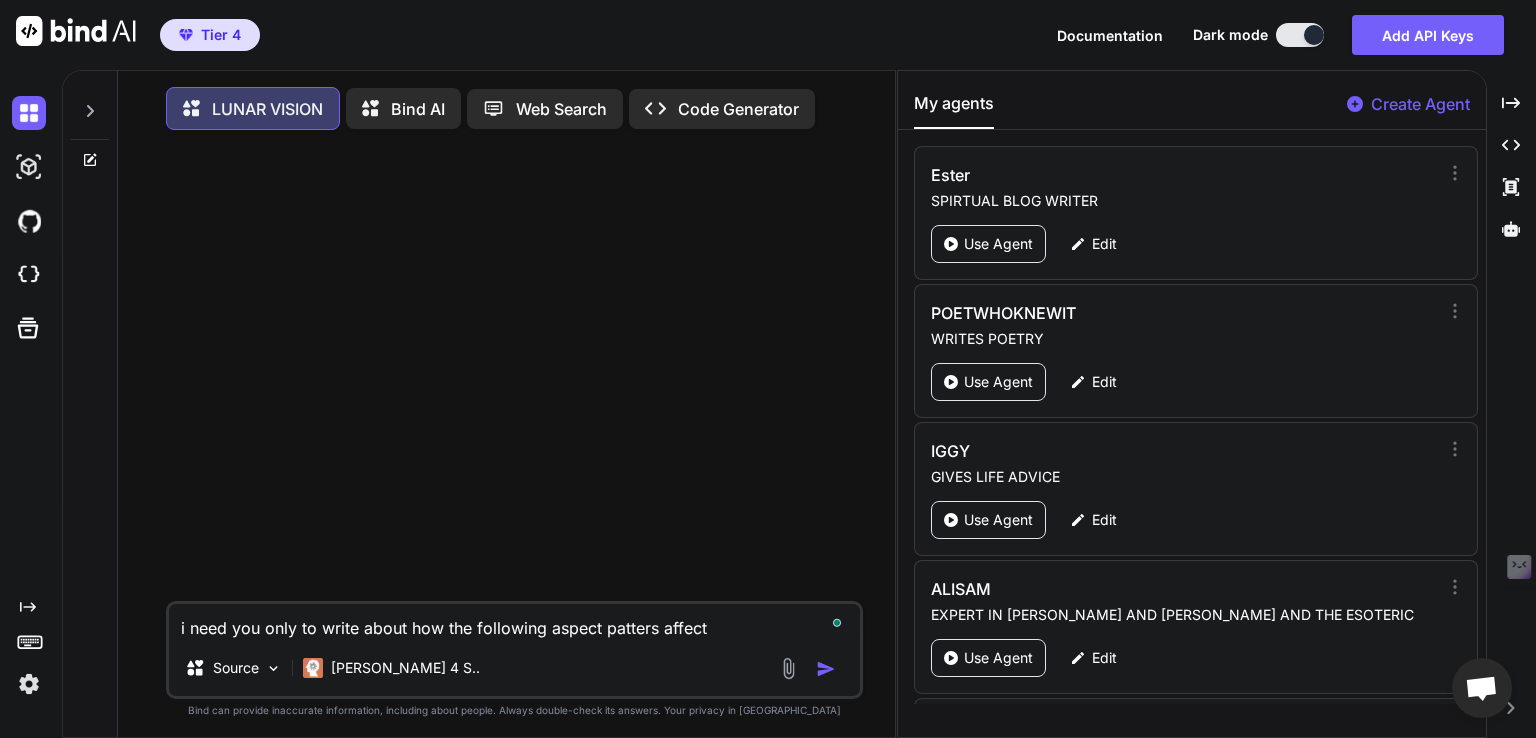 type on "x" 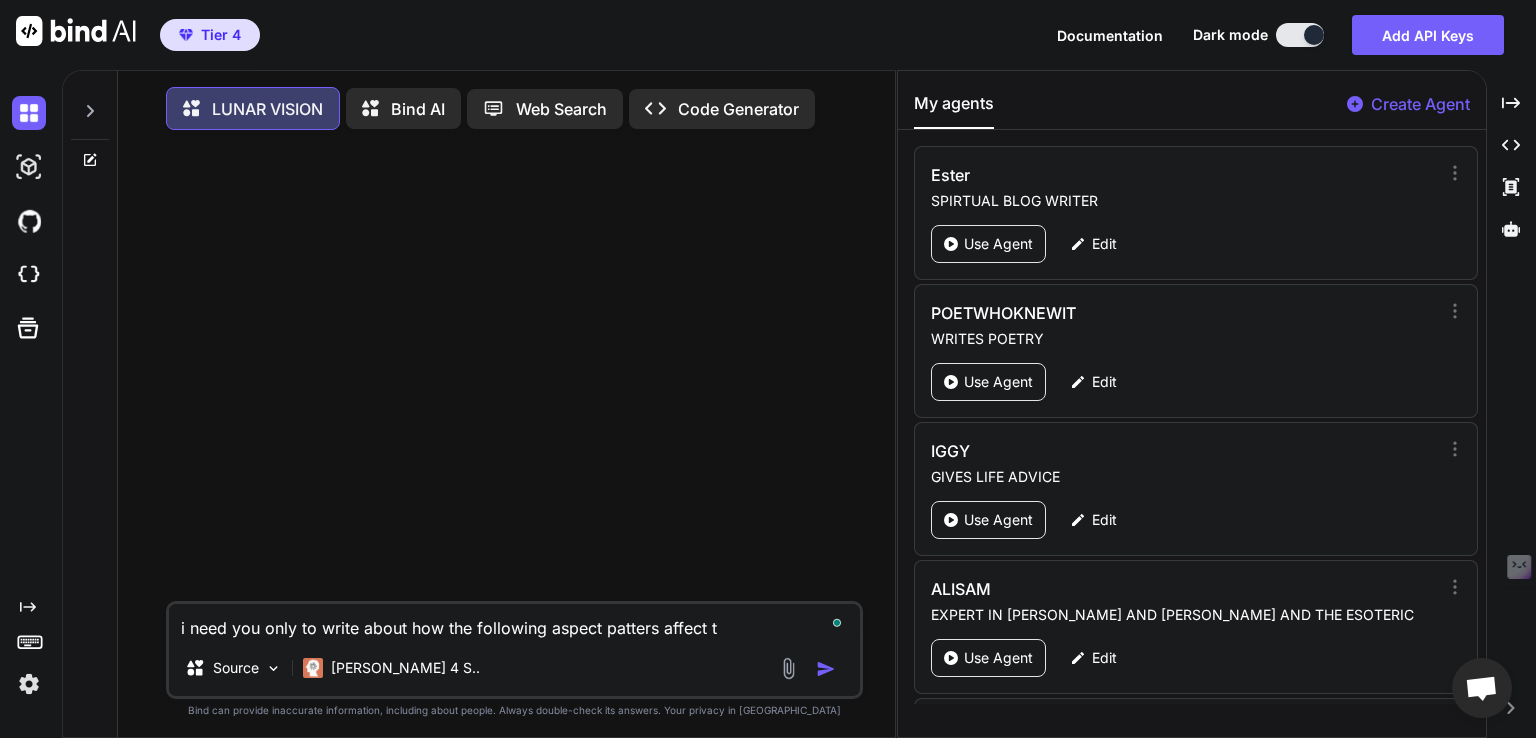 type on "x" 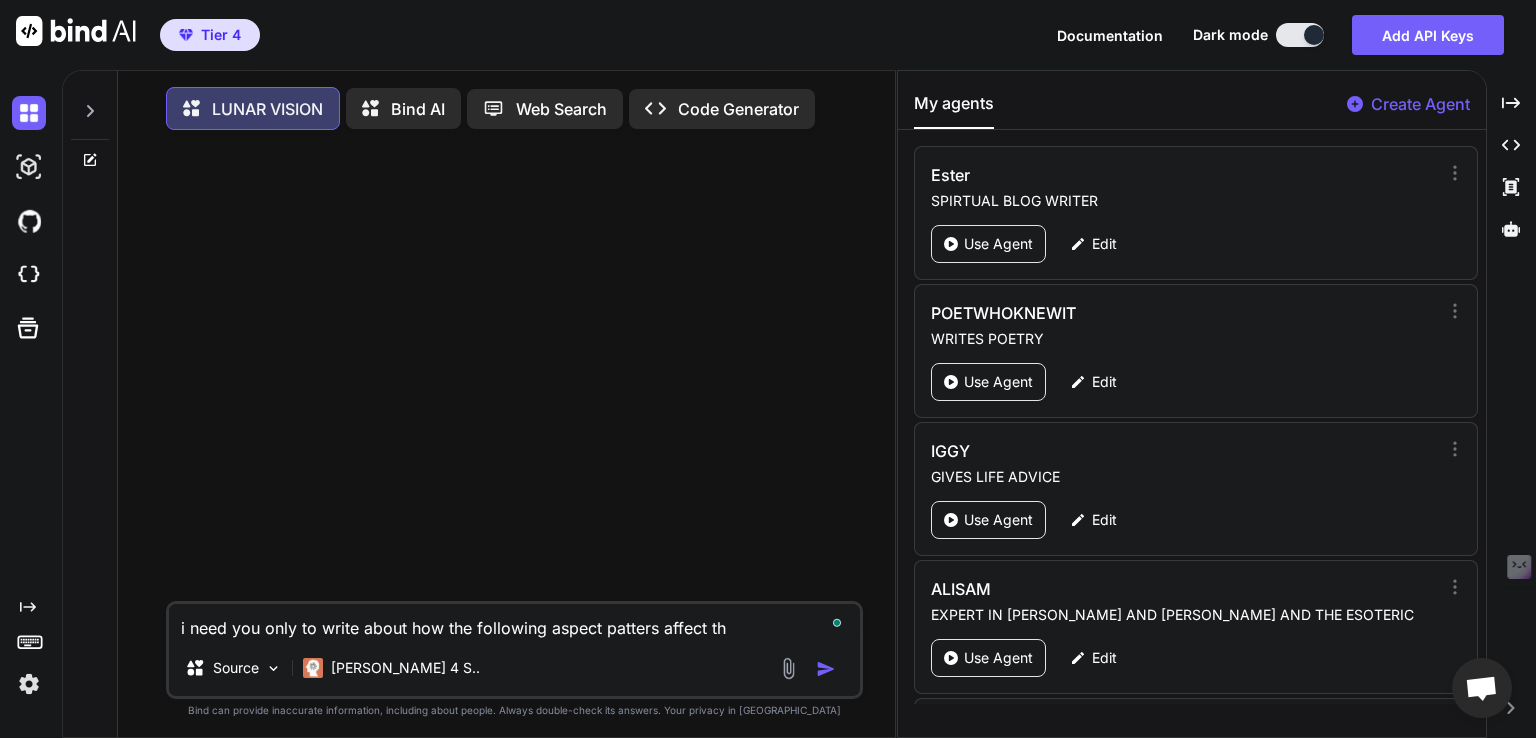 type on "i need you only to write about how the following aspect patters affect the" 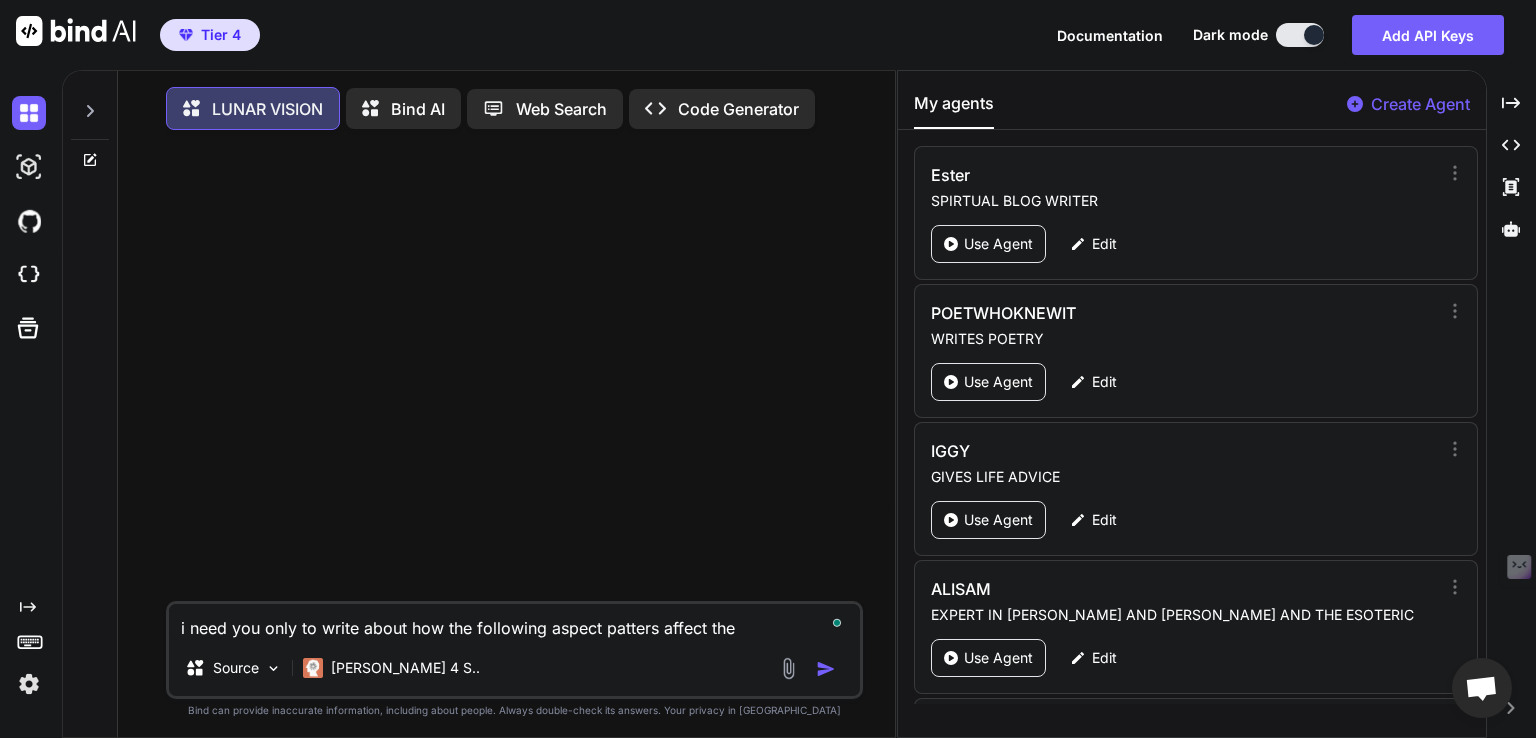type on "x" 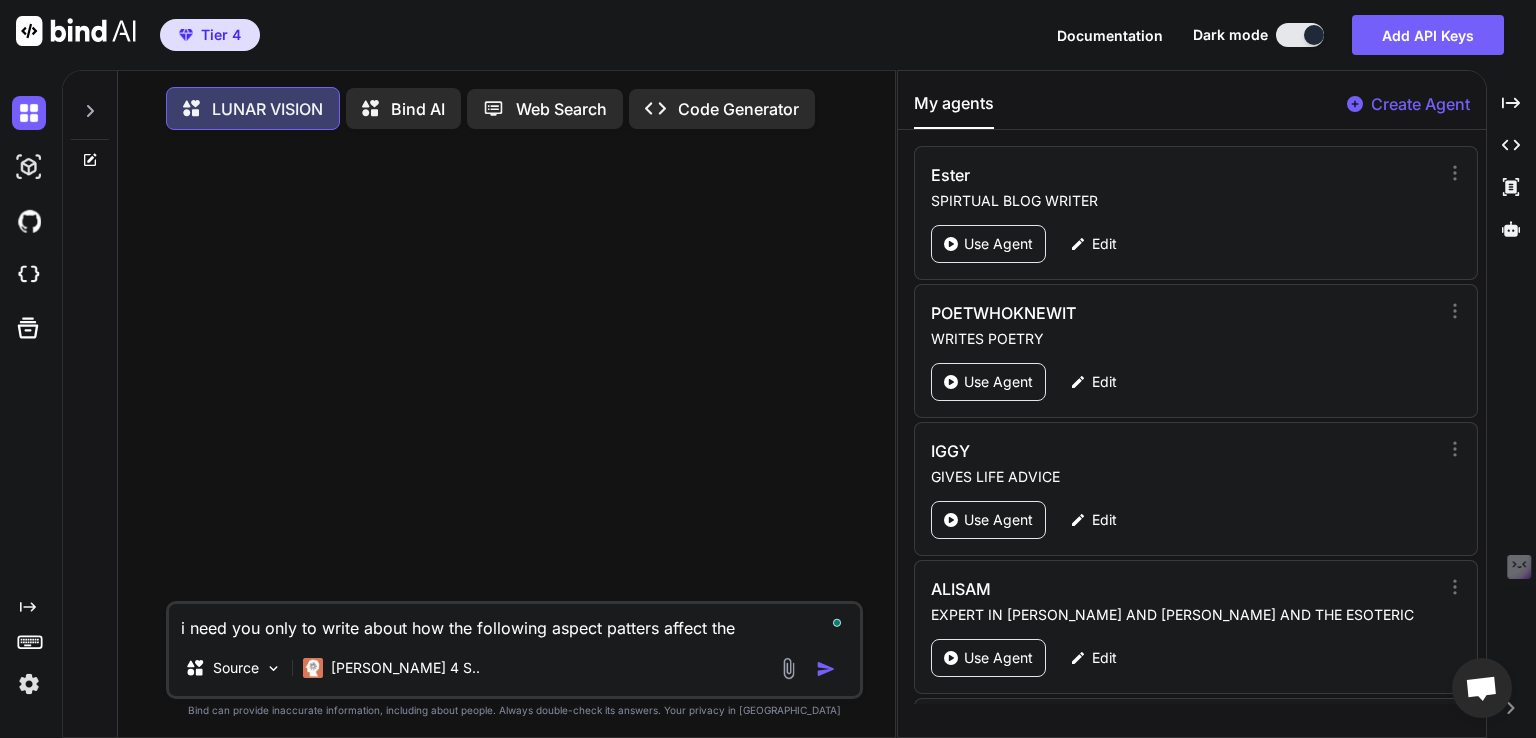 type on "x" 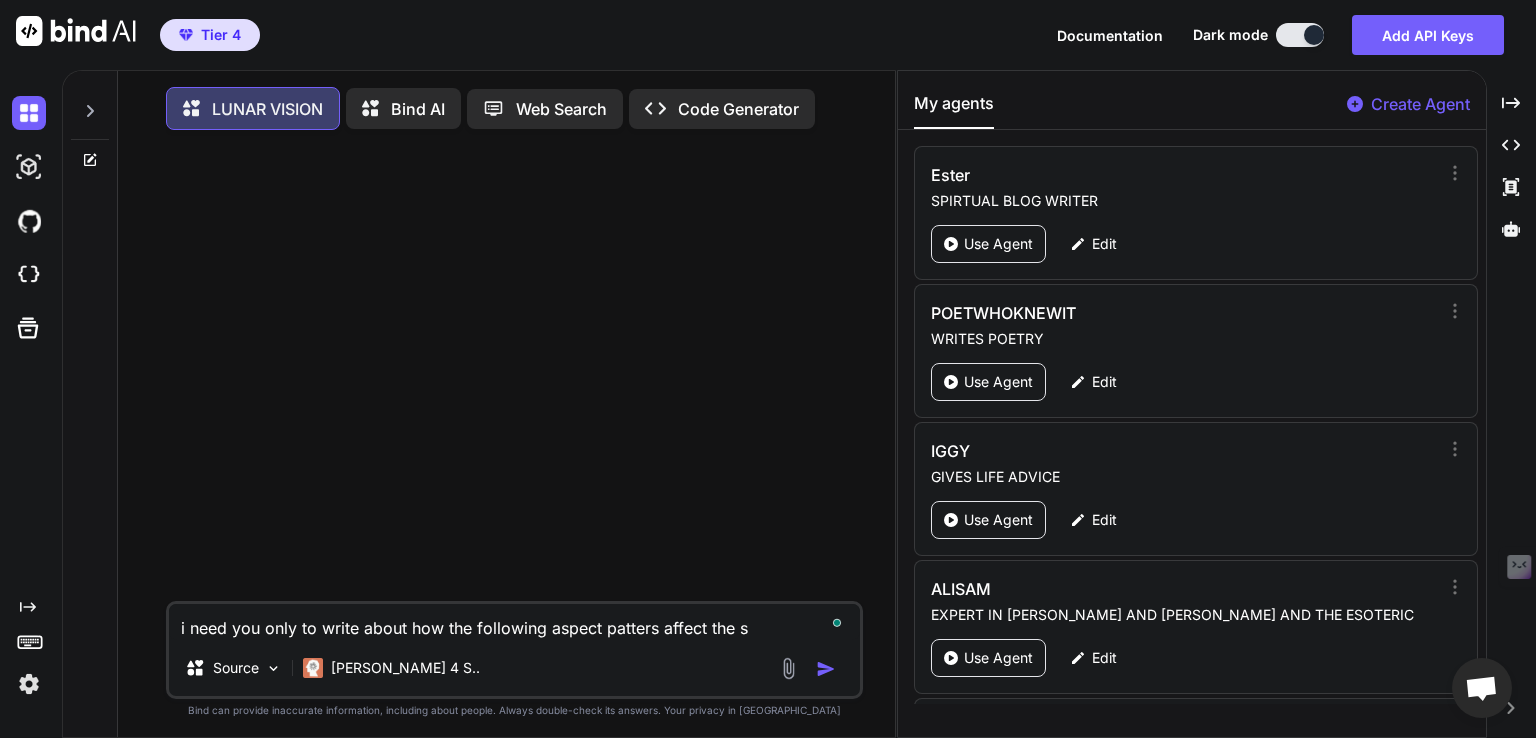 type on "x" 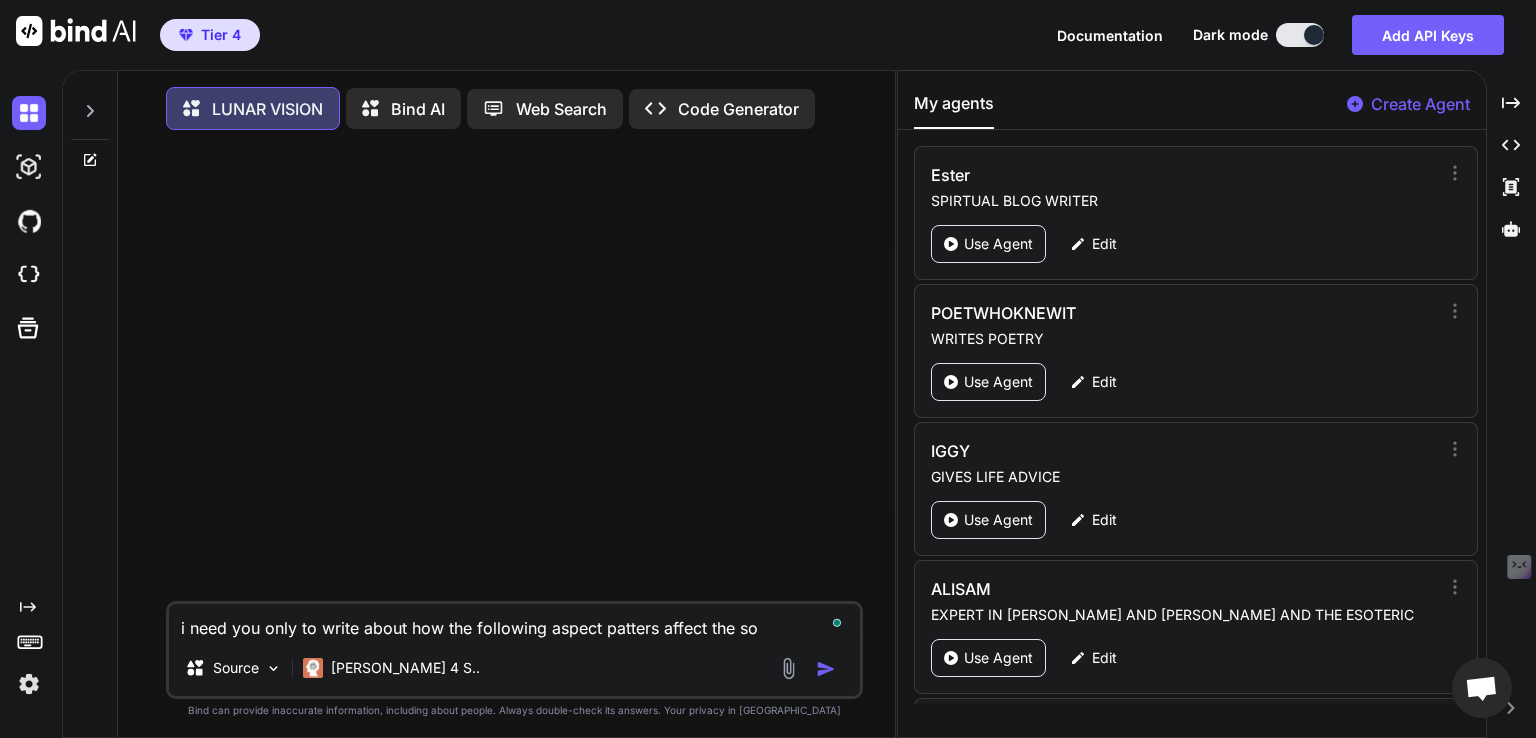 type on "i need you only to write about how the following aspect patters affect the sol" 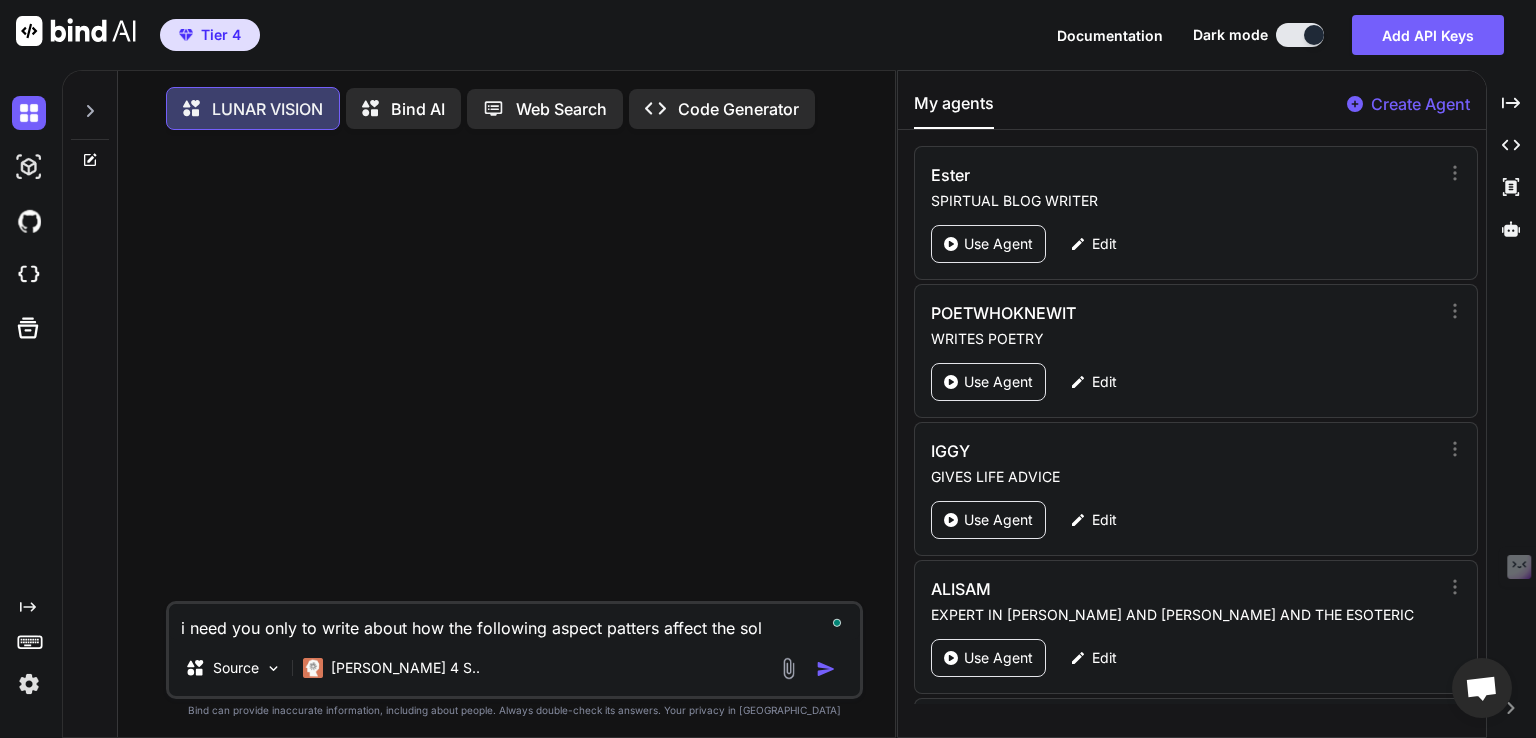 type on "x" 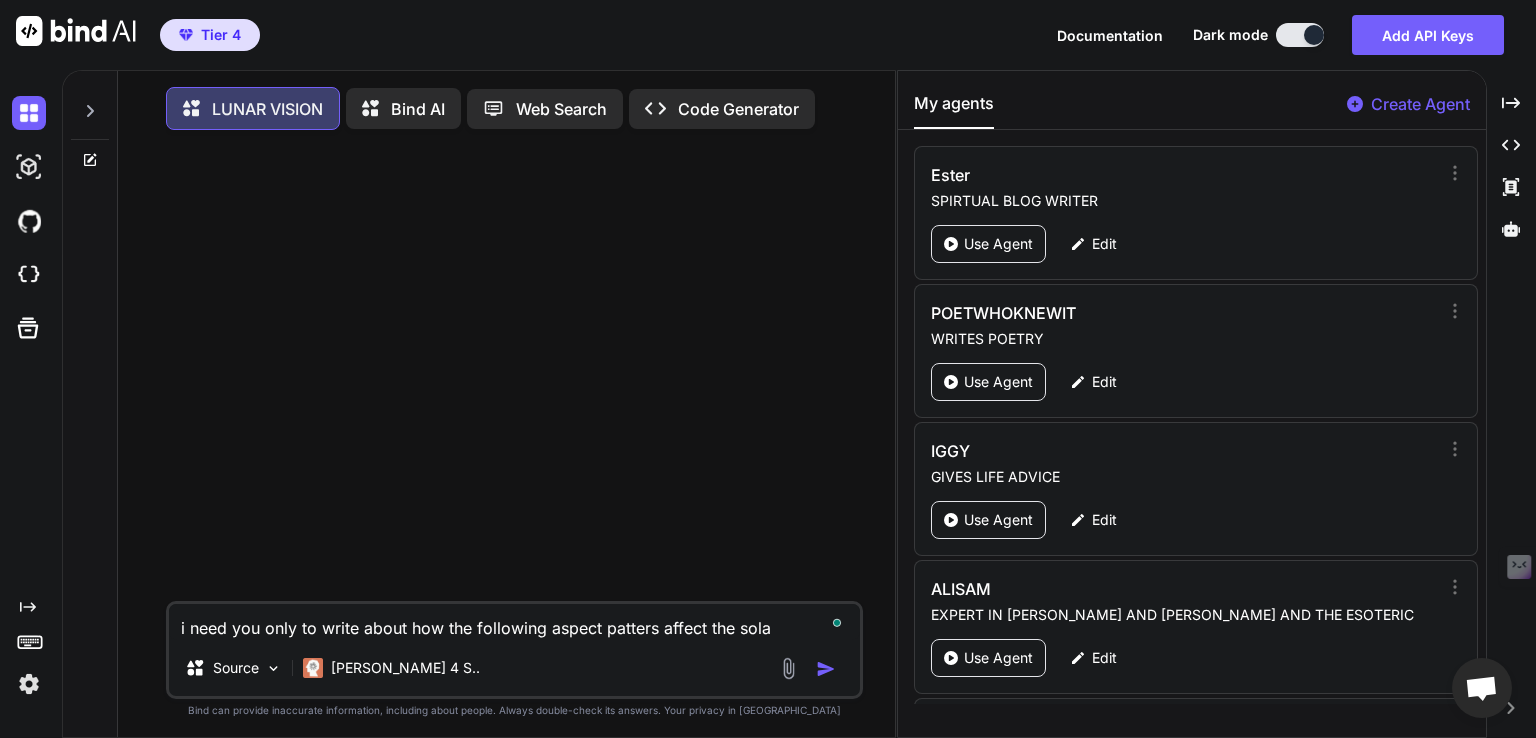 type on "x" 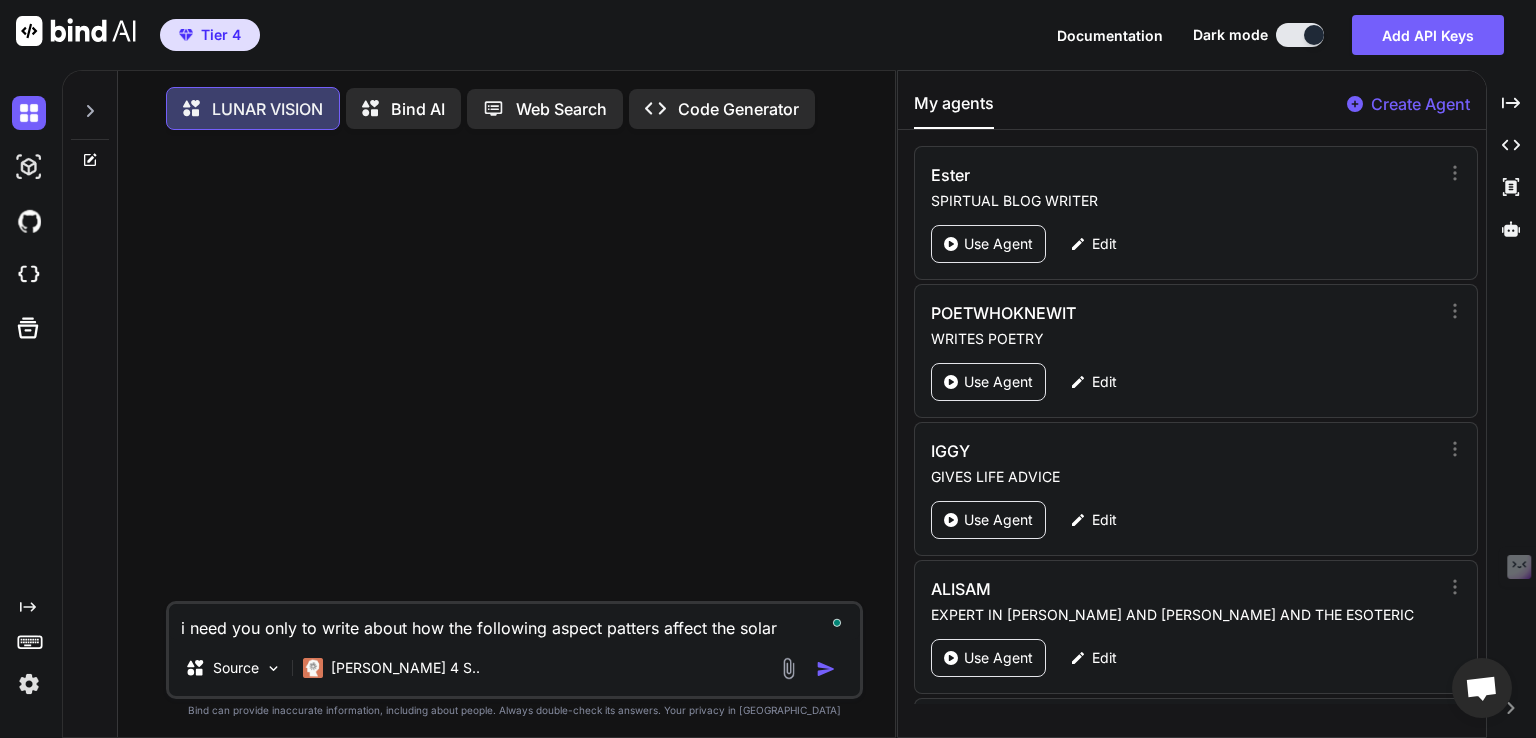 type on "x" 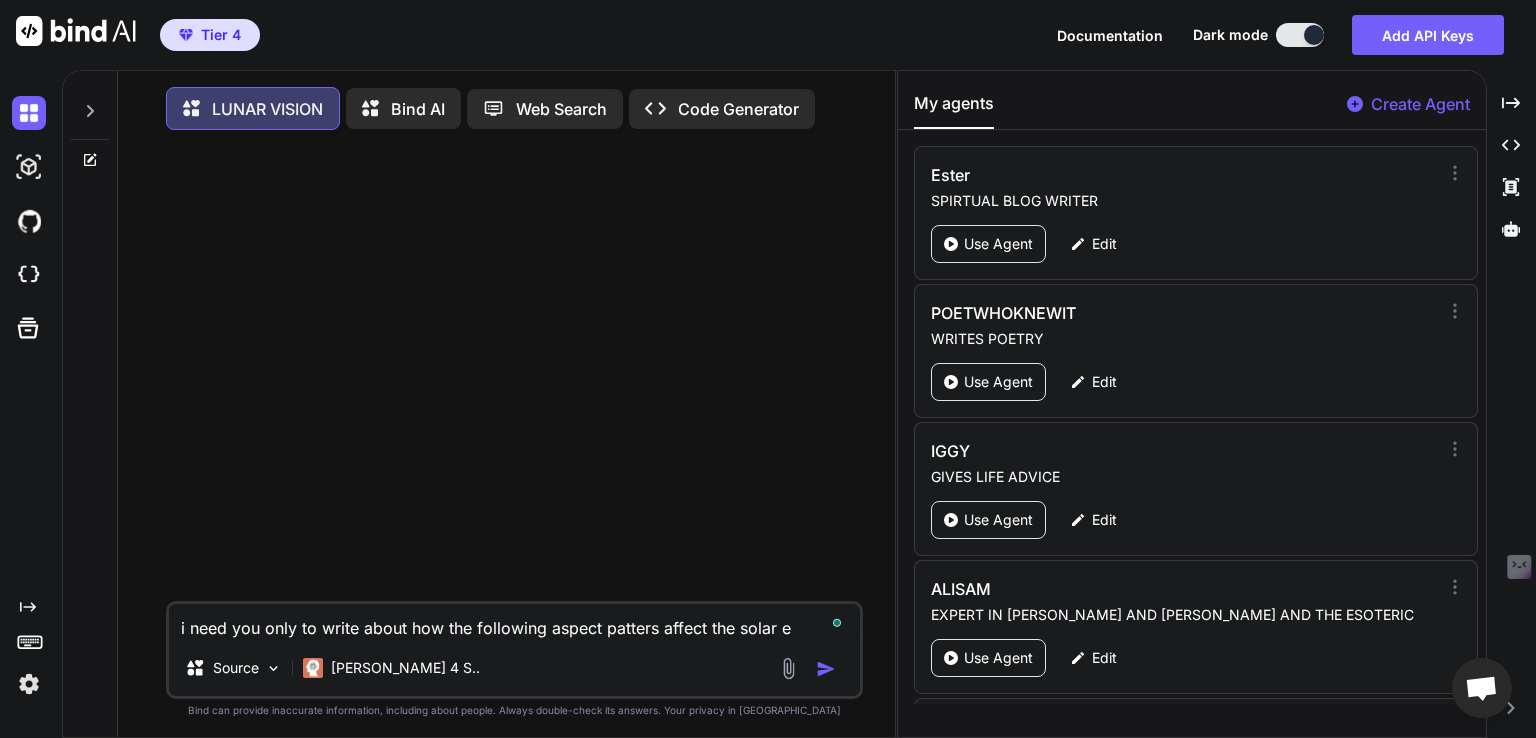 type on "x" 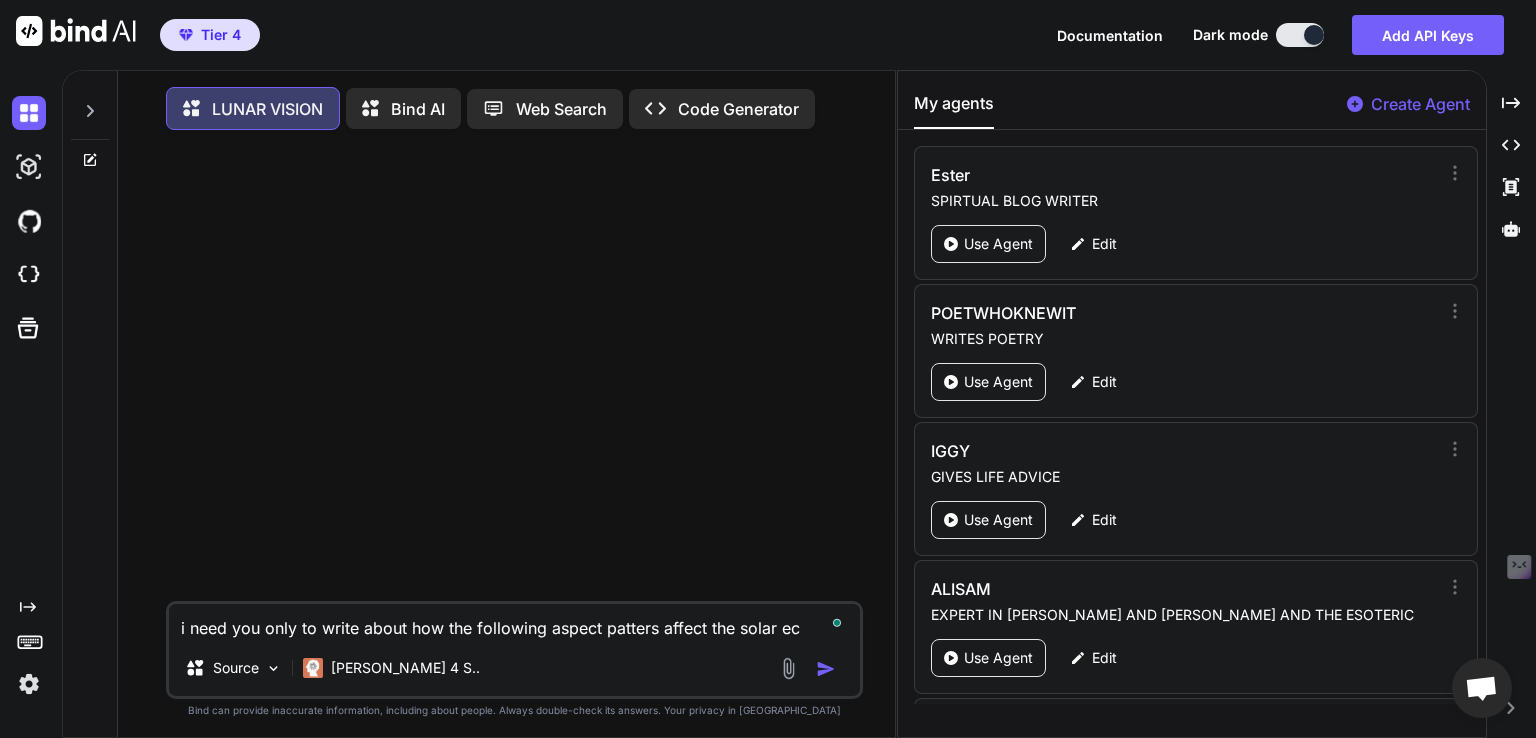 type on "x" 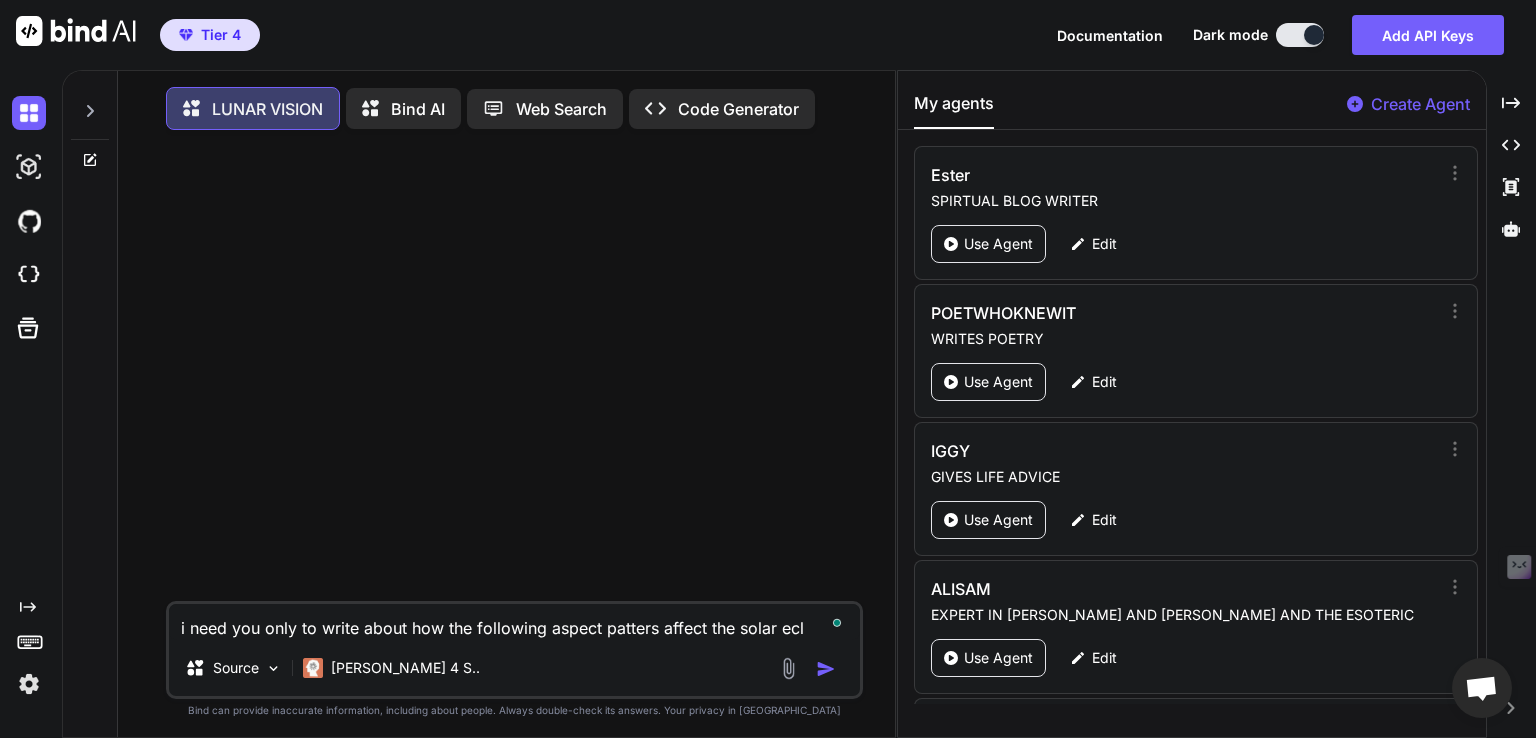 type on "x" 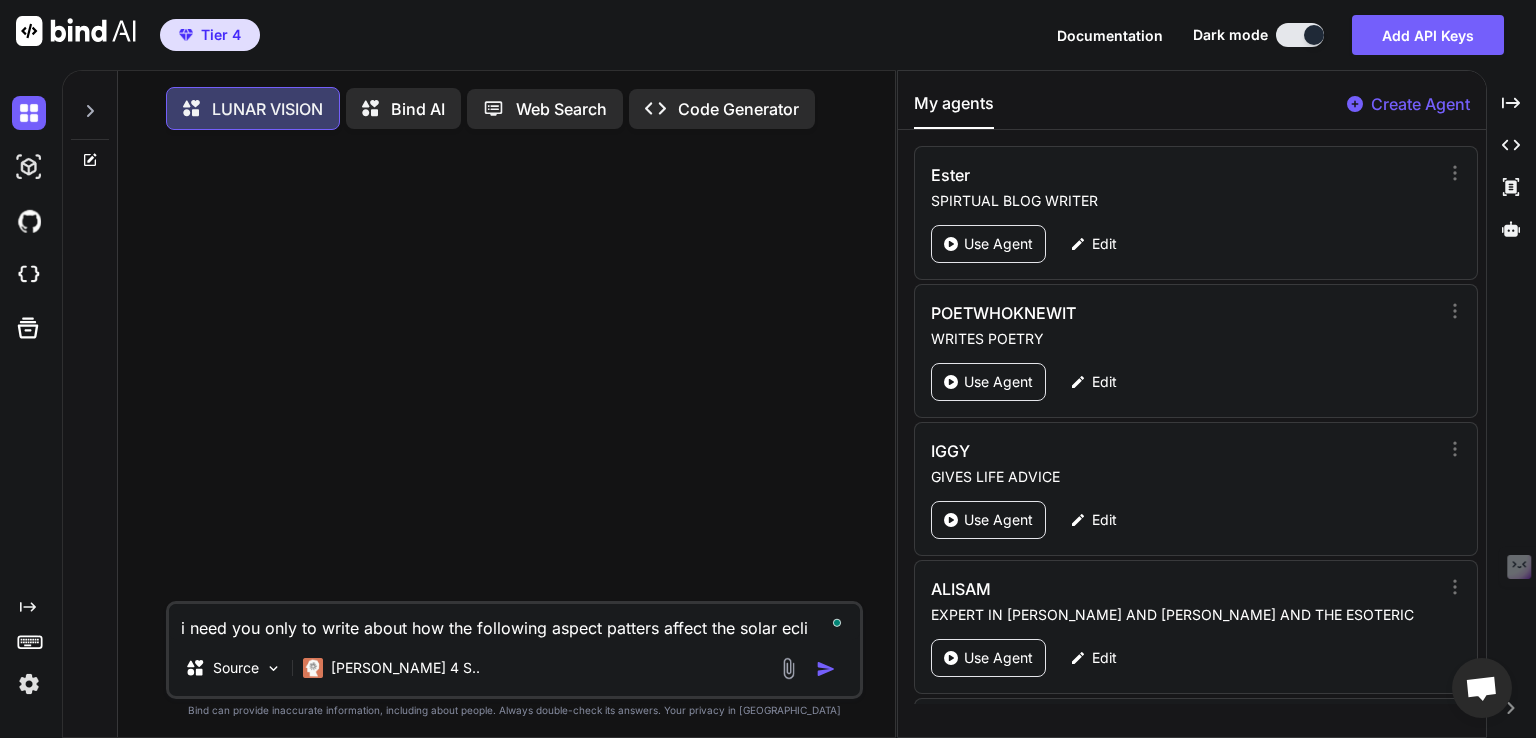 type on "x" 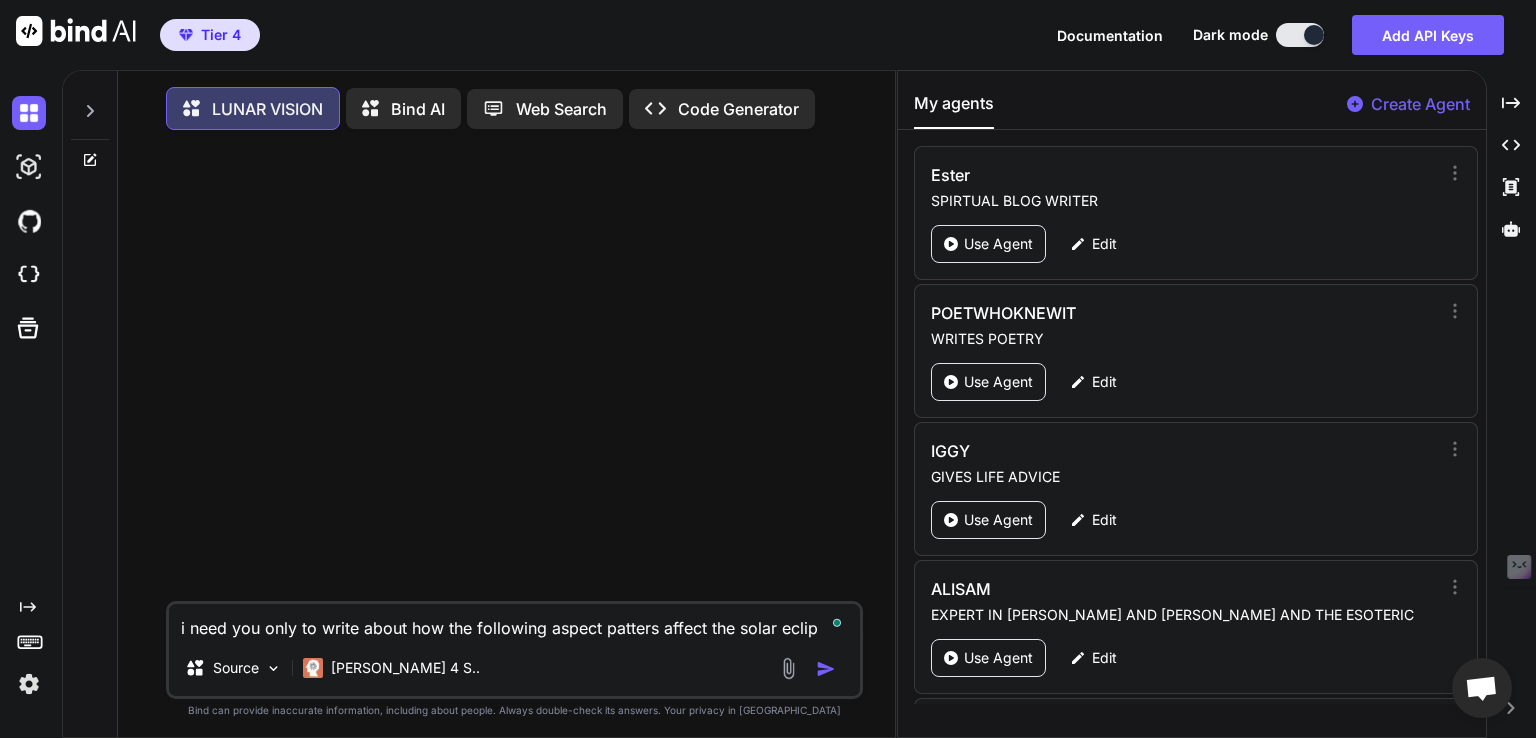 type on "x" 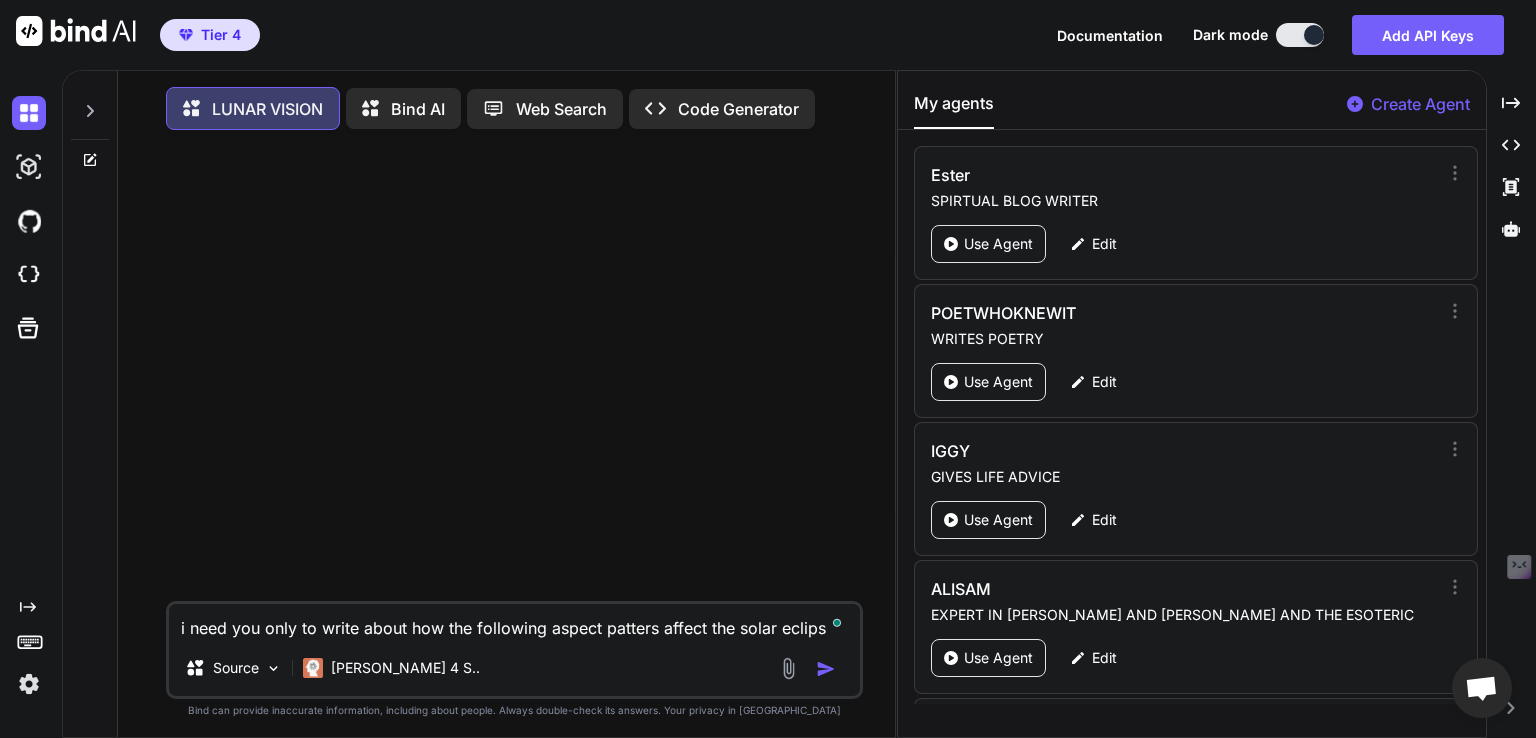 type on "x" 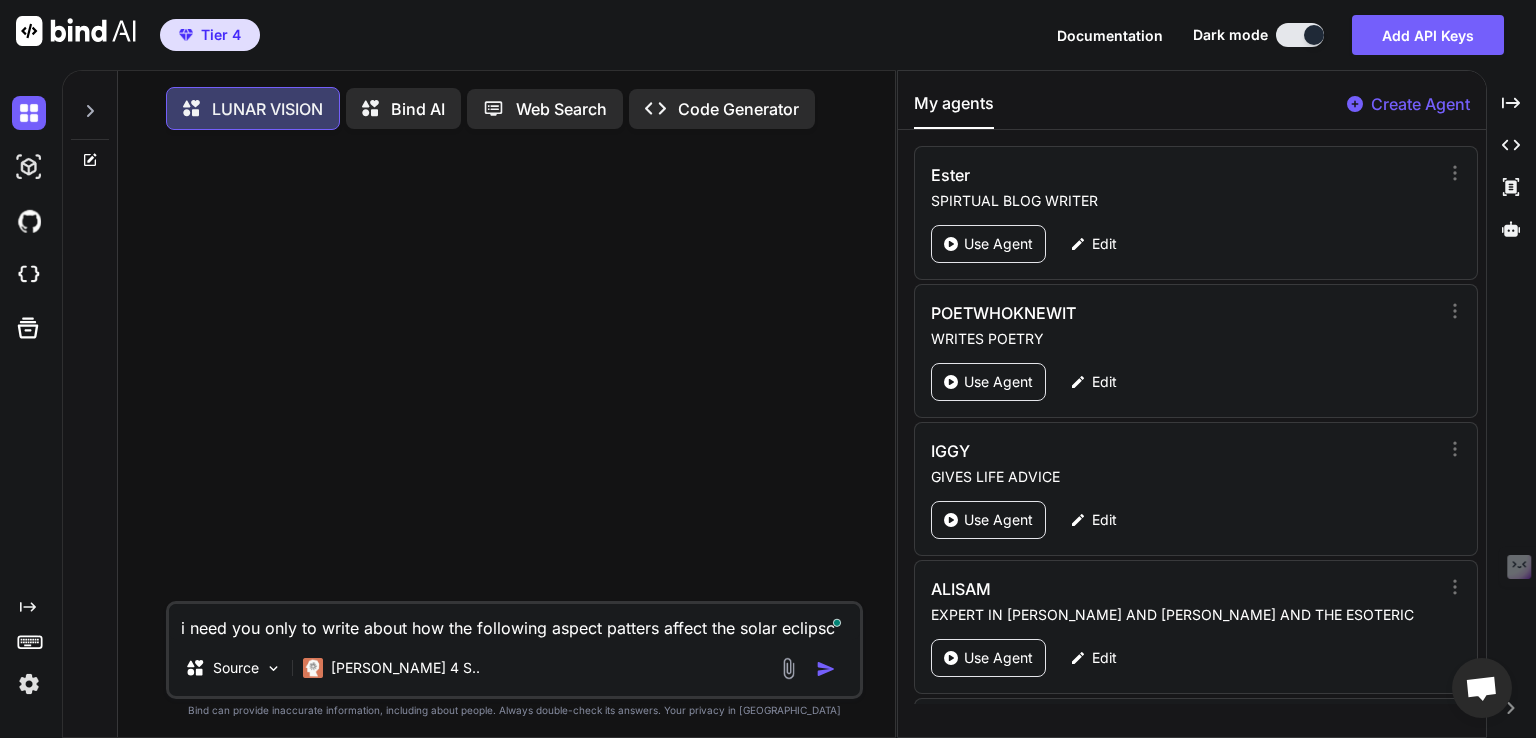 type on "x" 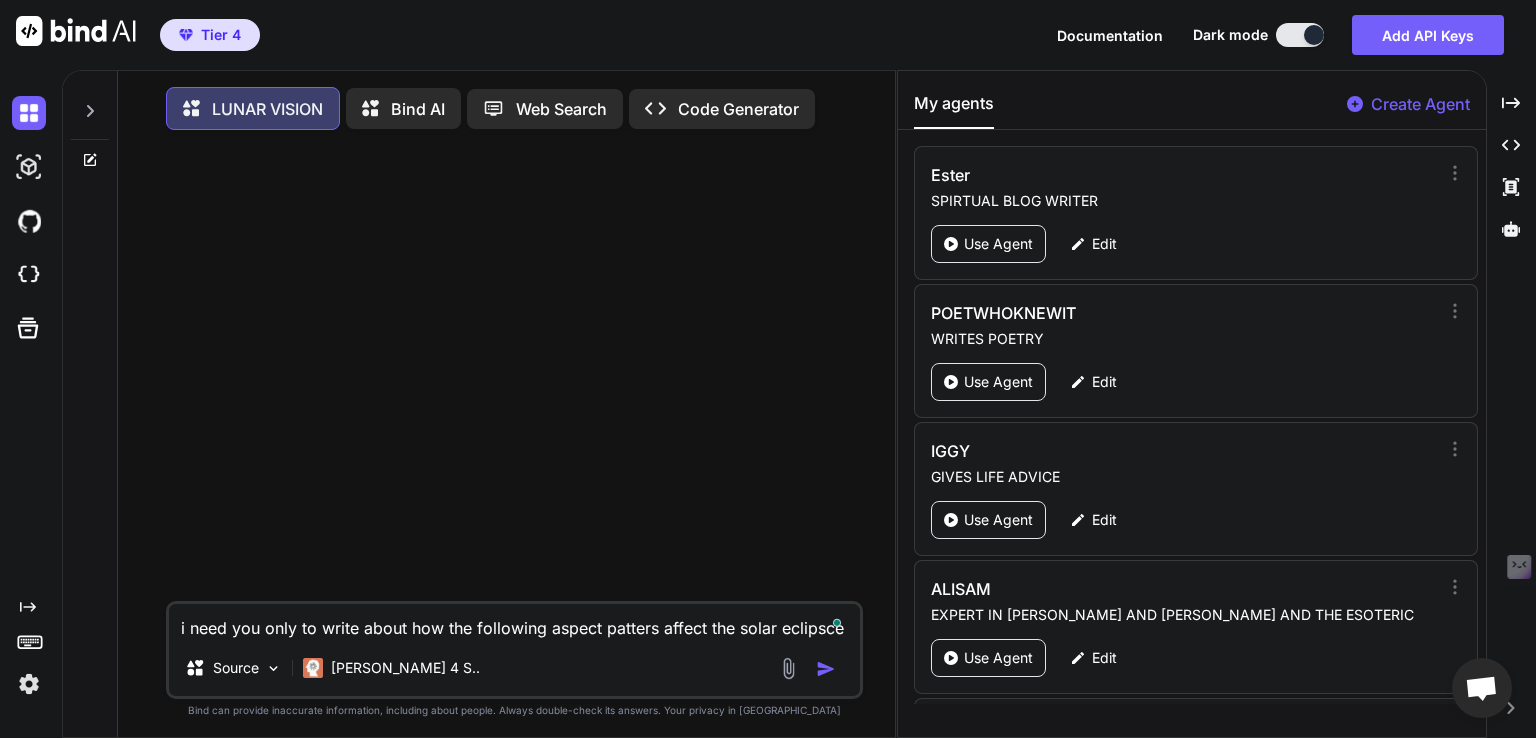 type on "x" 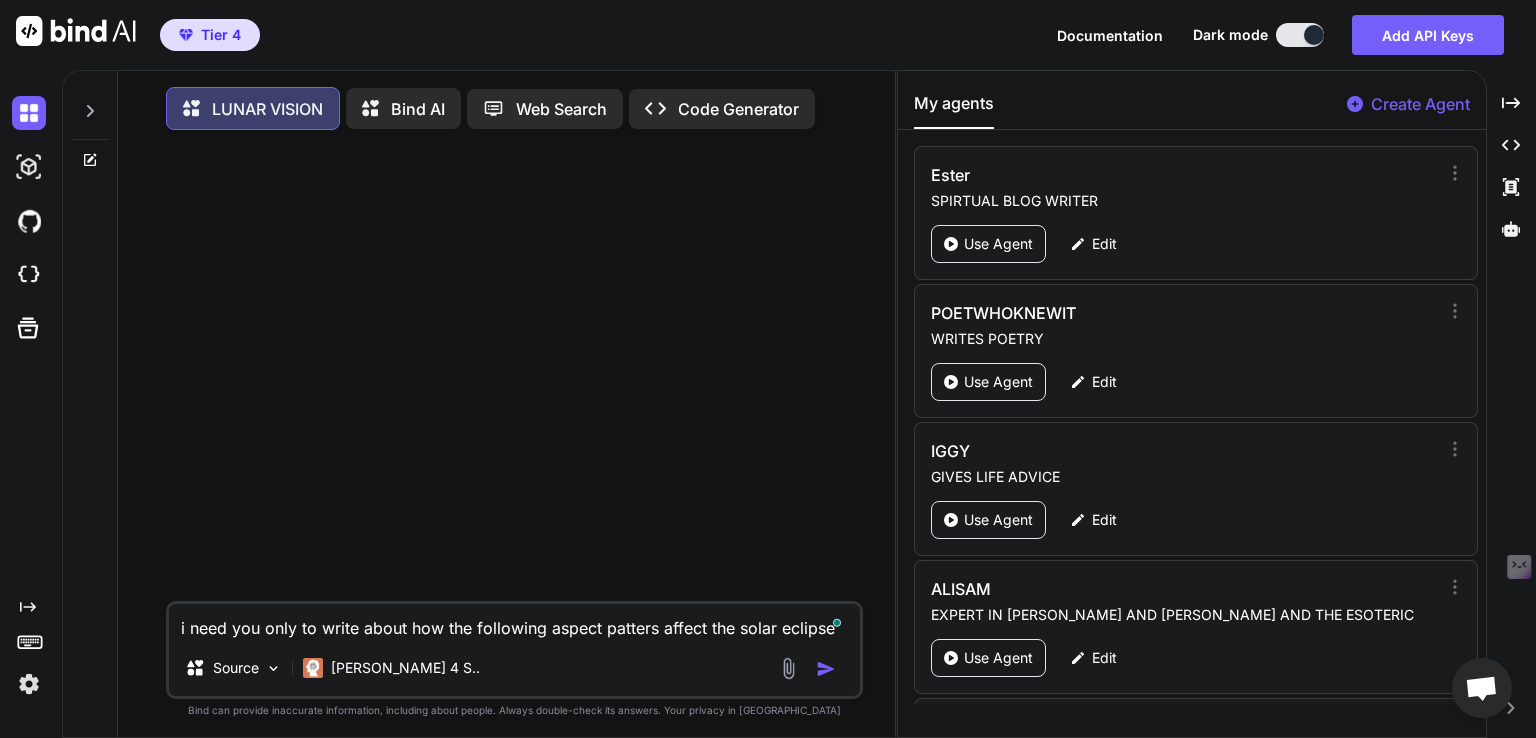type on "x" 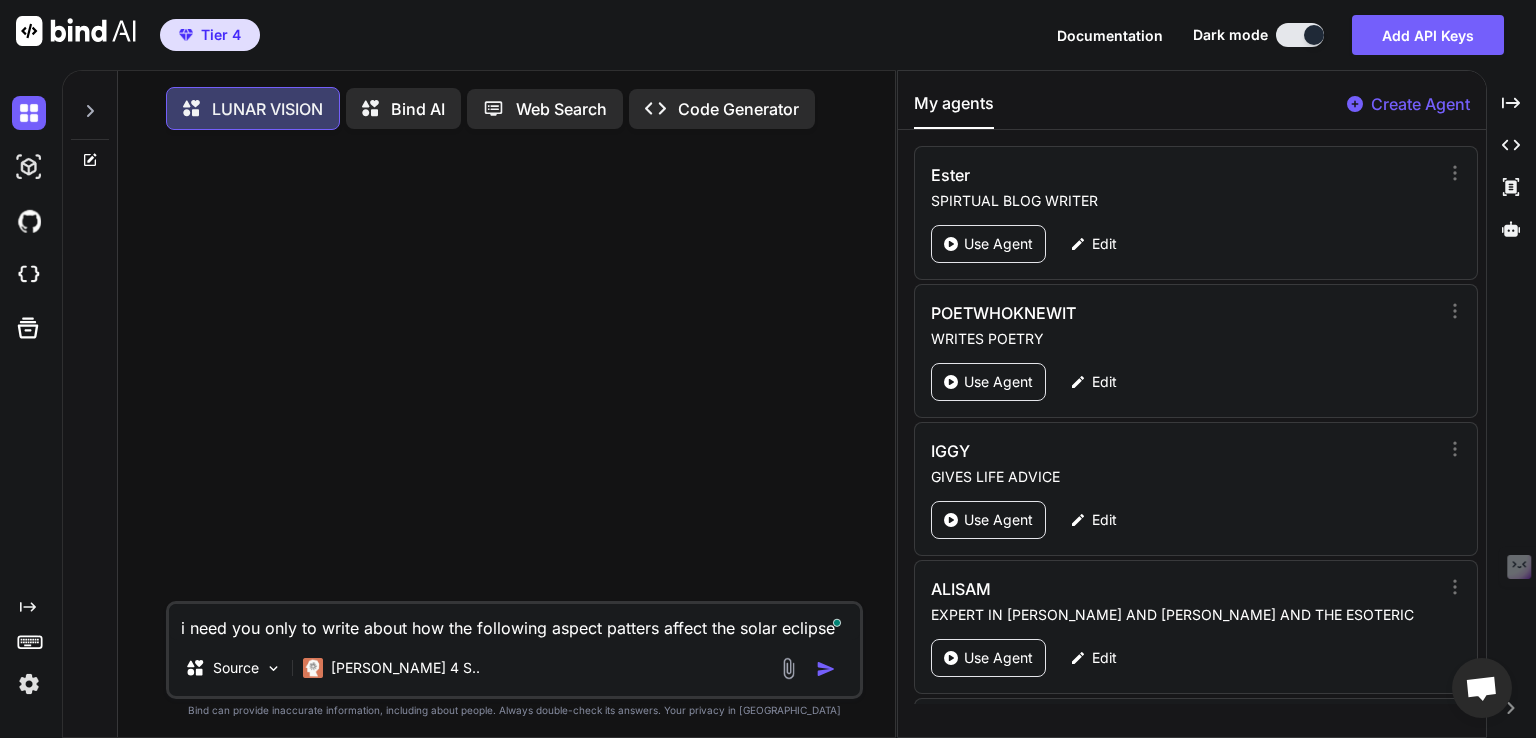 type on "i need you only to write about how the following aspect patters affect the solar eclipse ne" 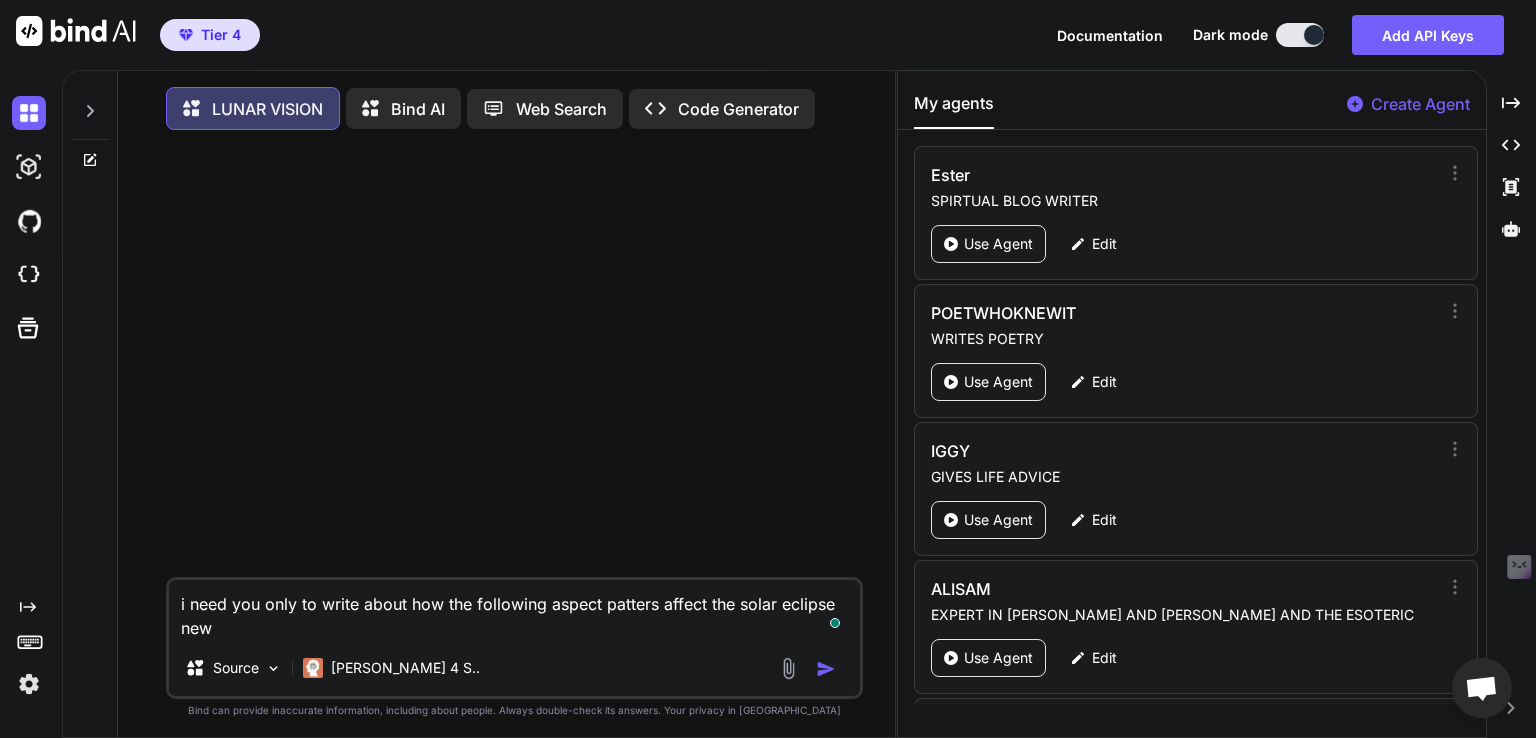 type on "x" 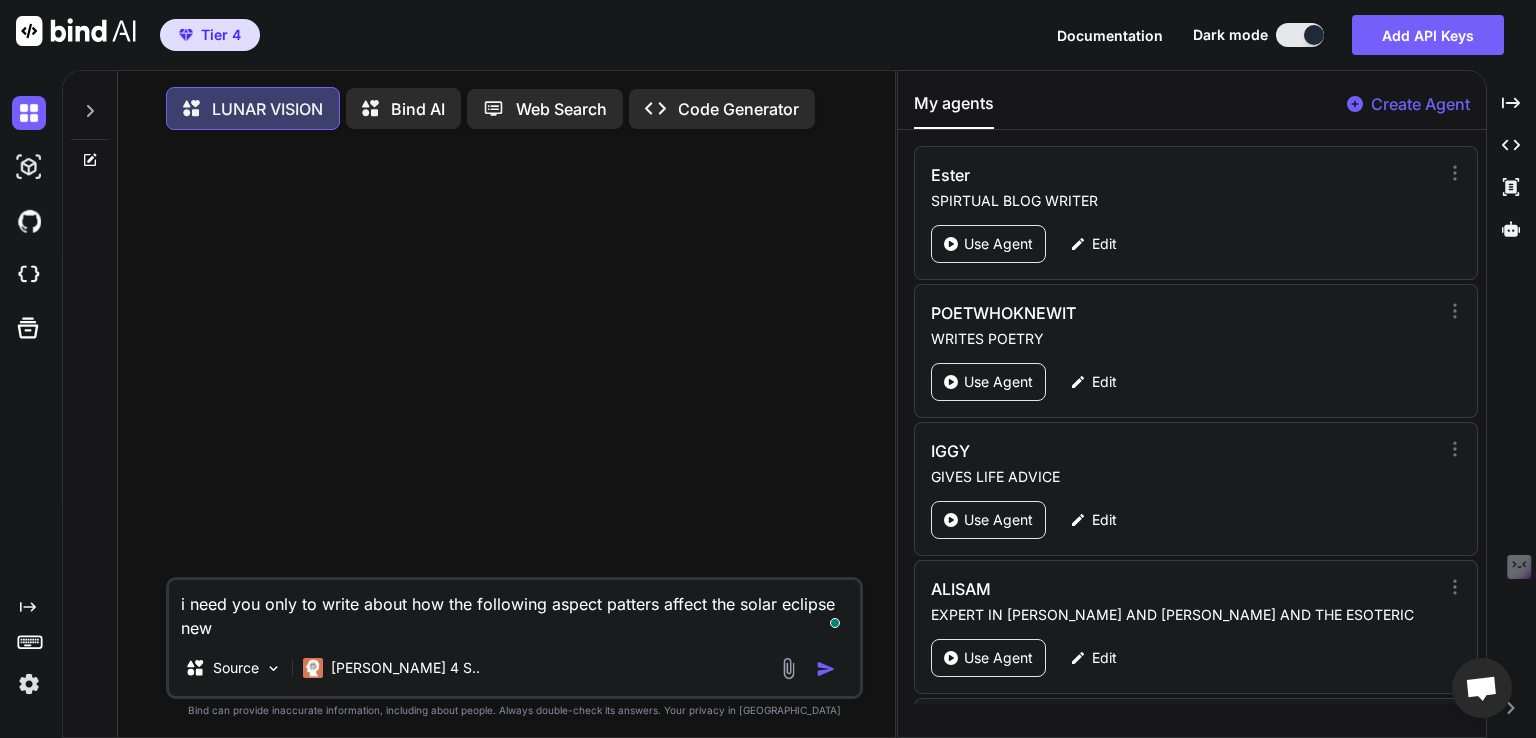 type on "i need you only to write about how the following aspect patters affect the solar eclipse new" 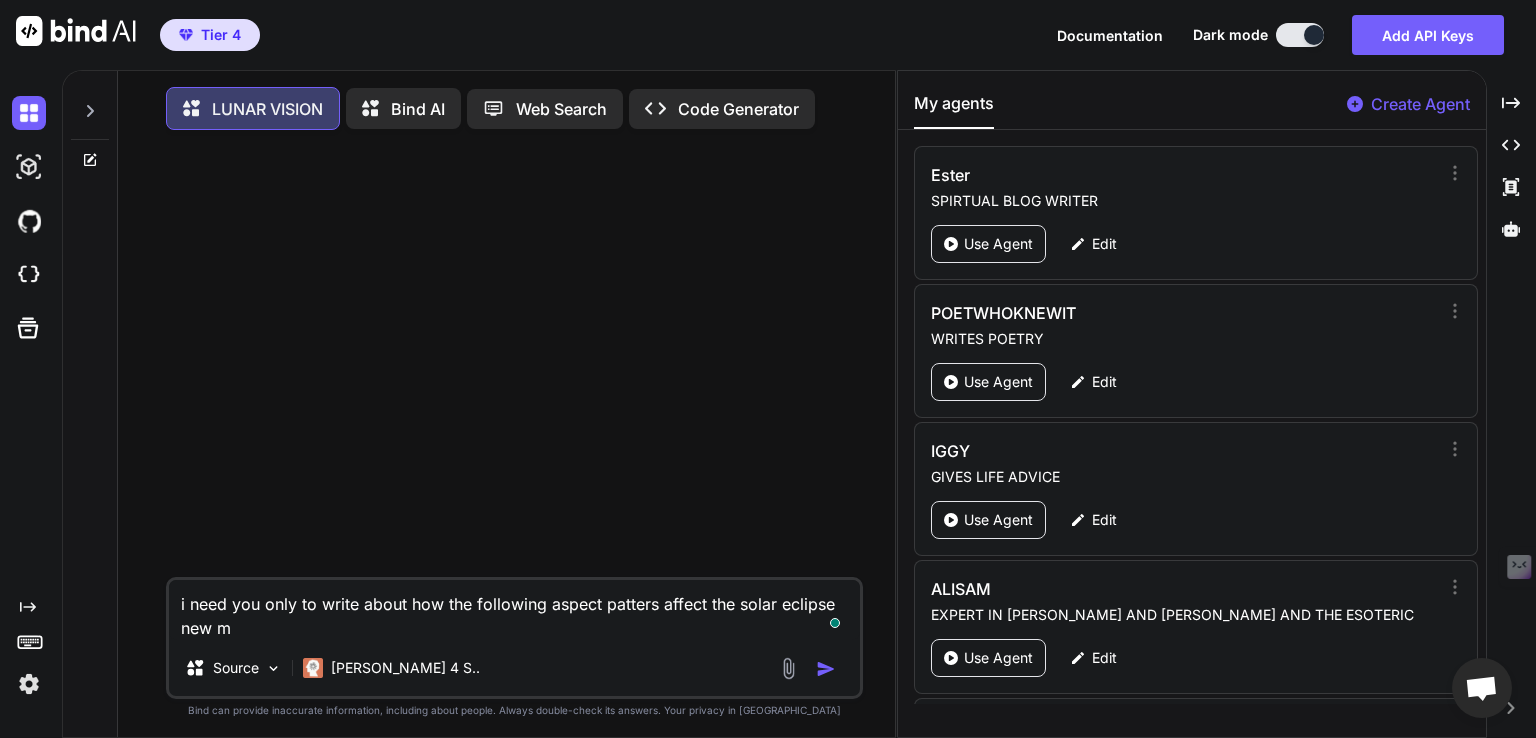 type on "x" 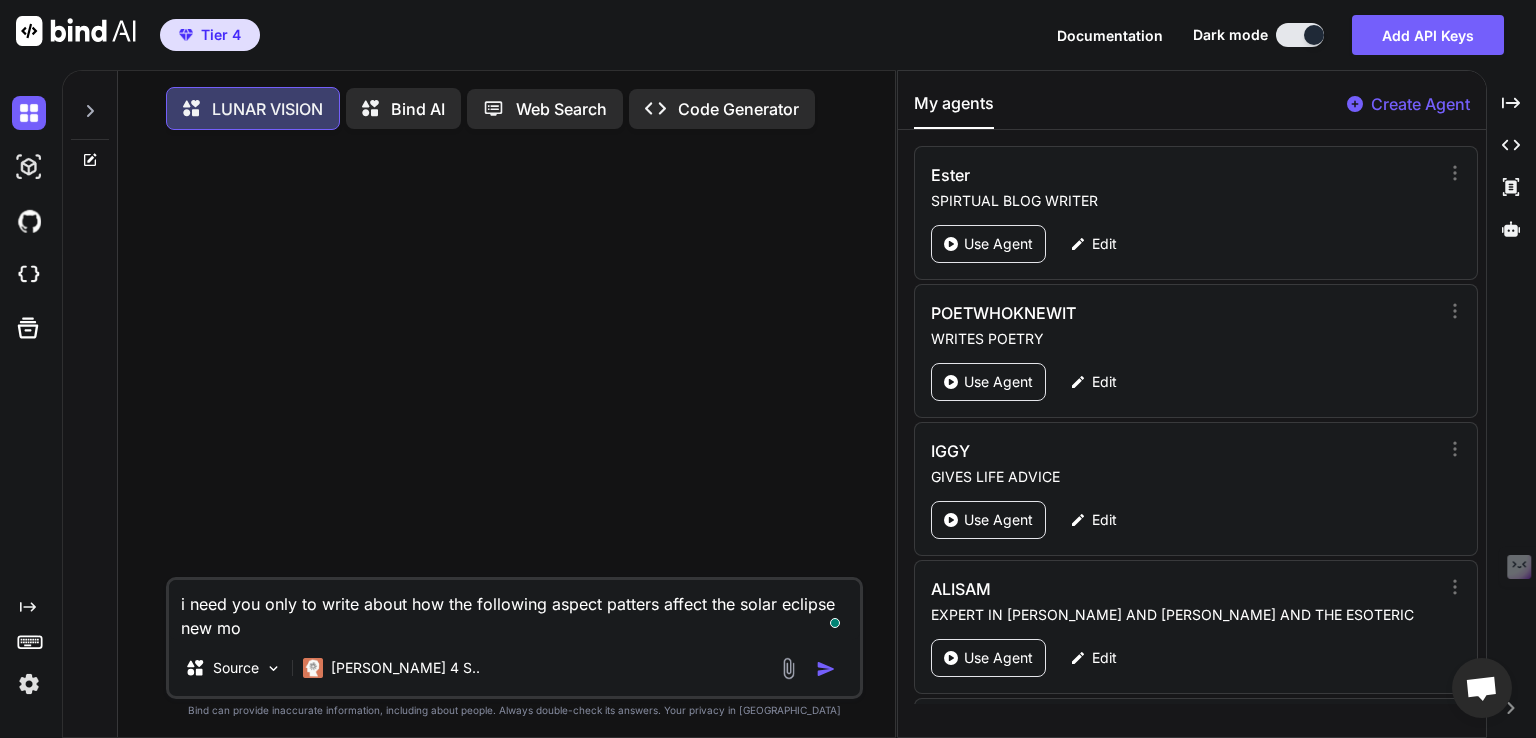 type on "x" 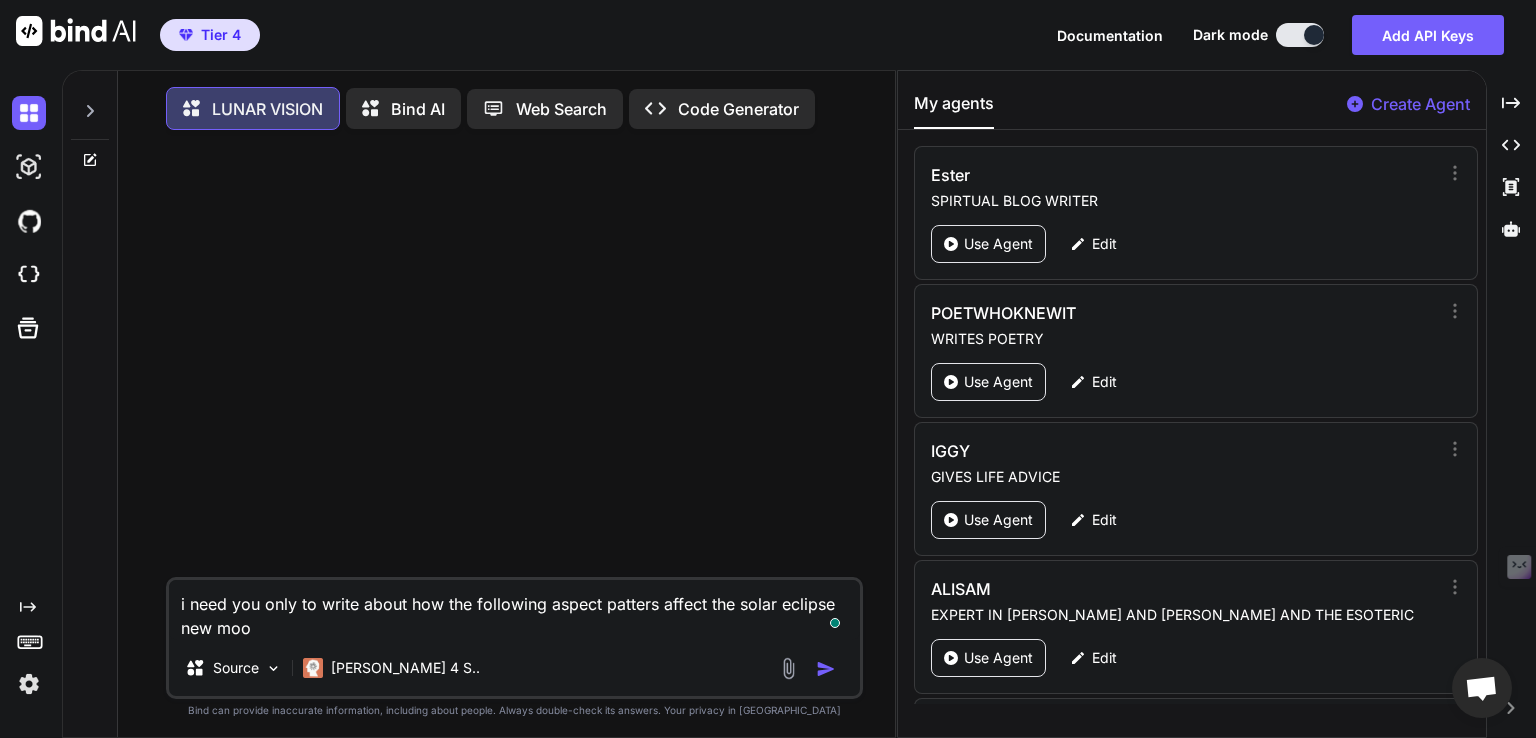 type on "x" 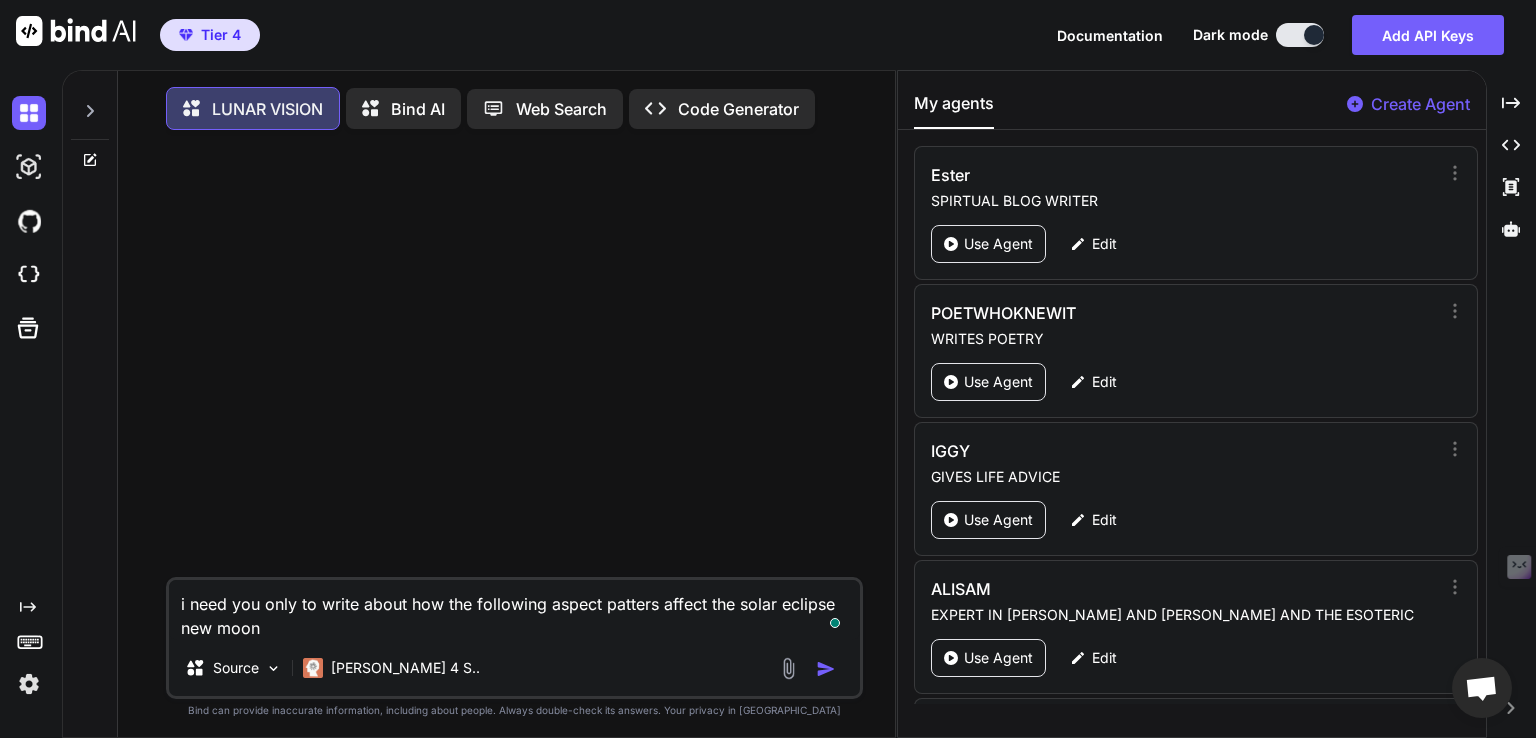type on "x" 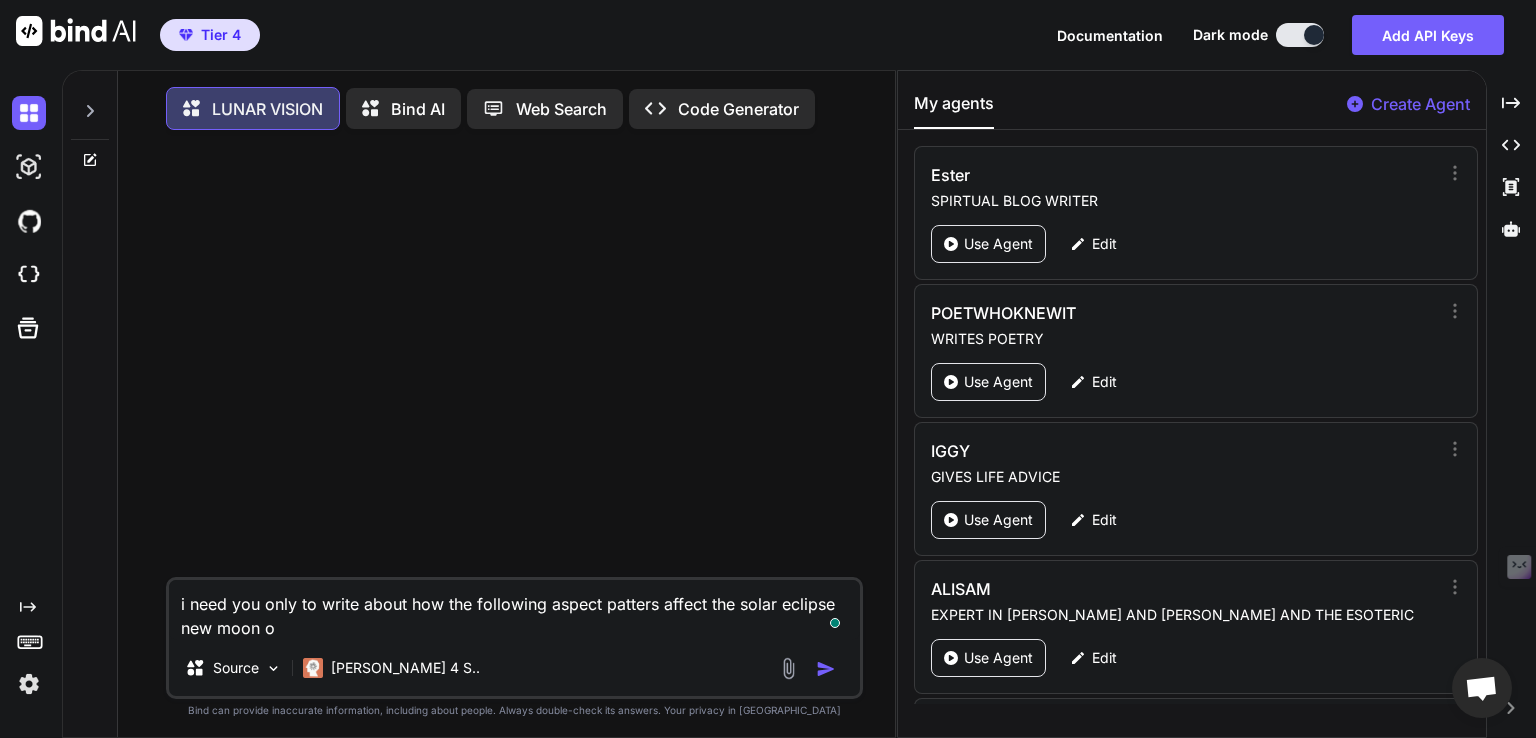 type on "x" 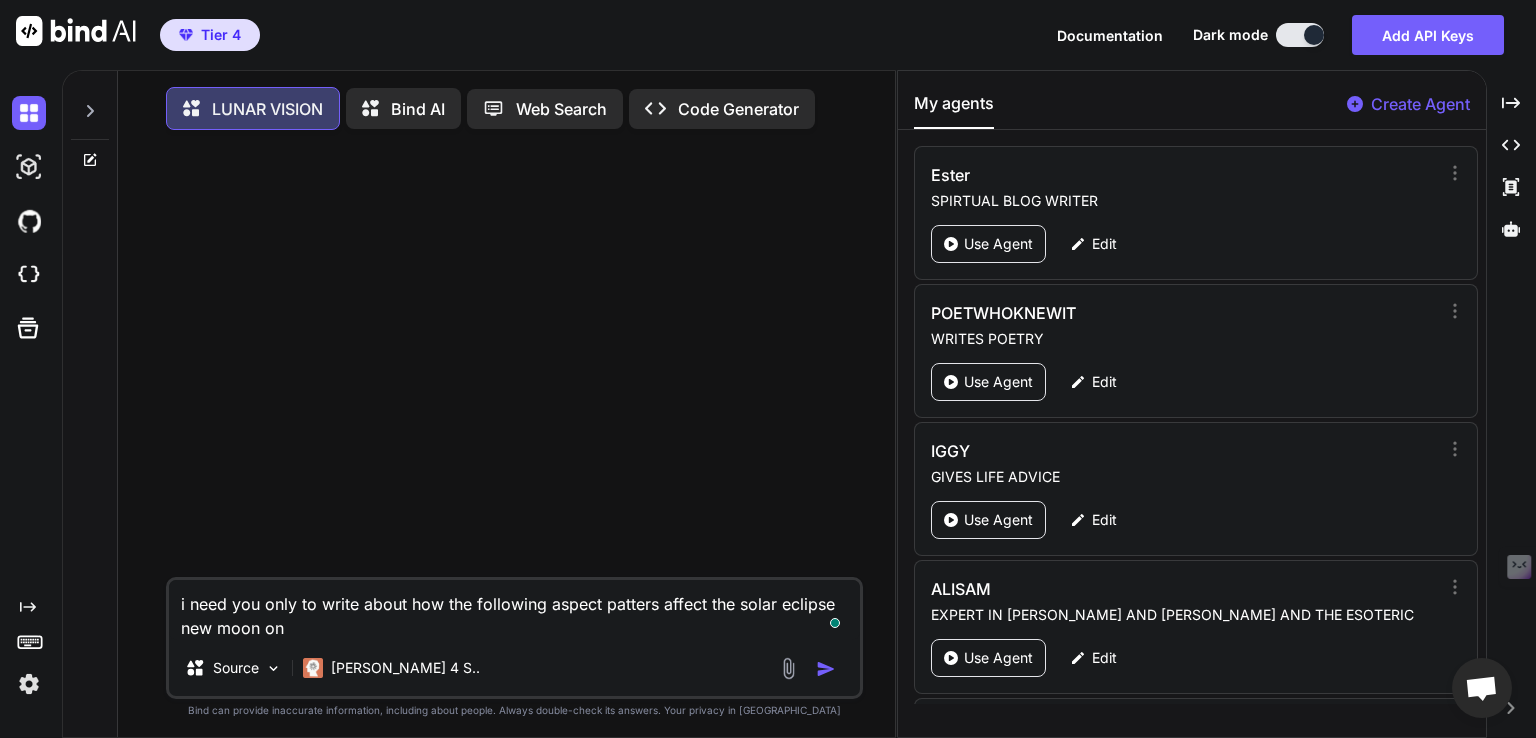 type on "x" 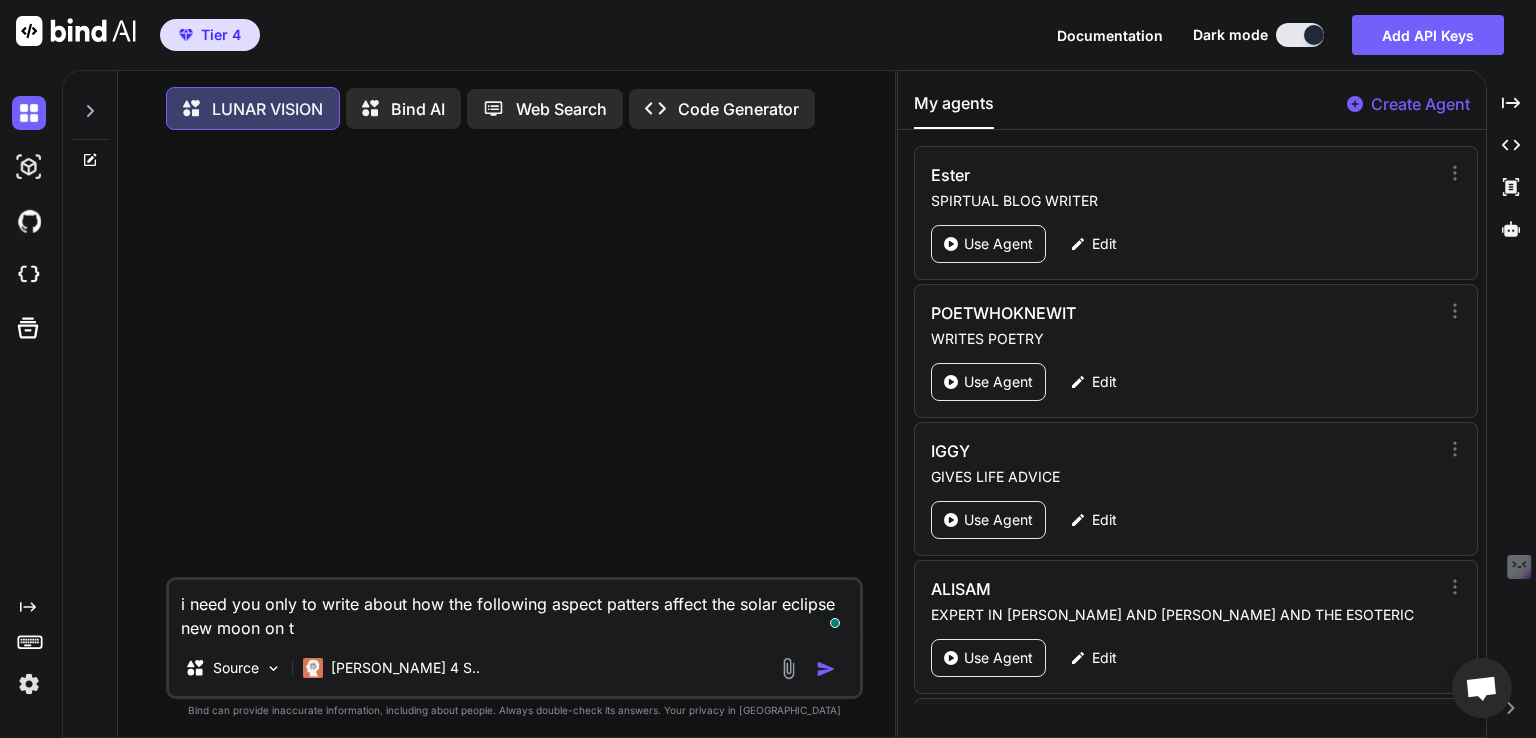 type on "x" 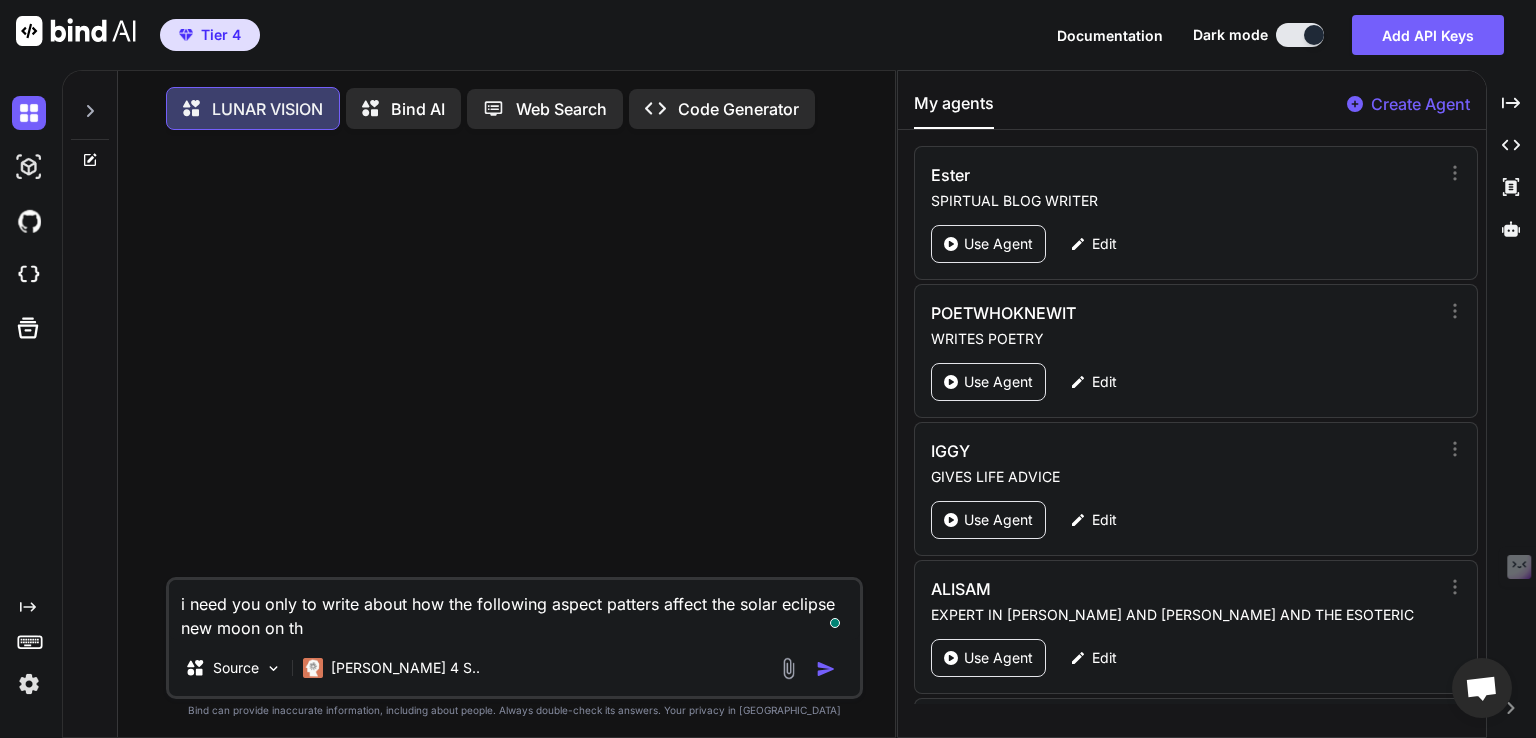 type on "x" 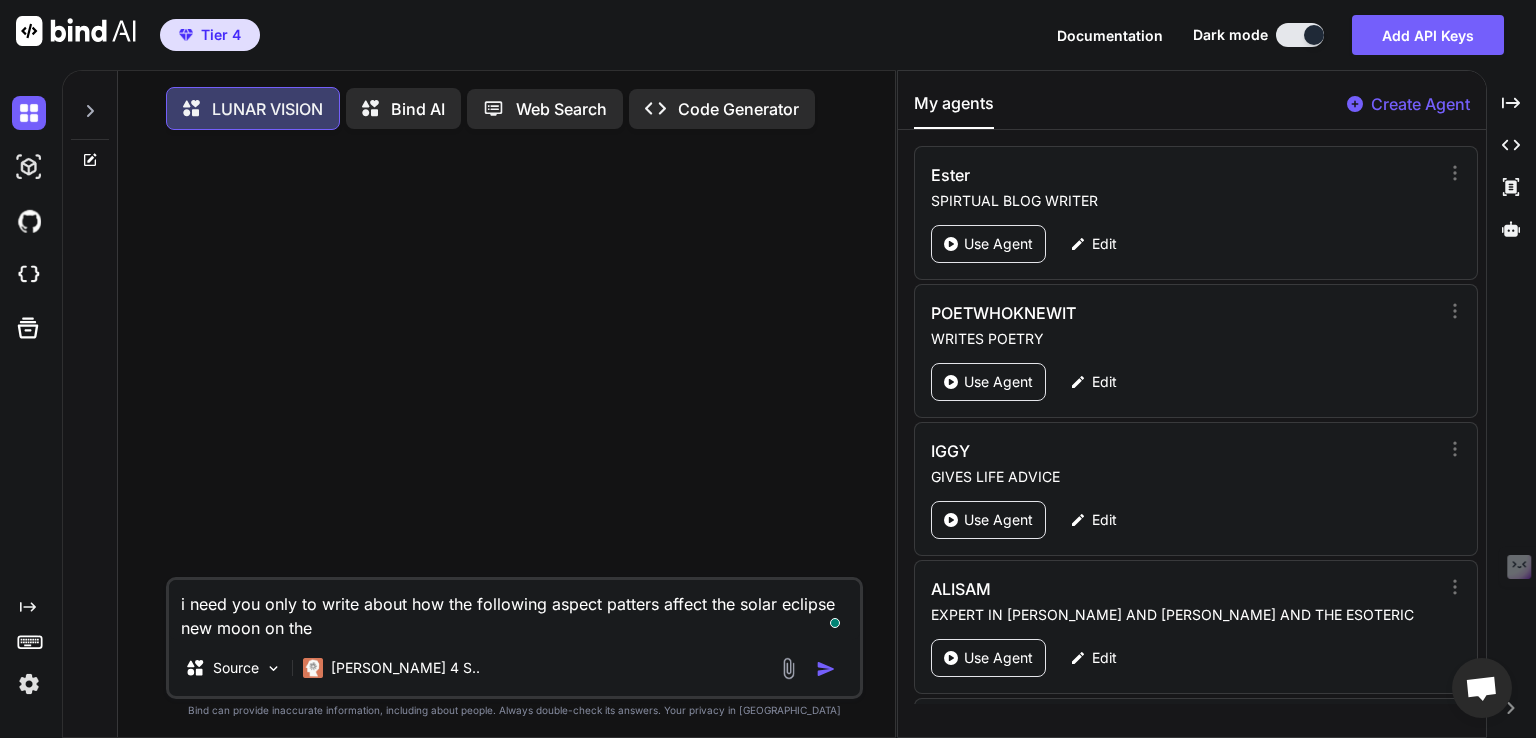type on "x" 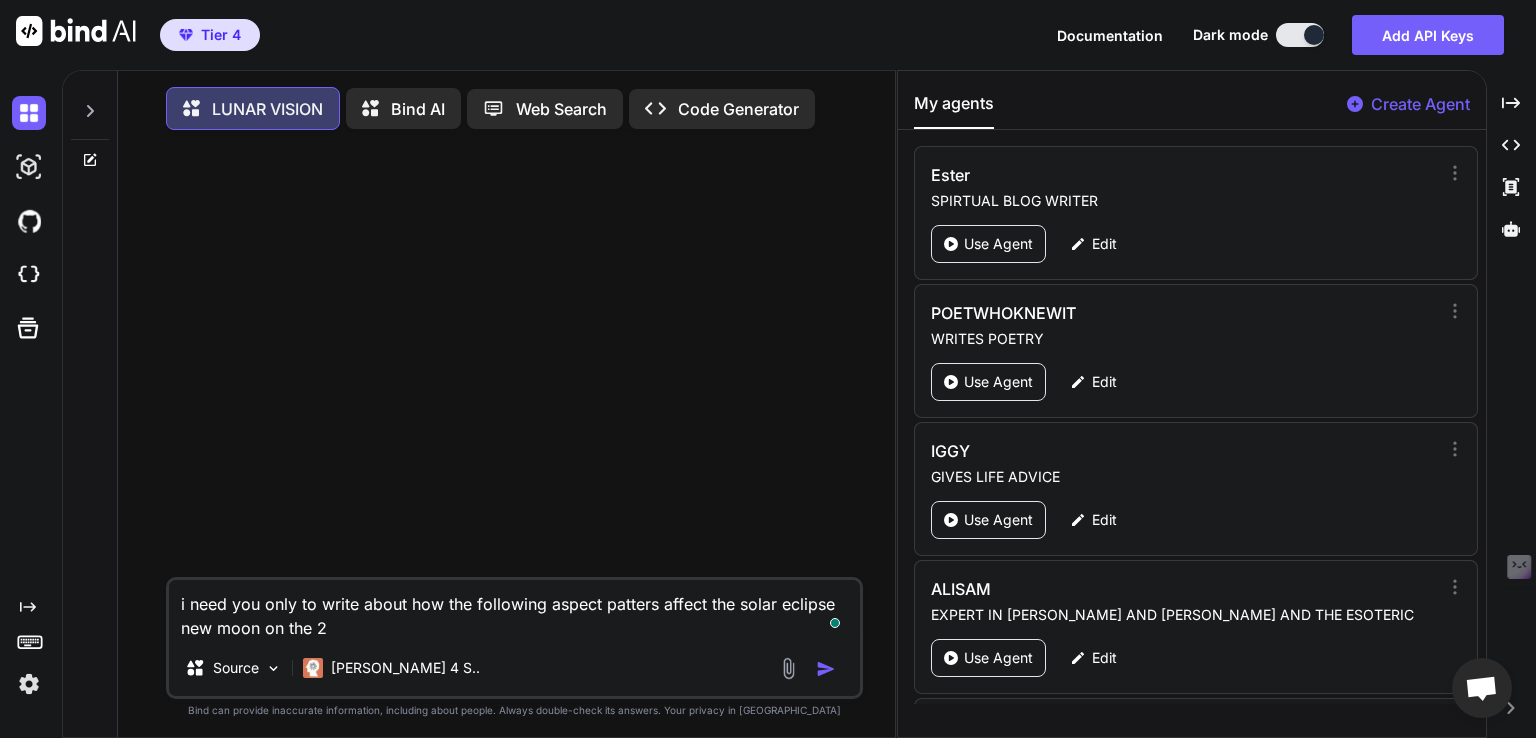 type on "x" 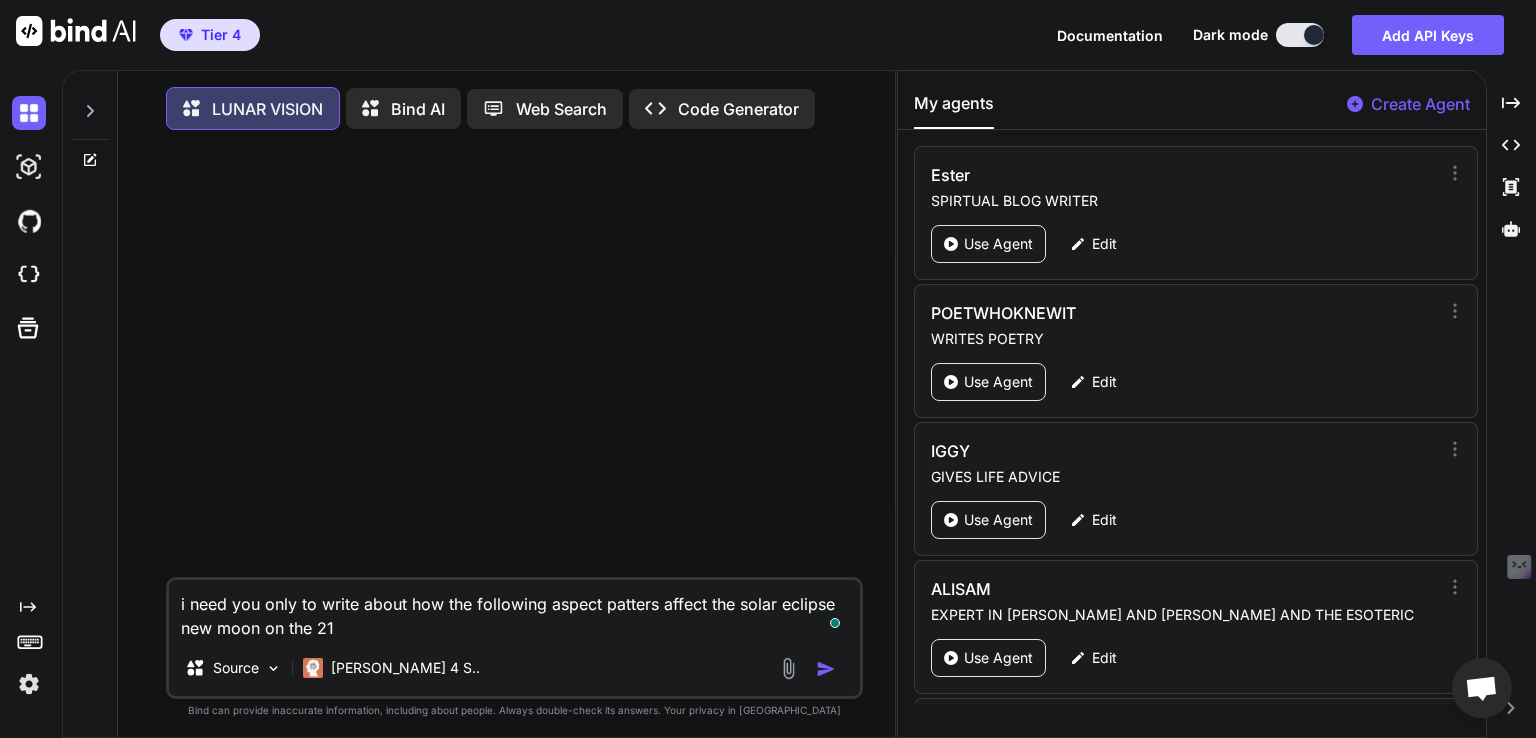 type 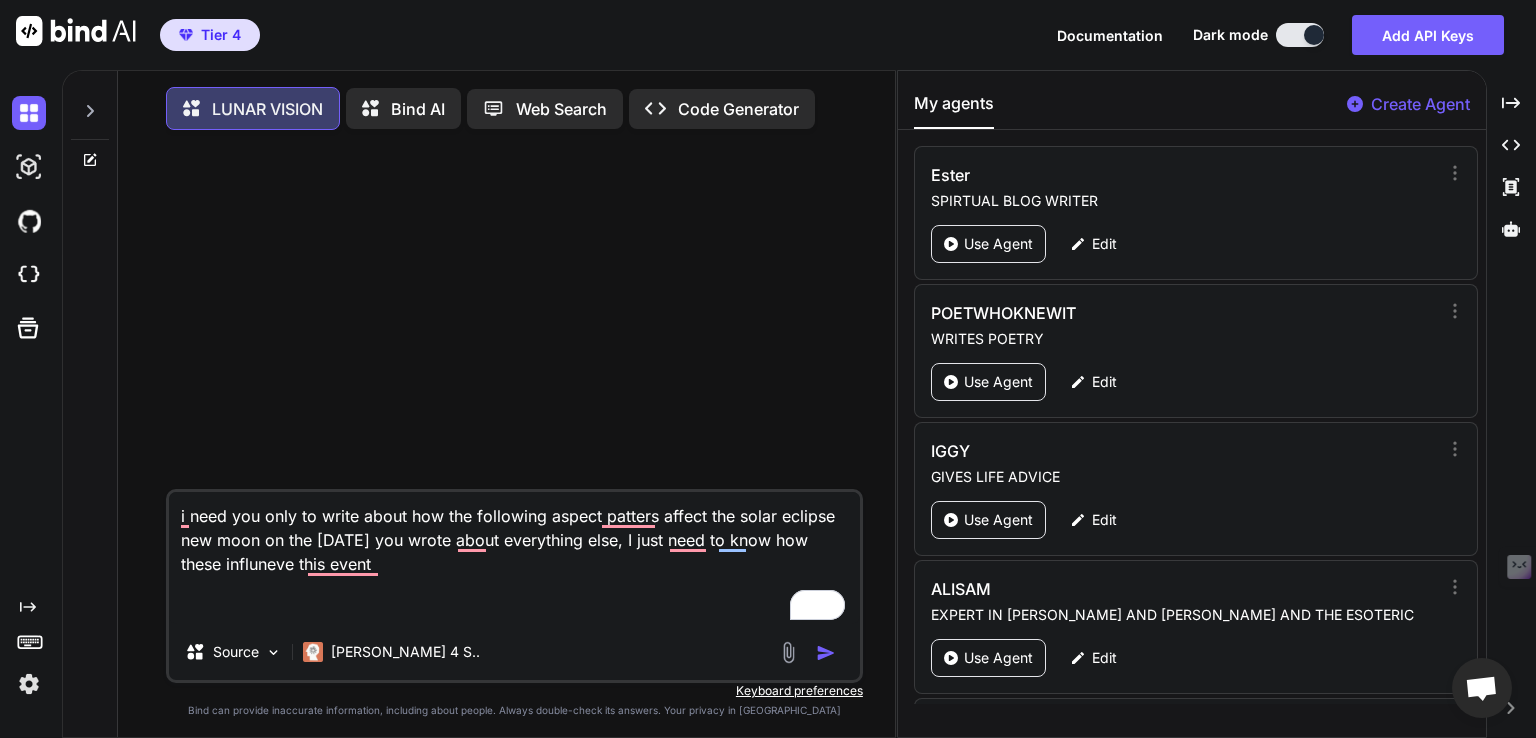 drag, startPoint x: 887, startPoint y: 97, endPoint x: 901, endPoint y: 82, distance: 20.518284 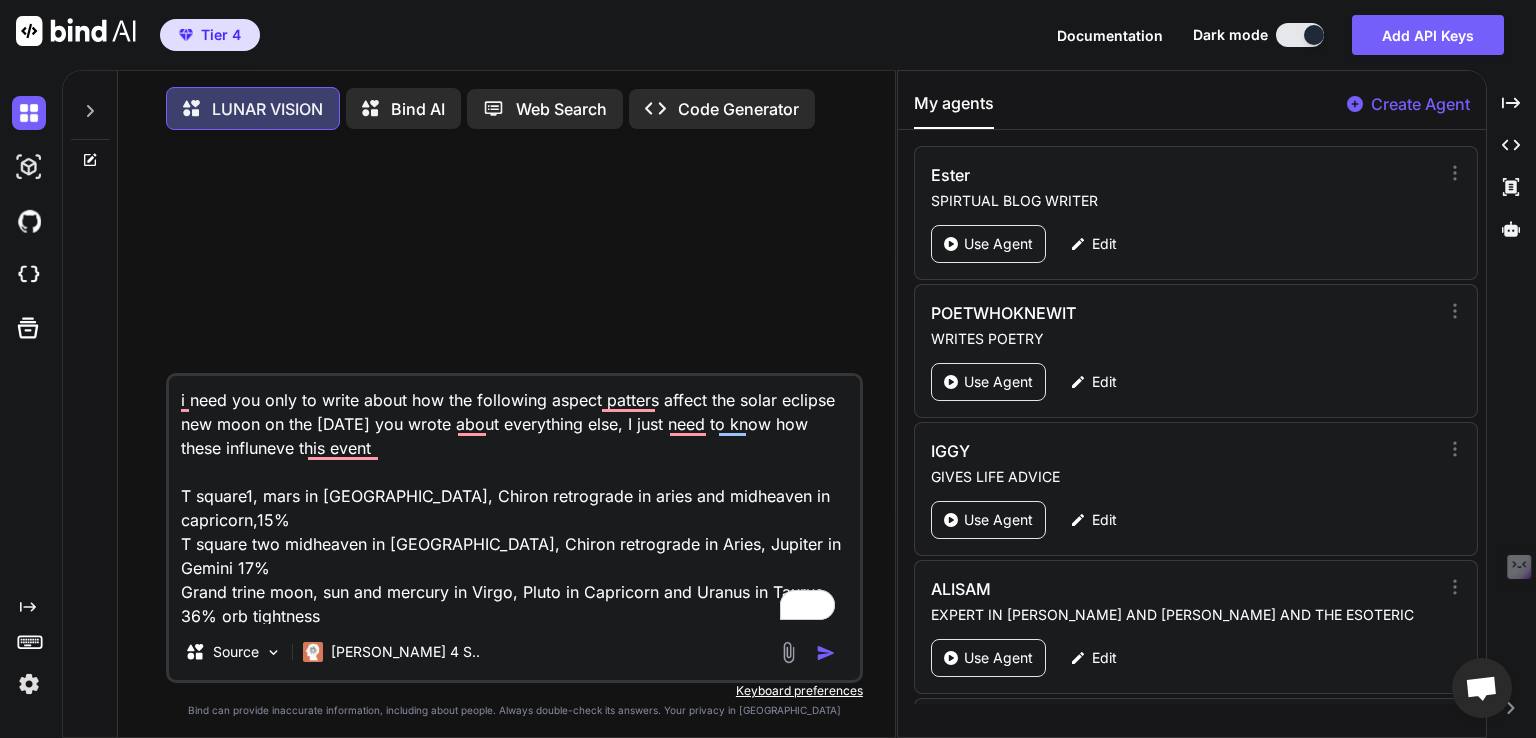 scroll, scrollTop: 122, scrollLeft: 0, axis: vertical 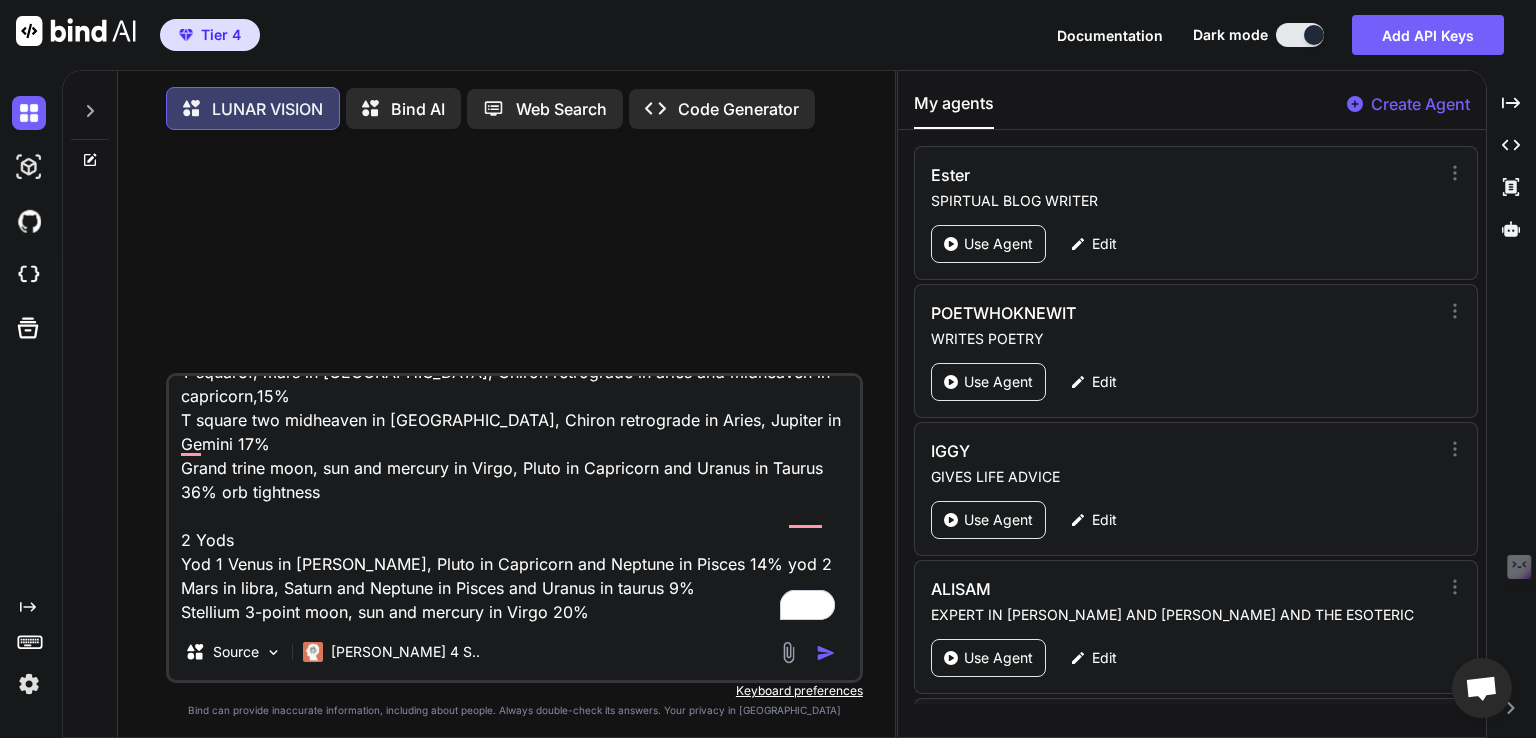 drag, startPoint x: 884, startPoint y: 484, endPoint x: 479, endPoint y: 571, distance: 414.23907 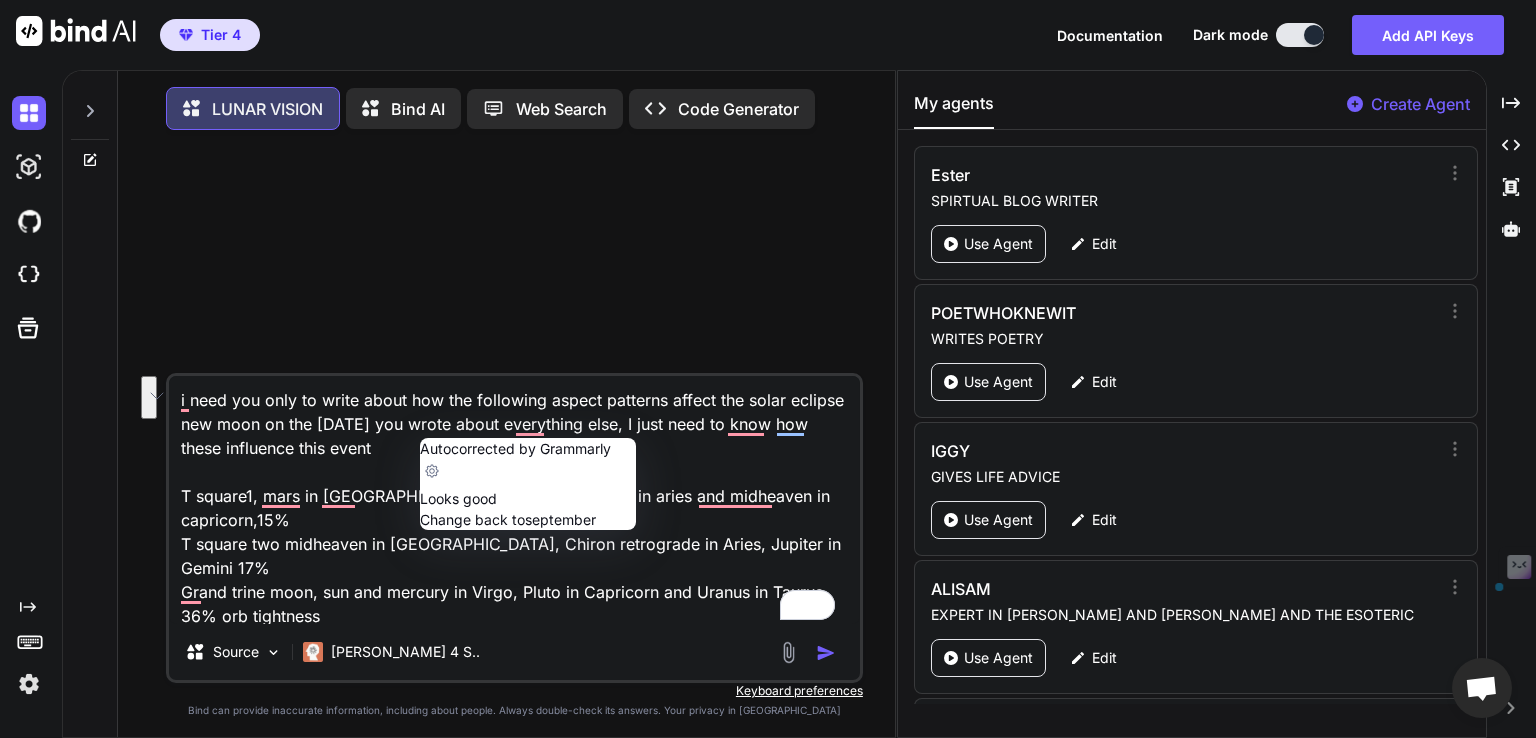 drag, startPoint x: 747, startPoint y: 400, endPoint x: 508, endPoint y: 425, distance: 240.30397 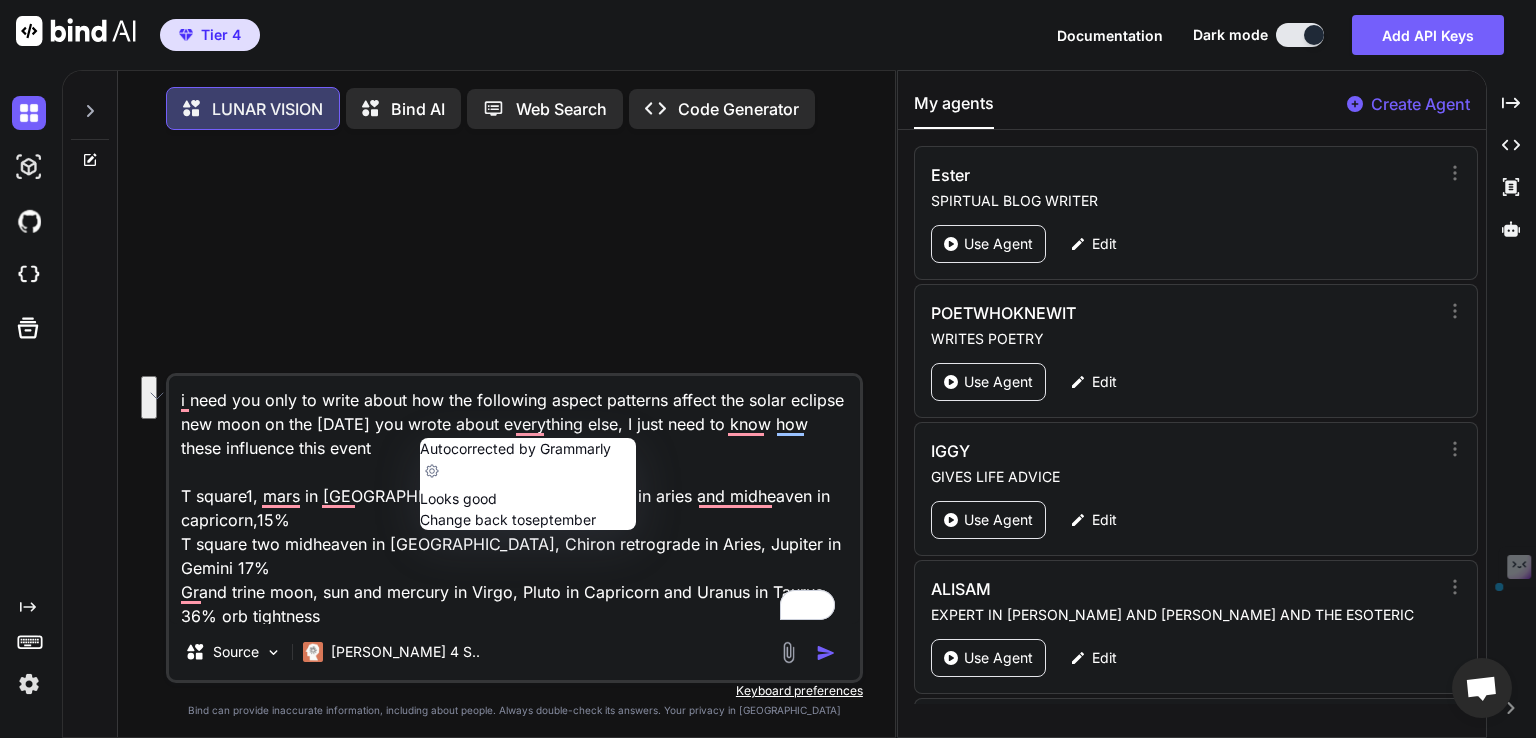 click on "i need you only to write about how the following aspect patterns affect the solar eclipse new moon on the 21st of September you wrote about everything else, I just need to know how these influence this event
T square1, mars in libra, Chiron retrograde in aries and midheaven in capricorn,15%
T square two midheaven in Capricorn, Chiron retrograde in Aries, Jupiter in Gemini 17%
Grand trine moon, sun and mercury in Virgo, Pluto in Capricorn and Uranus in Taurus 36% orb tightness
2 Yods
Yod 1 Venus in Leo, Pluto in Capricorn and Neptune in Pisces 14% yod 2 Mars in libra, Saturn and Neptune in Pisces and Uranus in taurus 9%
Stellium 3-point moon, sun and mercury in Virgo 20%" at bounding box center (514, 500) 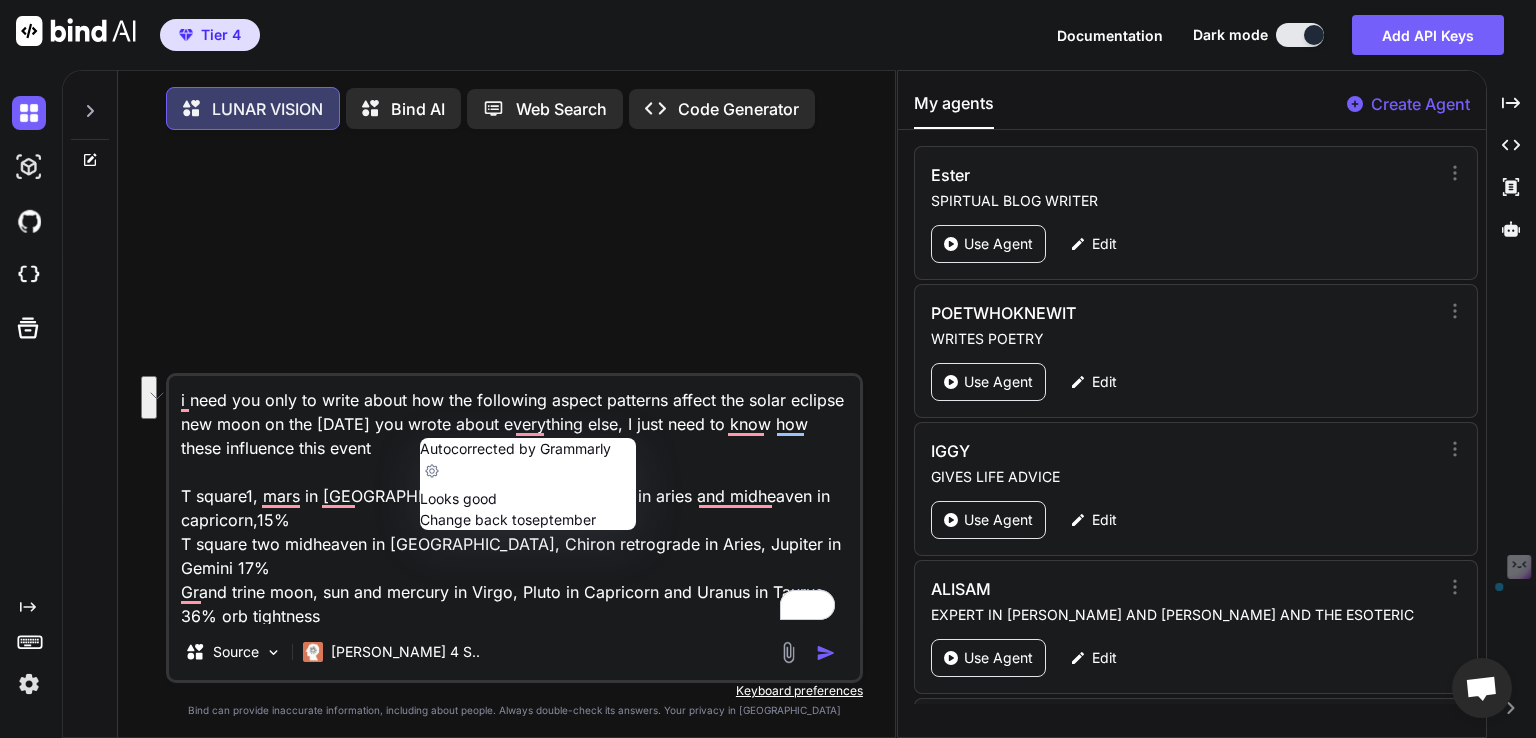paste on "21 September 2025 Solar Eclipse at 20:42 New Moon in Virgo at 20:54" 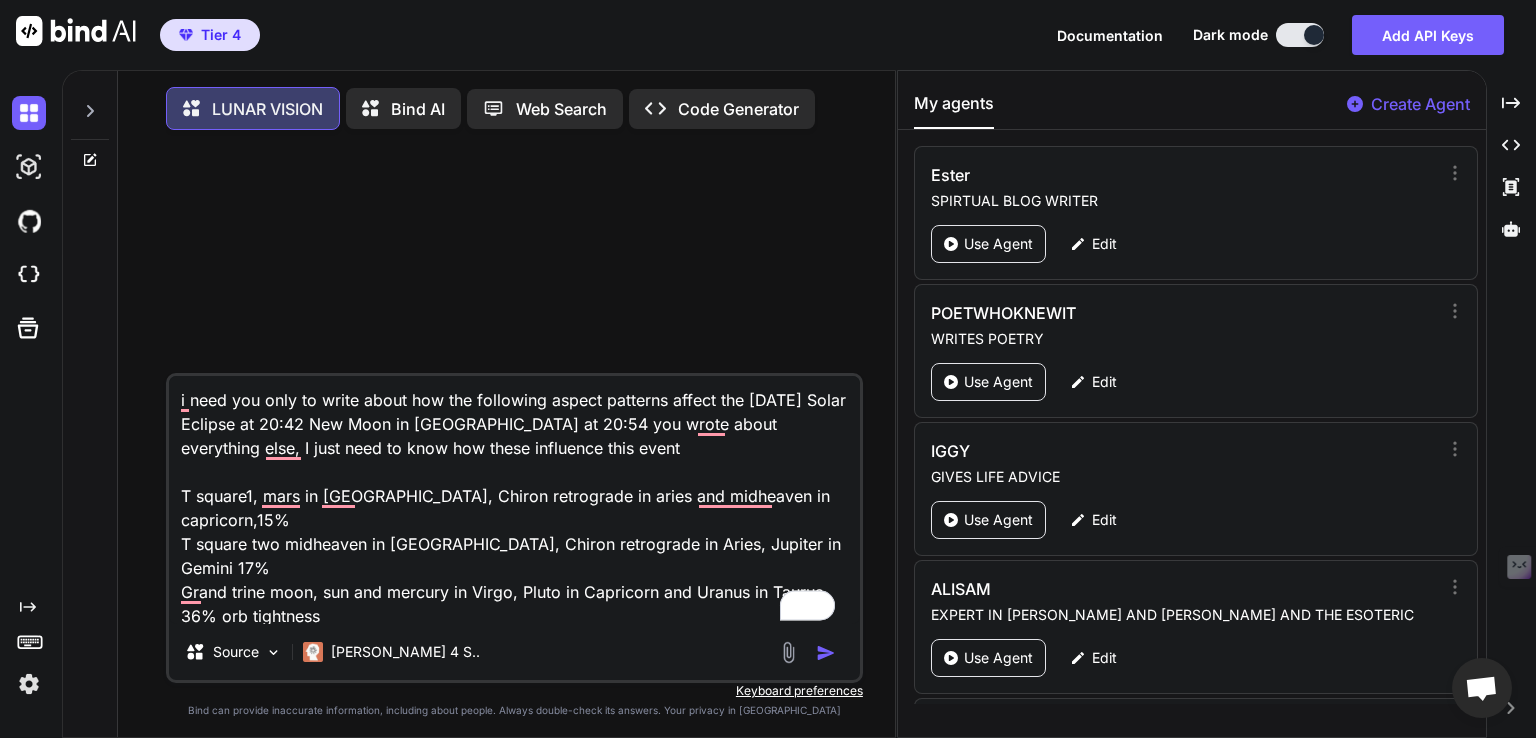 click on "i need you only to write about how the following aspect patterns affect the 21 September 2025 Solar Eclipse at 20:42 New Moon in Virgo at 20:54 you wrote about everything else, I just need to know how these influence this event
T square1, mars in libra, Chiron retrograde in aries and midheaven in capricorn,15%
T square two midheaven in Capricorn, Chiron retrograde in Aries, Jupiter in Gemini 17%
Grand trine moon, sun and mercury in Virgo, Pluto in Capricorn and Uranus in Taurus 36% orb tightness
2 Yods
Yod 1 Venus in Leo, Pluto in Capricorn and Neptune in Pisces 14% yod 2 Mars in libra, Saturn and Neptune in Pisces and Uranus in taurus 9%
Stellium 3-point moon, sun and mercury in Virgo 20%" at bounding box center (514, 500) 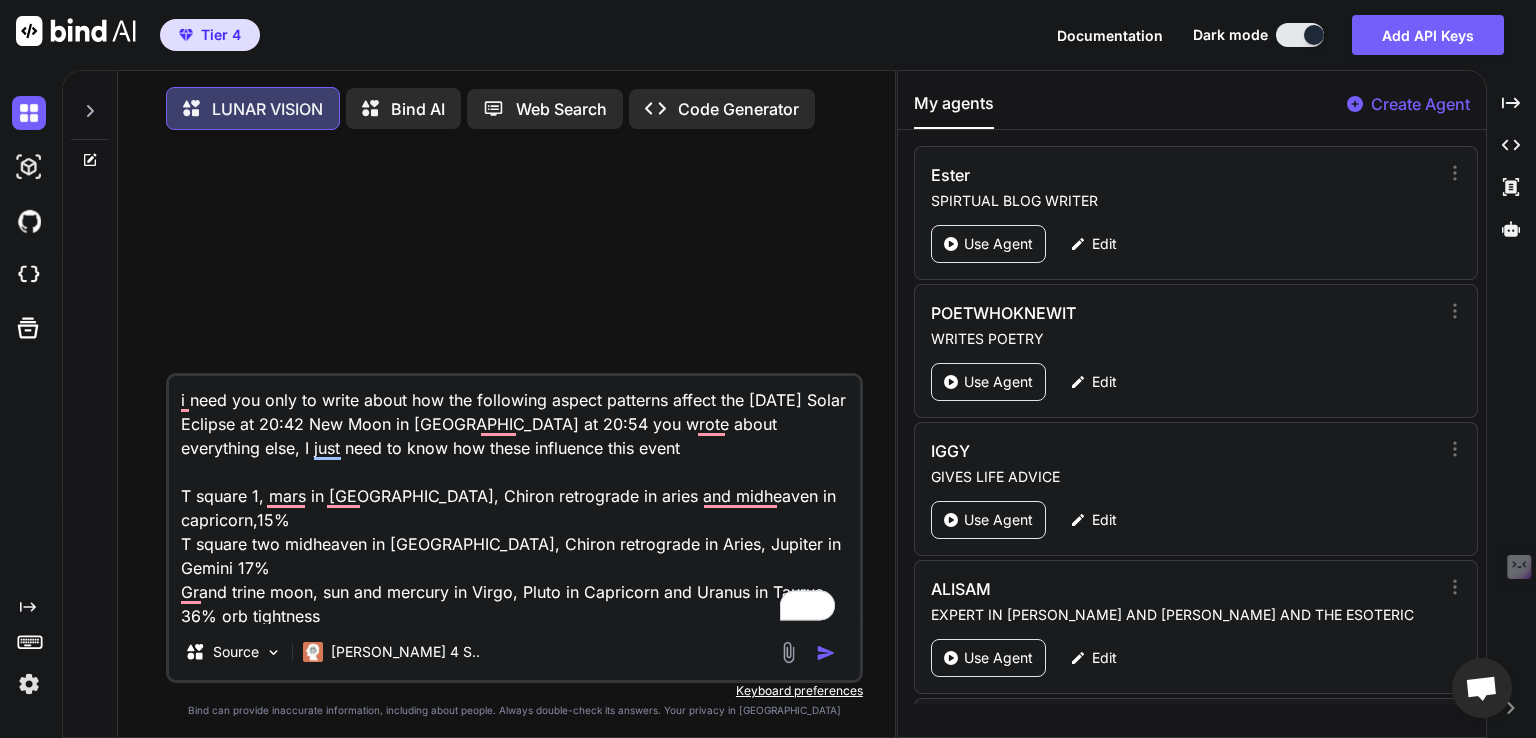 click on "i need you only to write about how the following aspect patterns affect the 21 September 2025 Solar Eclipse at 20:42 New Moon in Virgo at 20:54 you wrote about everything else, I just need to know how these influence this event
T square 1, mars in libra, Chiron retrograde in aries and midheaven in capricorn,15%
T square two midheaven in Capricorn, Chiron retrograde in Aries, Jupiter in Gemini 17%
Grand trine moon, sun and mercury in Virgo, Pluto in Capricorn and Uranus in Taurus 36% orb tightness
2 Yods
Yod 1 Venus in Leo, Pluto in Capricorn and Neptune in Pisces 14% yod 2 Mars in libra, Saturn and Neptune in Pisces and Uranus in taurus 9%
Stellium 3-point moon, sun and mercury in Virgo 20%" at bounding box center (514, 500) 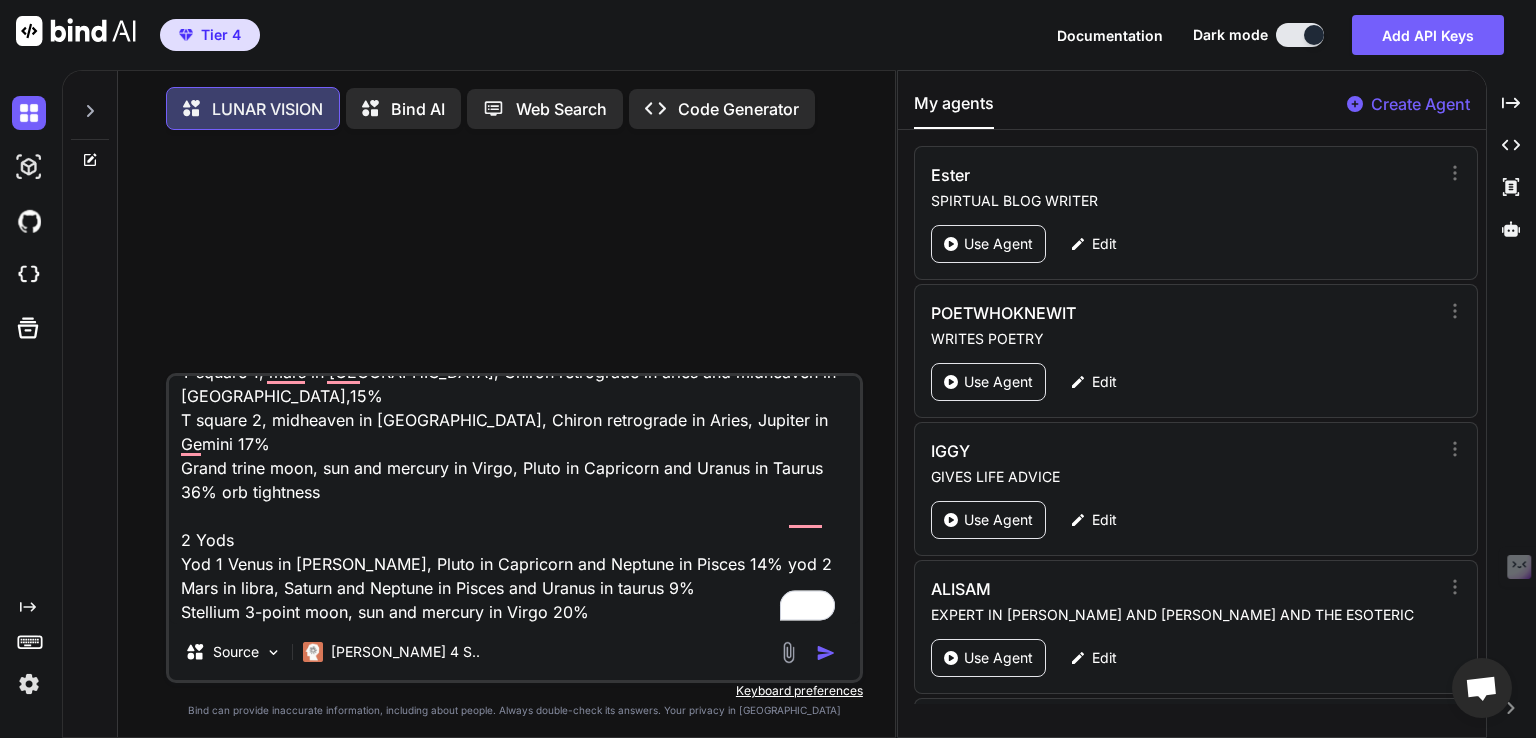 click at bounding box center [826, 653] 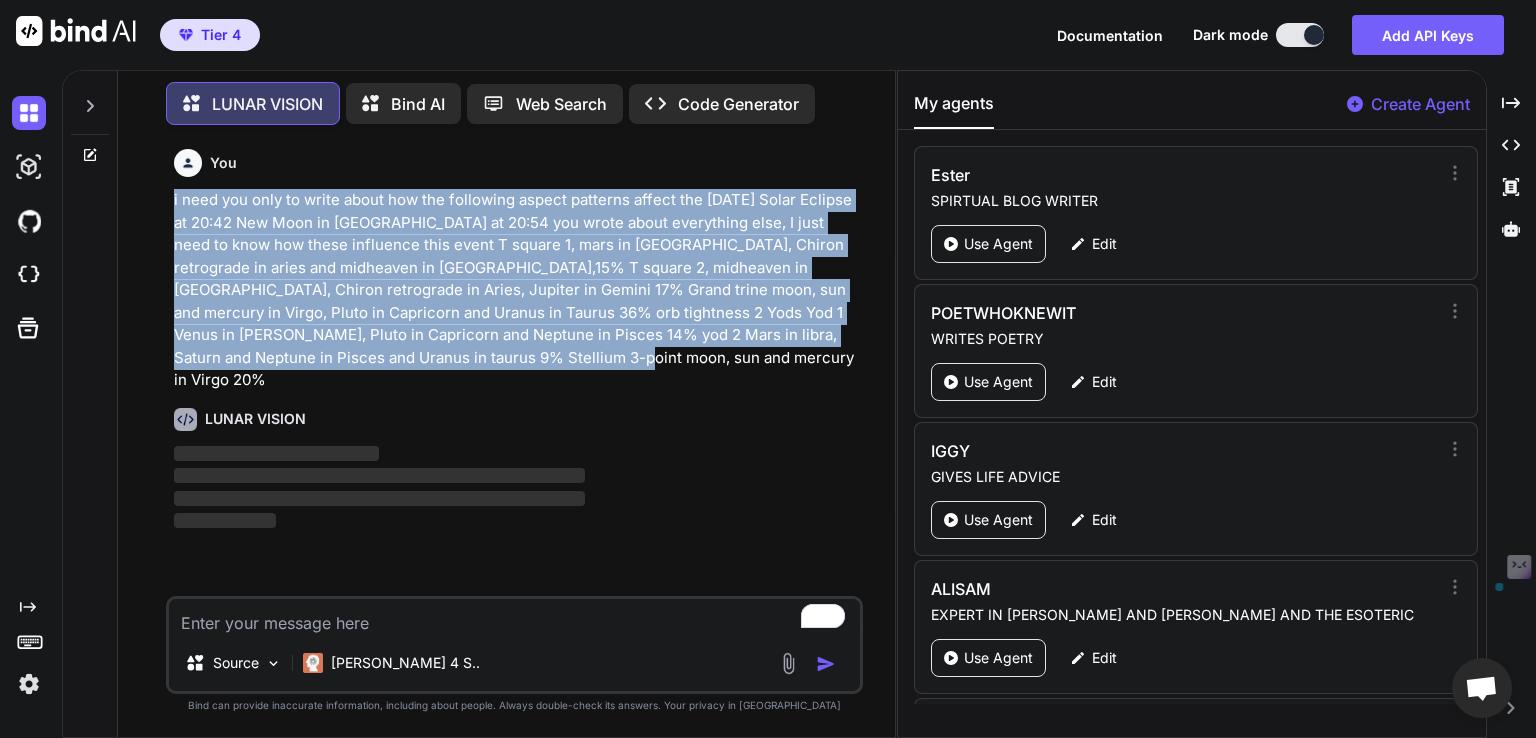 drag, startPoint x: 172, startPoint y: 201, endPoint x: 505, endPoint y: 336, distance: 359.32437 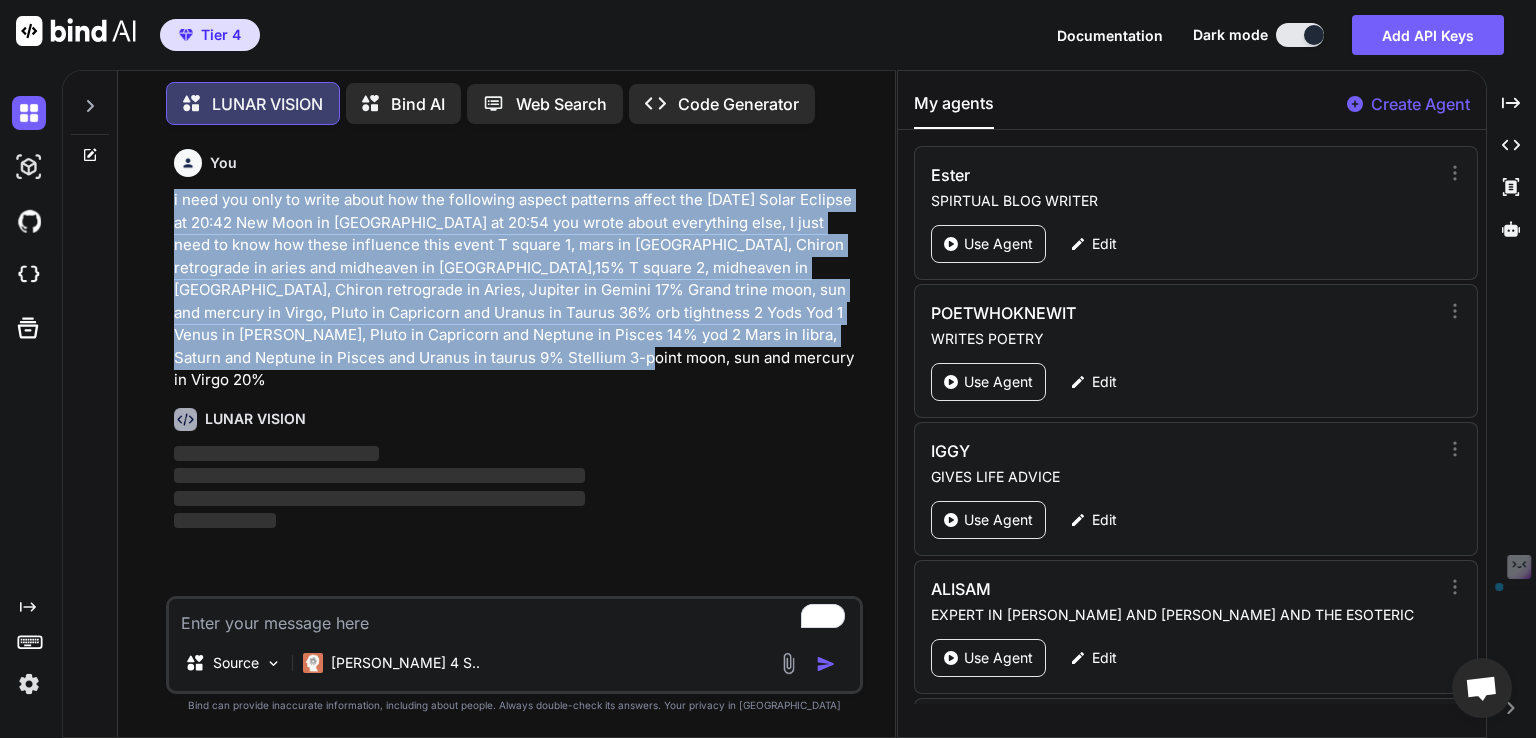 click on "You i need you only to write about how the following aspect patterns affect the 21 September 2025 Solar Eclipse at 20:42 New Moon in Virgo at 20:54 you wrote about everything else, I just need to know how these influence this event
T square 1, mars in libra, Chiron retrograde in aries and midheaven in Capricorn,15%
T square 2, midheaven in Capricorn, Chiron retrograde in Aries, Jupiter in Gemini 17%
Grand trine moon, sun and mercury in Virgo, Pluto in Capricorn and Uranus in Taurus 36% orb tightness
2 Yods
Yod 1 Venus in Leo, Pluto in Capricorn and Neptune in Pisces 14% yod 2 Mars in libra, Saturn and Neptune in Pisces and Uranus in taurus 9%
Stellium 3-point moon, sun and mercury in Virgo 20%
LUNAR VISION ‌ ‌ ‌ ‌" at bounding box center [516, 368] 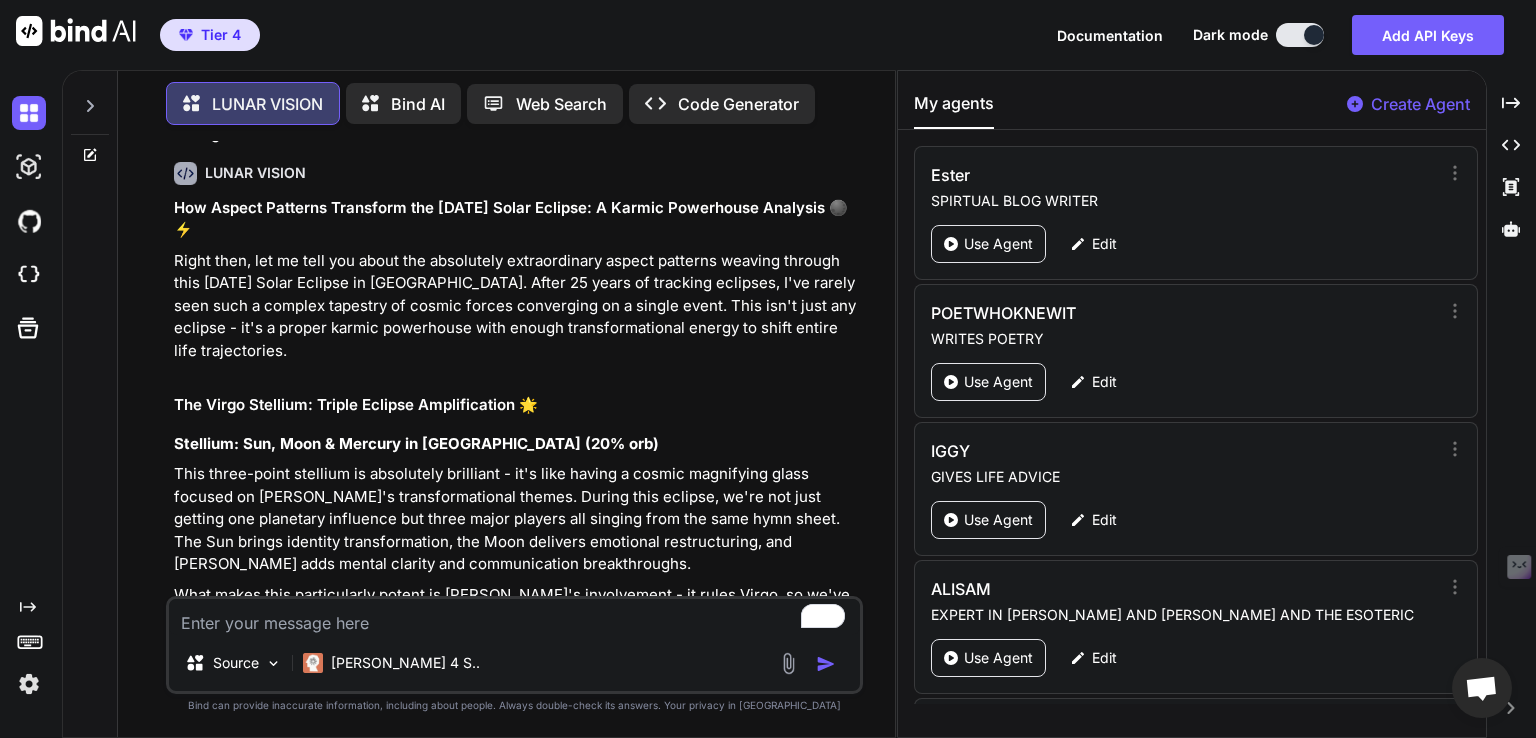 scroll, scrollTop: 280, scrollLeft: 0, axis: vertical 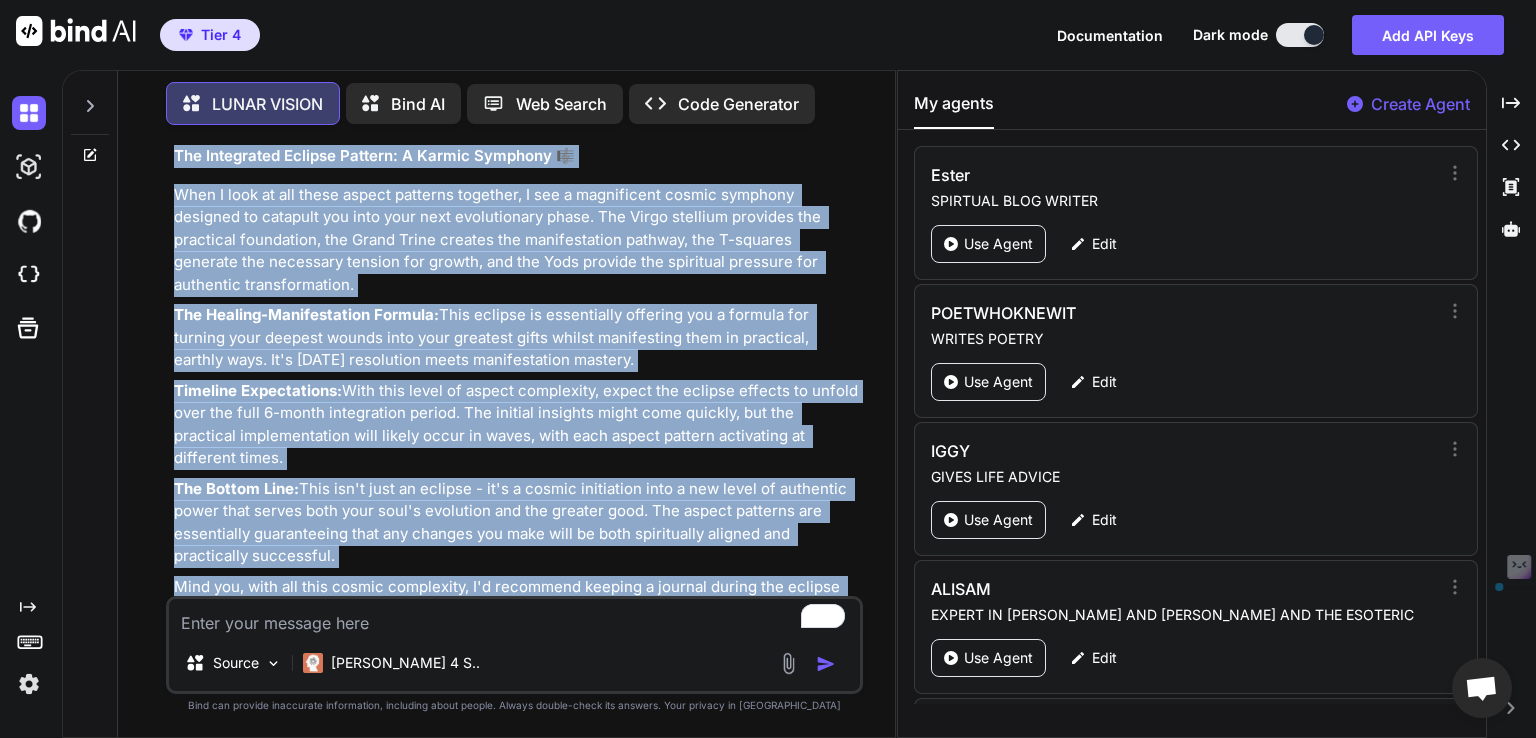 drag, startPoint x: 172, startPoint y: 146, endPoint x: 573, endPoint y: 525, distance: 551.76263 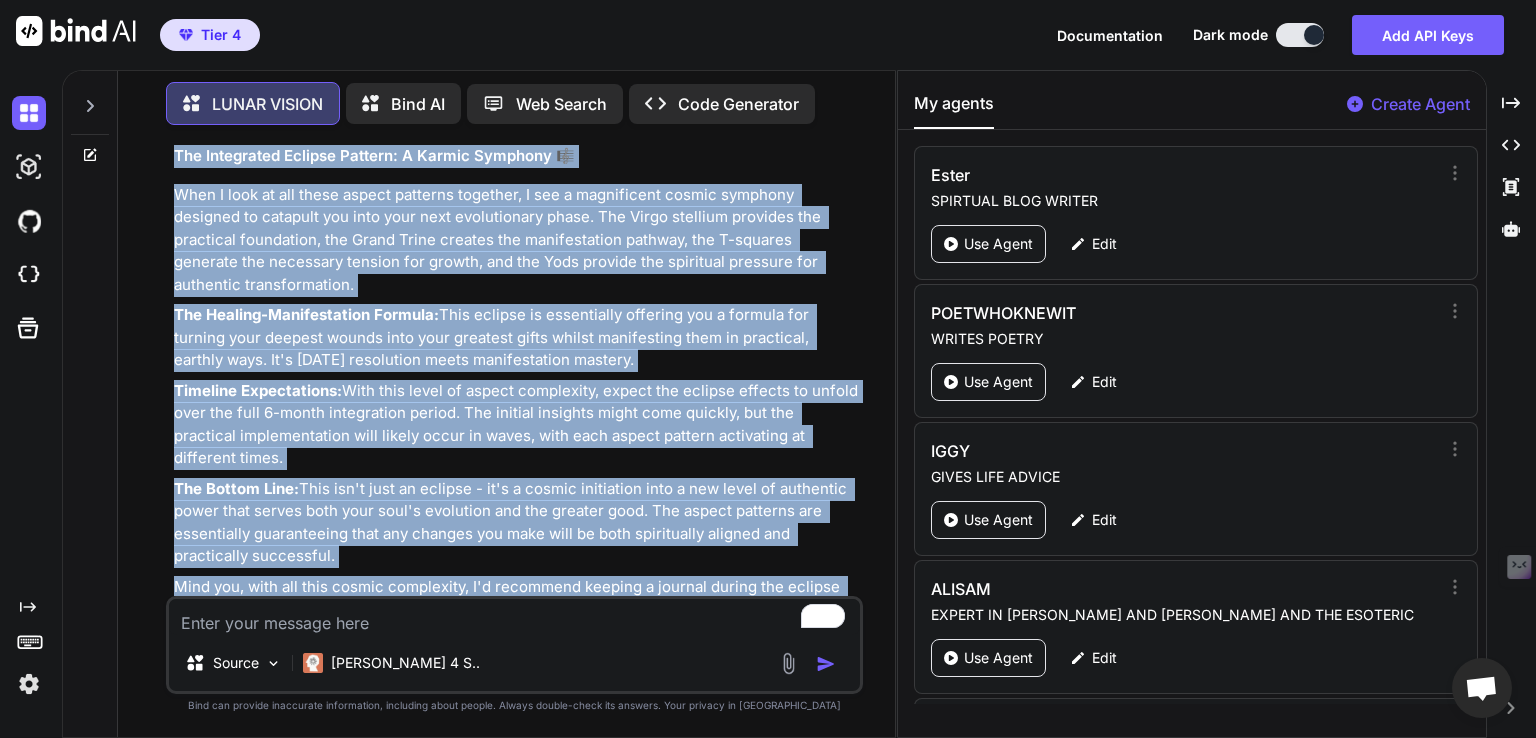 scroll, scrollTop: 3269, scrollLeft: 0, axis: vertical 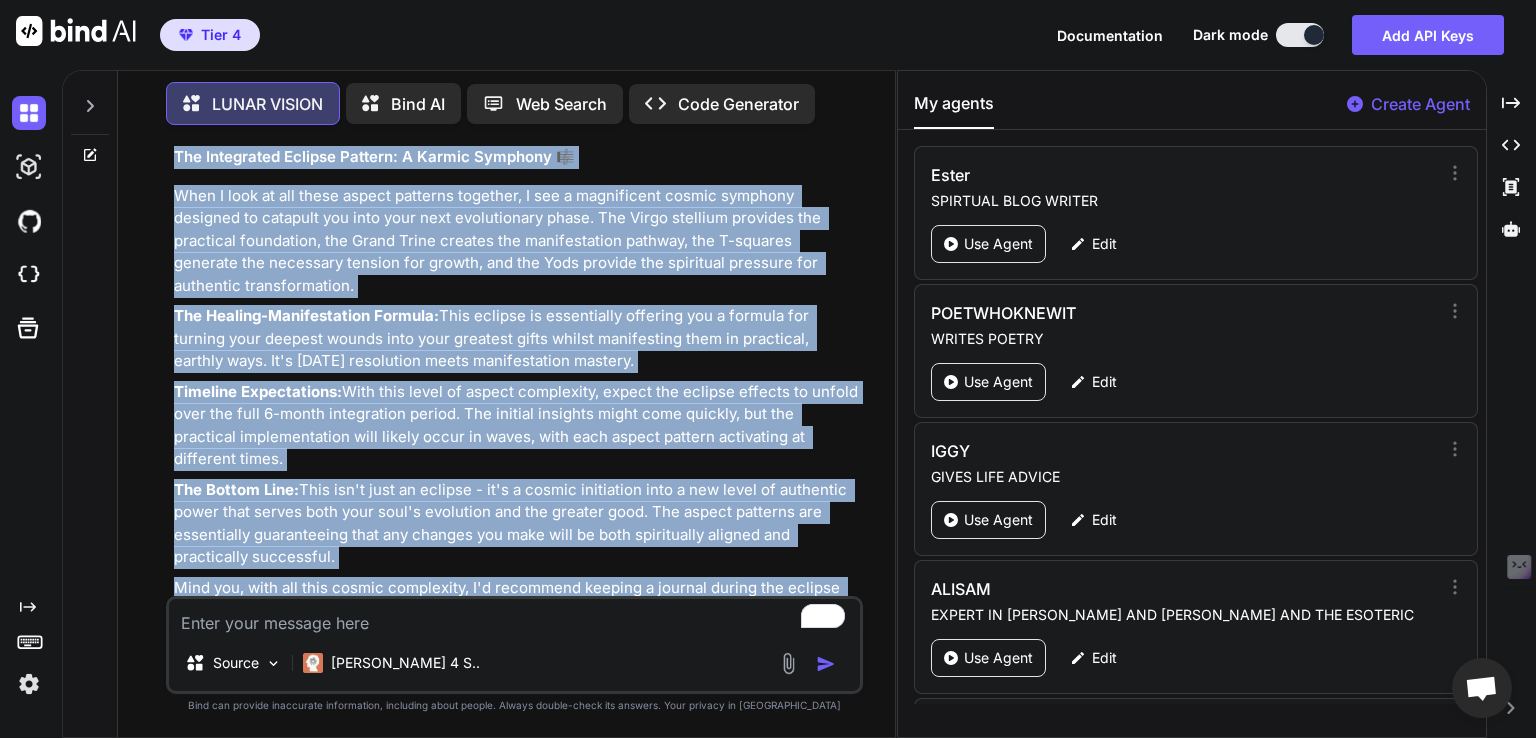 click on "You i need you only to write about how the following aspect patterns affect the 21 September 2025 Solar Eclipse at 20:42 New Moon in Virgo at 20:54 you wrote about everything else, I just need to know how these influence this event
T square 1, mars in libra, Chiron retrograde in aries and midheaven in Capricorn,15%
T square 2, midheaven in Capricorn, Chiron retrograde in Aries, Jupiter in Gemini 17%
Grand trine moon, sun and mercury in Virgo, Pluto in Capricorn and Uranus in Taurus 36% orb tightness
2 Yods
Yod 1 Venus in Leo, Pluto in Capricorn and Neptune in Pisces 14% yod 2 Mars in libra, Saturn and Neptune in Pisces and Uranus in taurus 9%
Stellium 3-point moon, sun and mercury in Virgo 20%
LUNAR VISION How Aspect Patterns Transform the September 2025 Solar Eclipse: A Karmic Powerhouse Analysis 🌑⚡
The Virgo Stellium: Triple Eclipse Amplification 🌟
Stellium: Sun, Moon & Mercury in Virgo (20% orb)
The Grand Trine: Earth Element Mastery 🌍
Virgo Stellium (Practical Vision)" at bounding box center [516, 368] 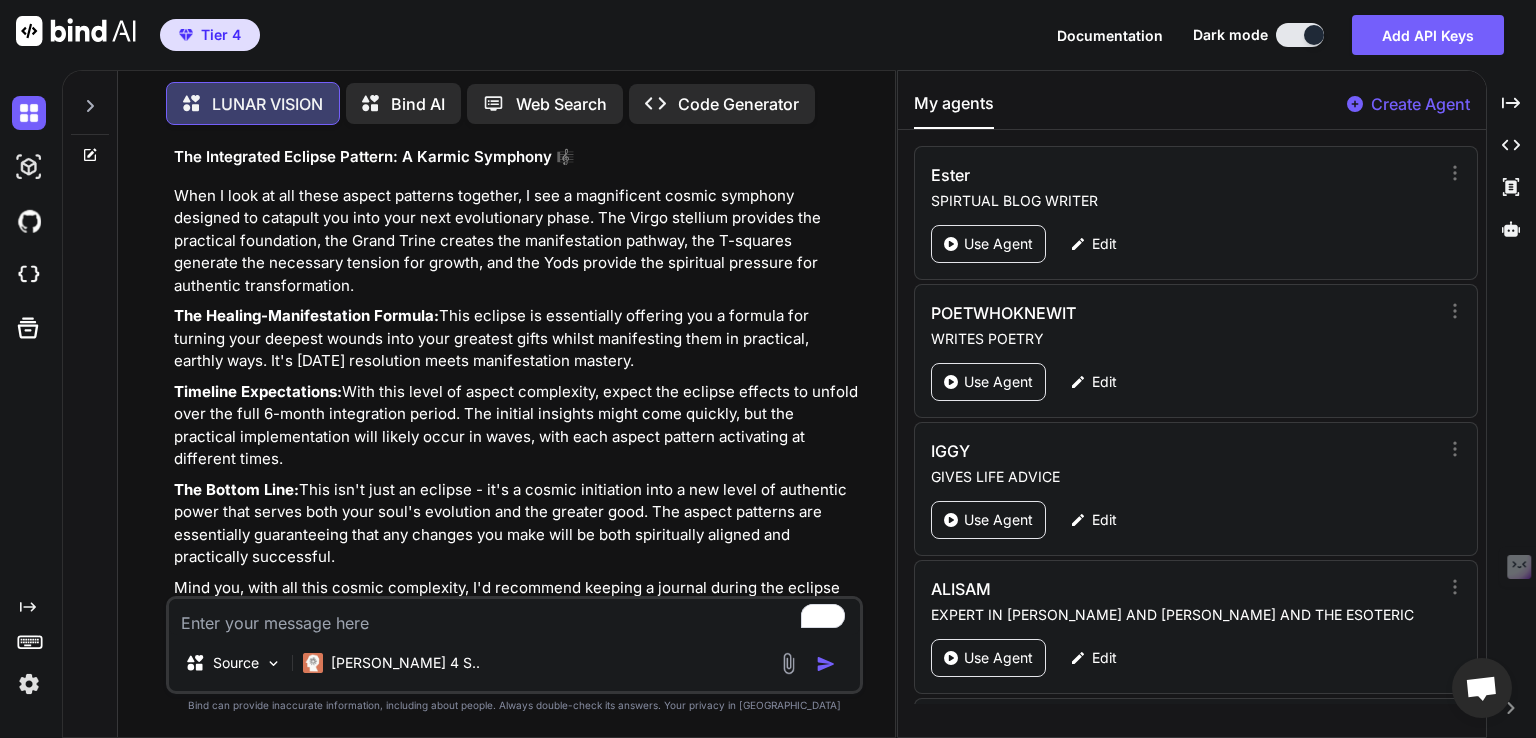click on "Absolutely brilliant cosmic timing for anyone ready to step into their authentic power whilst serving something greater than themselves!" at bounding box center [516, 674] 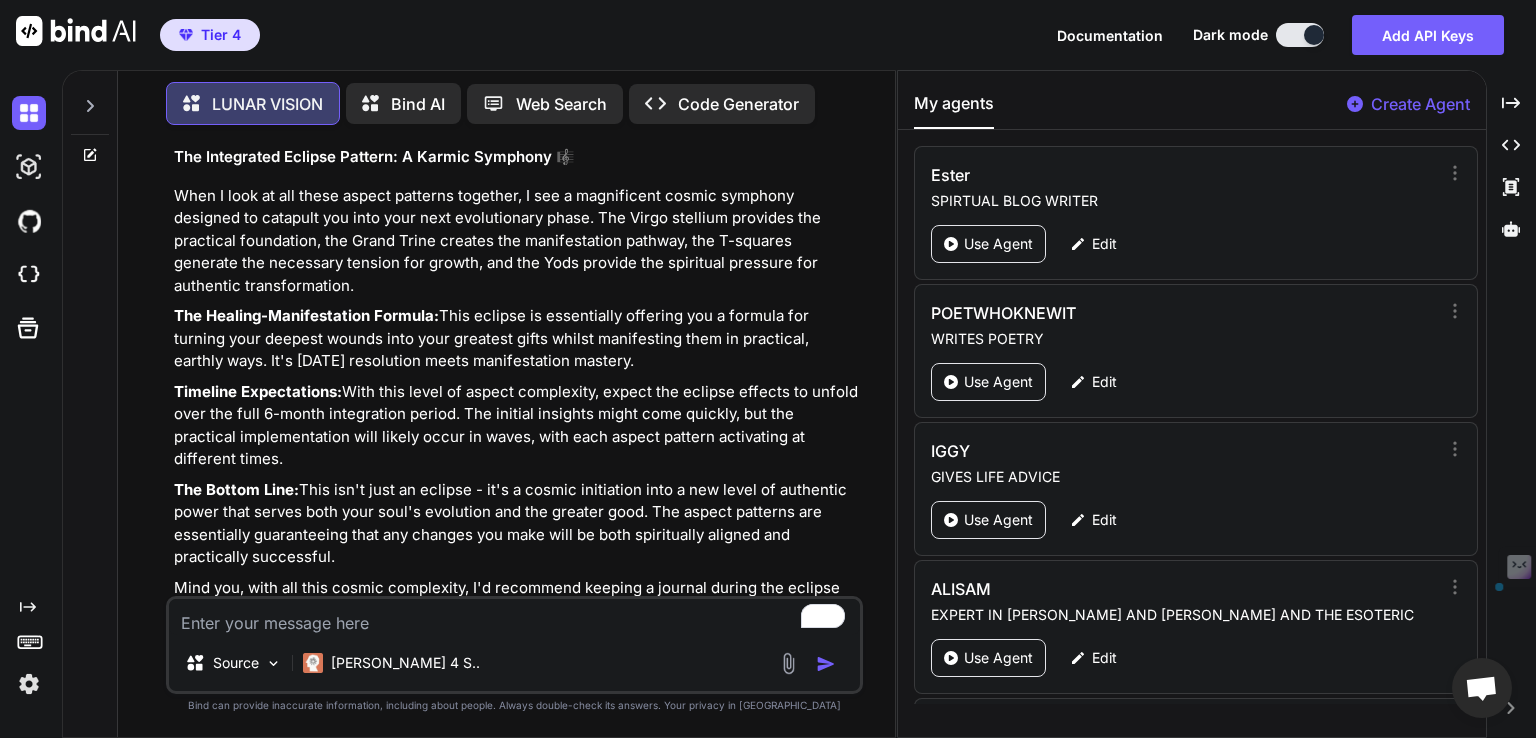 drag, startPoint x: 588, startPoint y: 529, endPoint x: 644, endPoint y: 550, distance: 59.808025 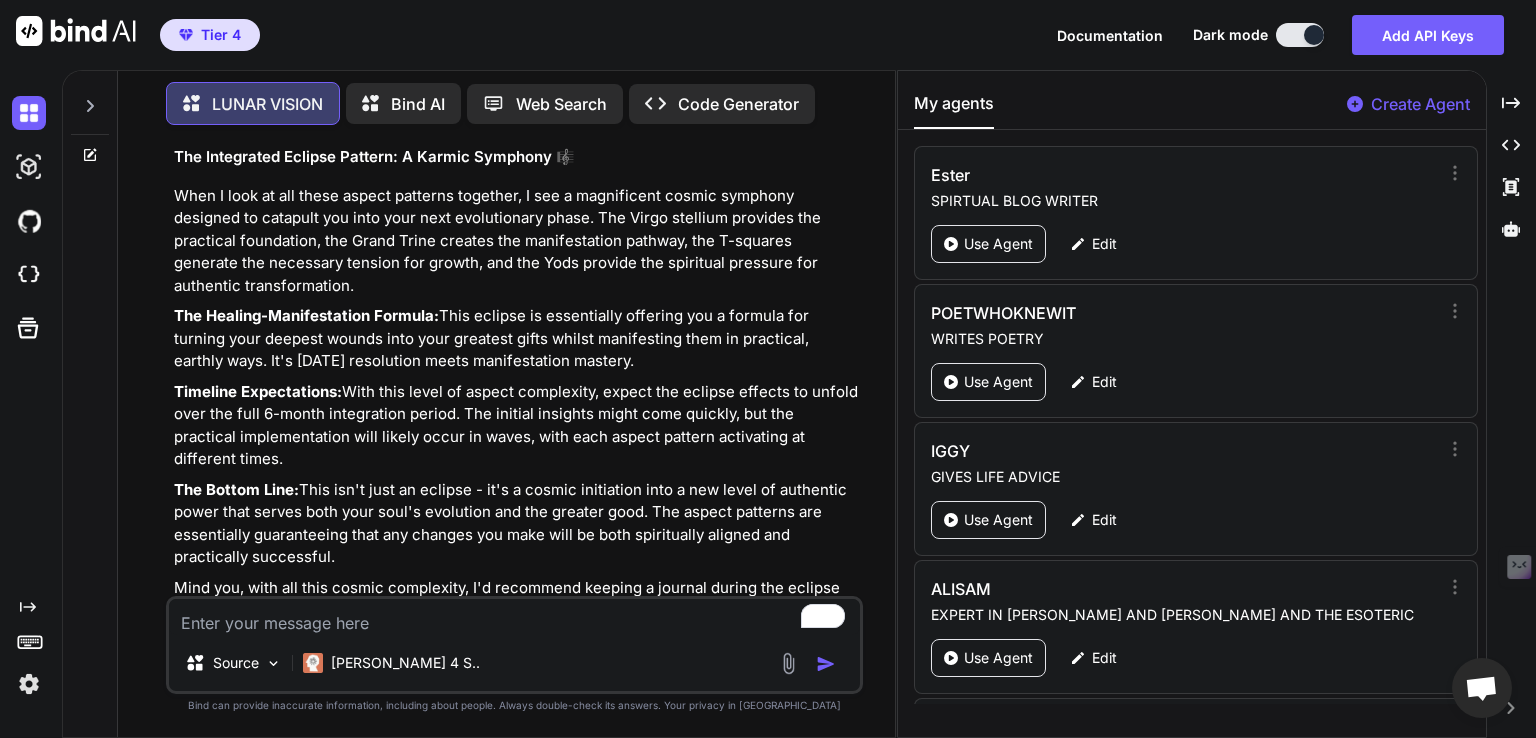 drag, startPoint x: 233, startPoint y: 201, endPoint x: 462, endPoint y: 75, distance: 261.3752 